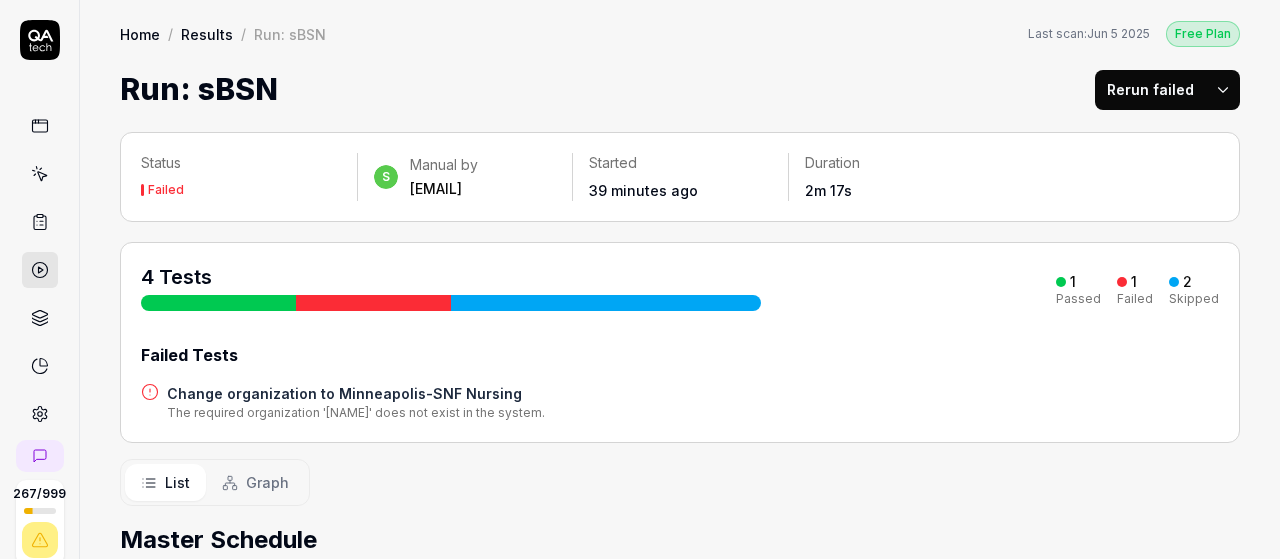 scroll, scrollTop: 0, scrollLeft: 0, axis: both 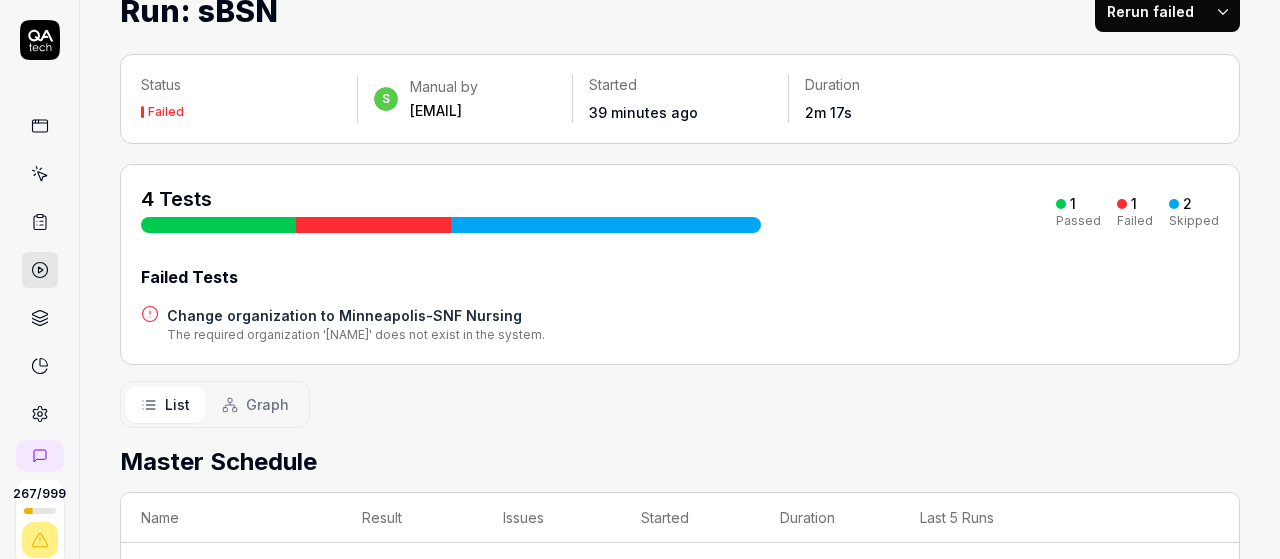 click on "1" at bounding box center (1066, 204) 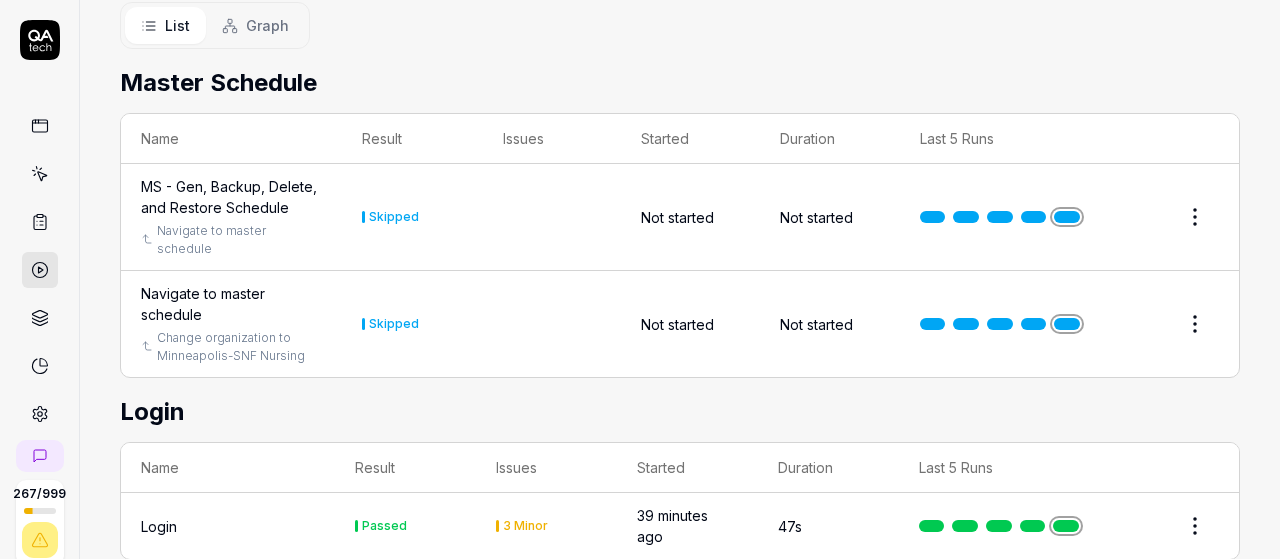 scroll, scrollTop: 458, scrollLeft: 0, axis: vertical 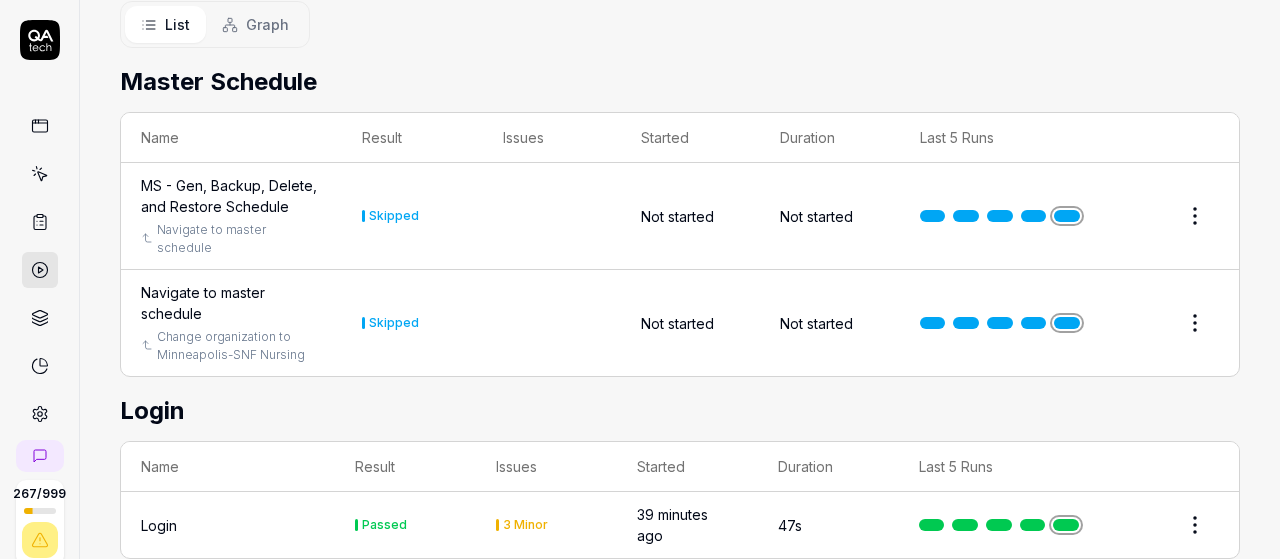 click on "MS - Gen, Backup, Delete, and Restore Schedule" at bounding box center [231, 196] 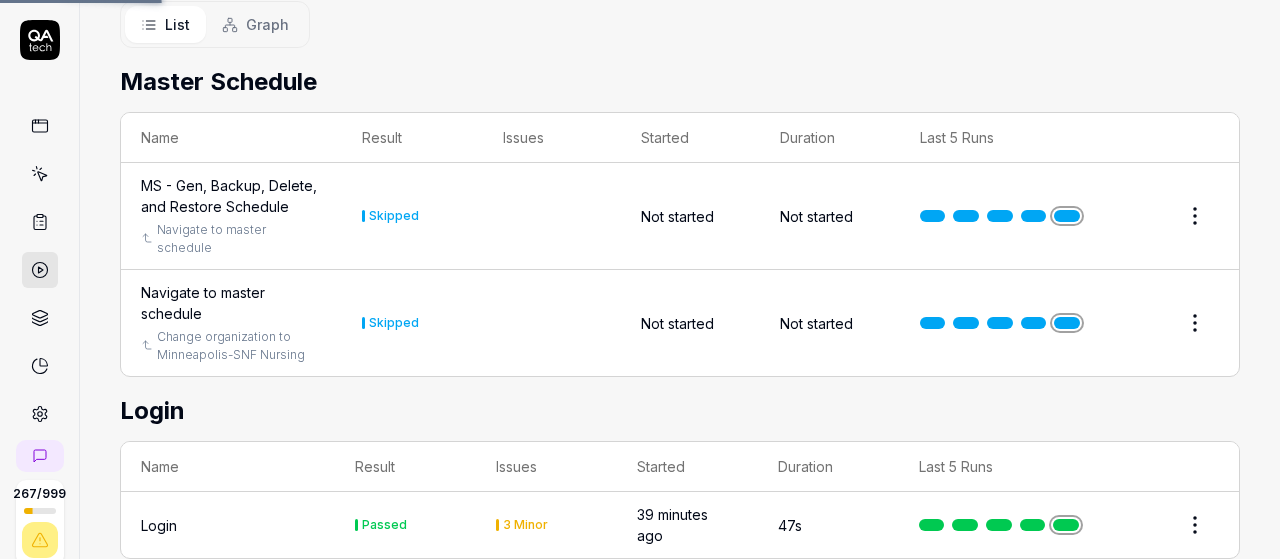 scroll, scrollTop: 0, scrollLeft: 0, axis: both 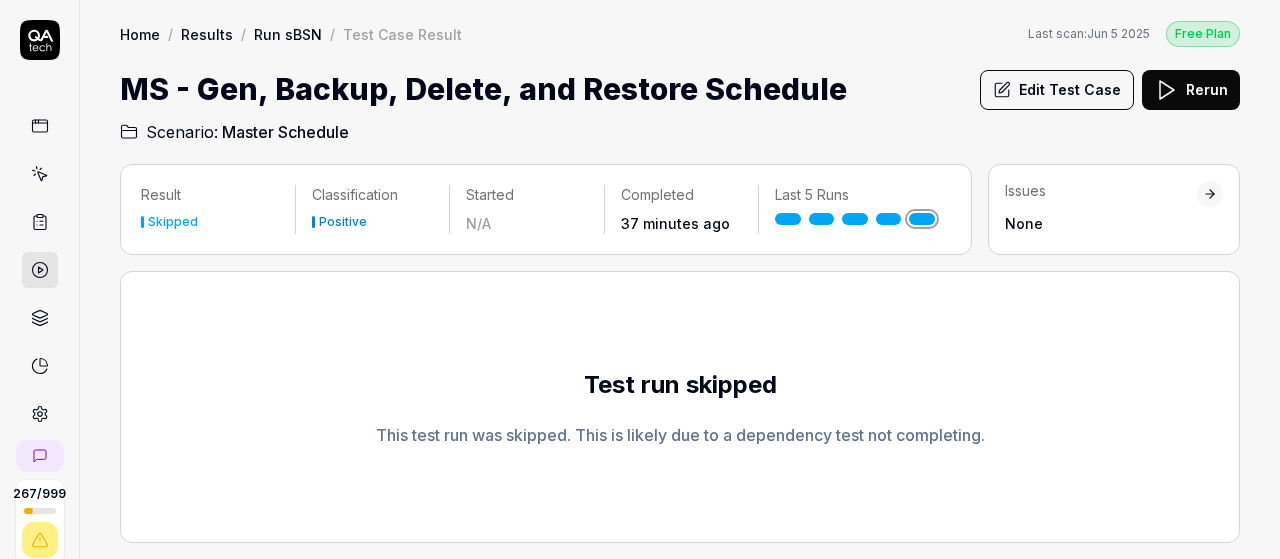 click on "Edit Test Case" at bounding box center (1057, 90) 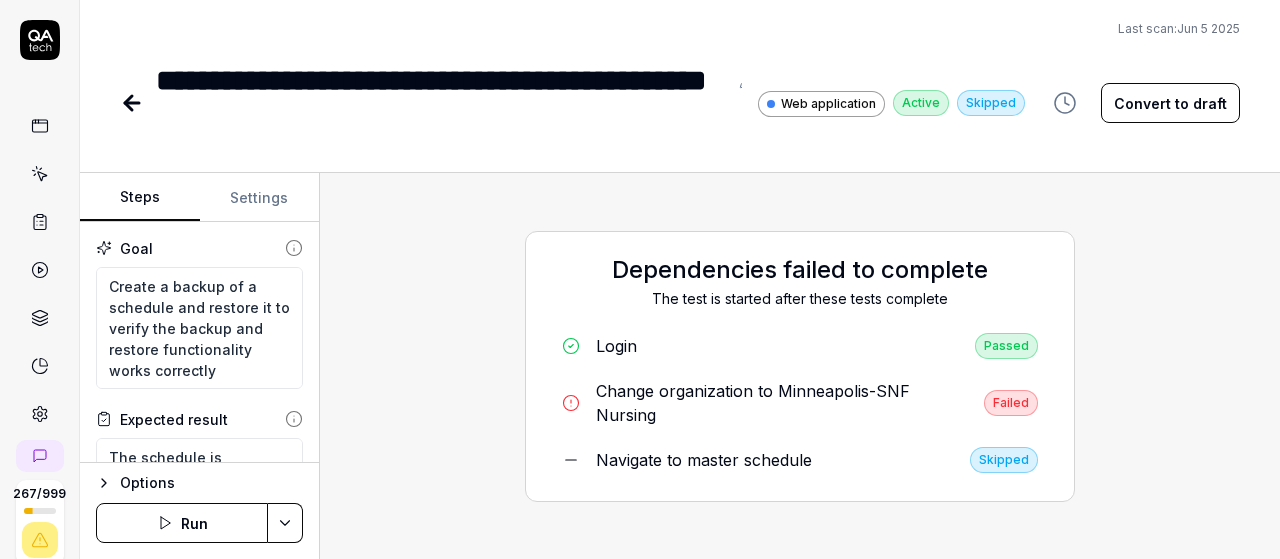 scroll, scrollTop: 20, scrollLeft: 0, axis: vertical 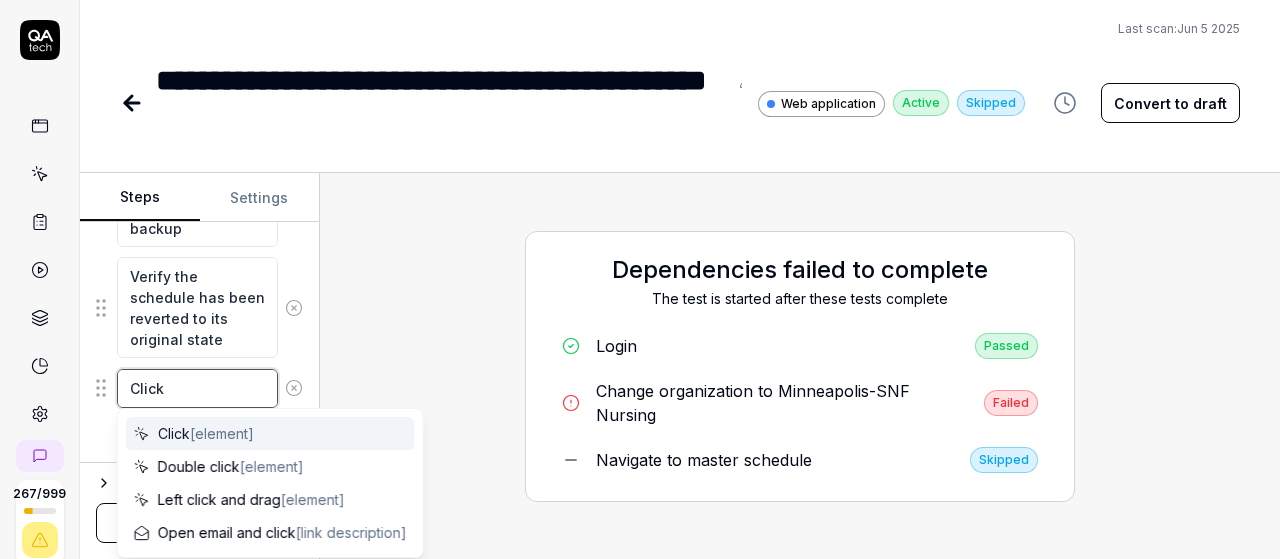 click on "Click" at bounding box center [197, 388] 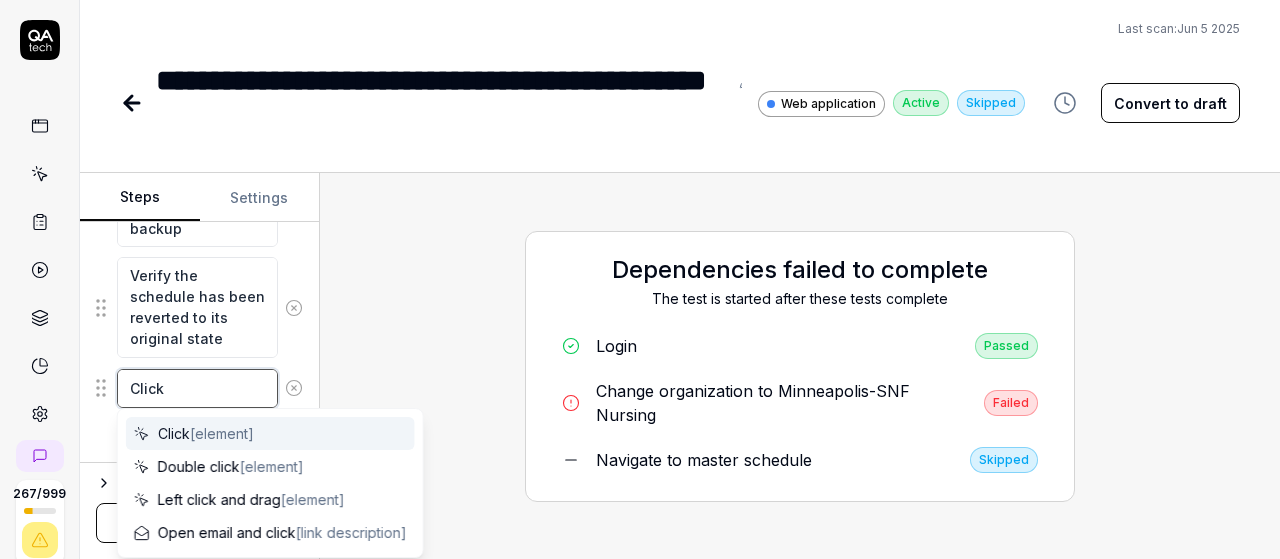 scroll, scrollTop: 0, scrollLeft: 0, axis: both 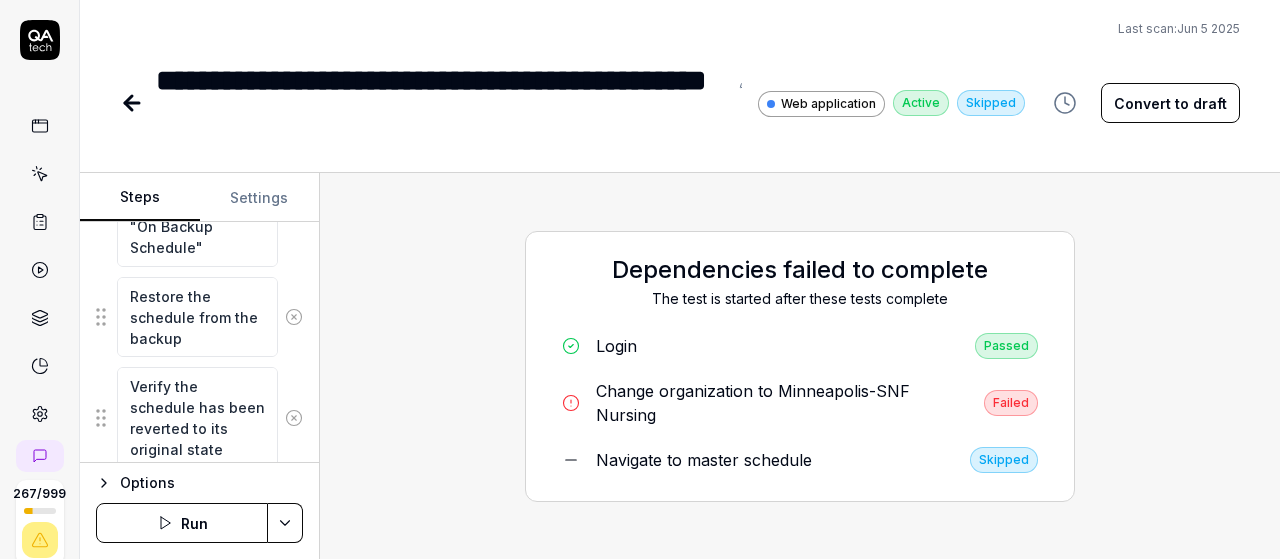 click on "Dependencies failed to complete The test is started after these tests complete Login Passed Change organization to [CITY]-SNF Nursing Failed Navigate to master schedule Skipped" at bounding box center [800, 366] 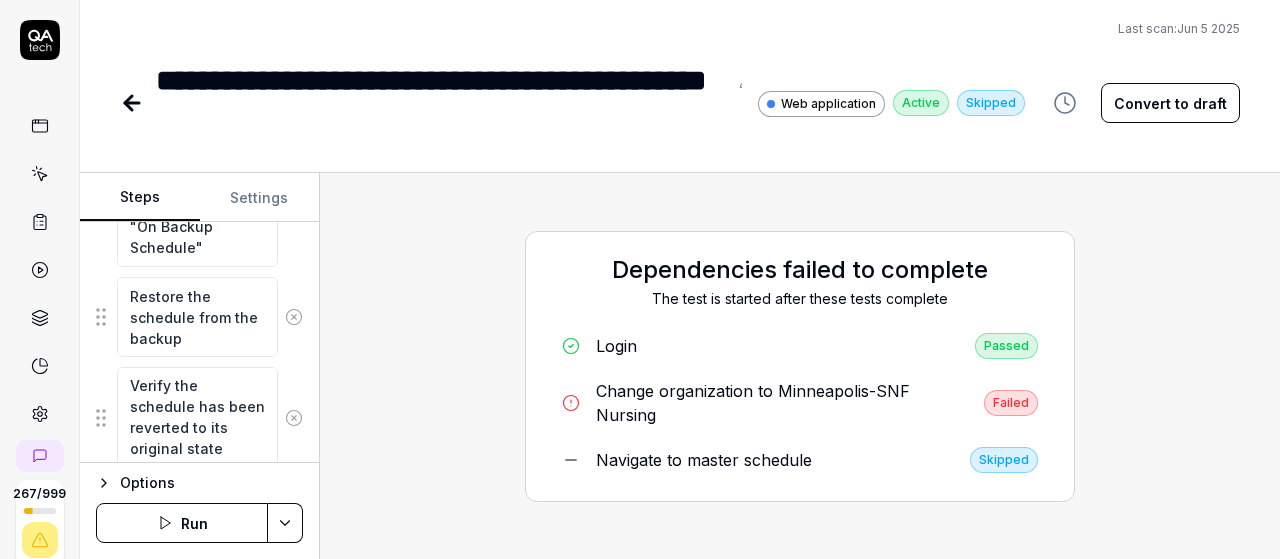 scroll, scrollTop: 1313, scrollLeft: 0, axis: vertical 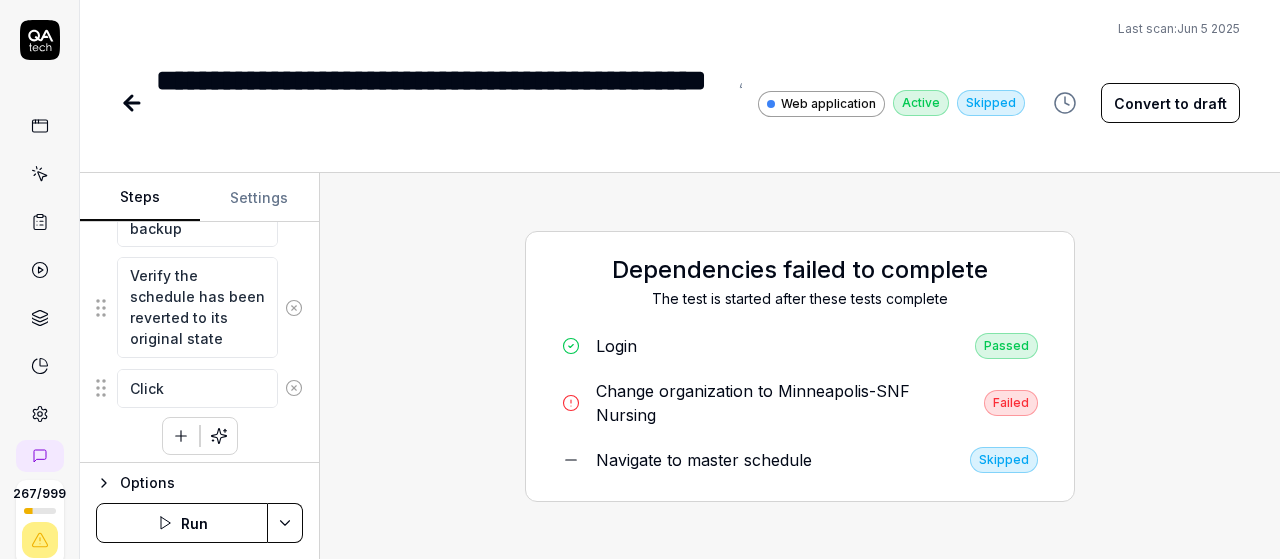 click on "Run" at bounding box center [182, 523] 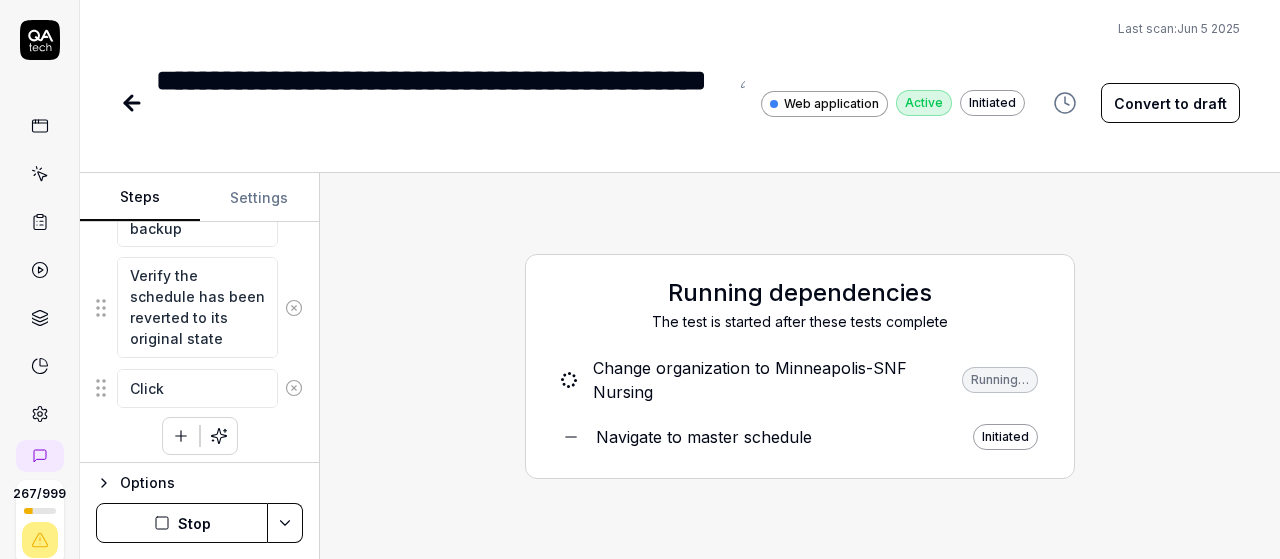 scroll, scrollTop: 0, scrollLeft: 0, axis: both 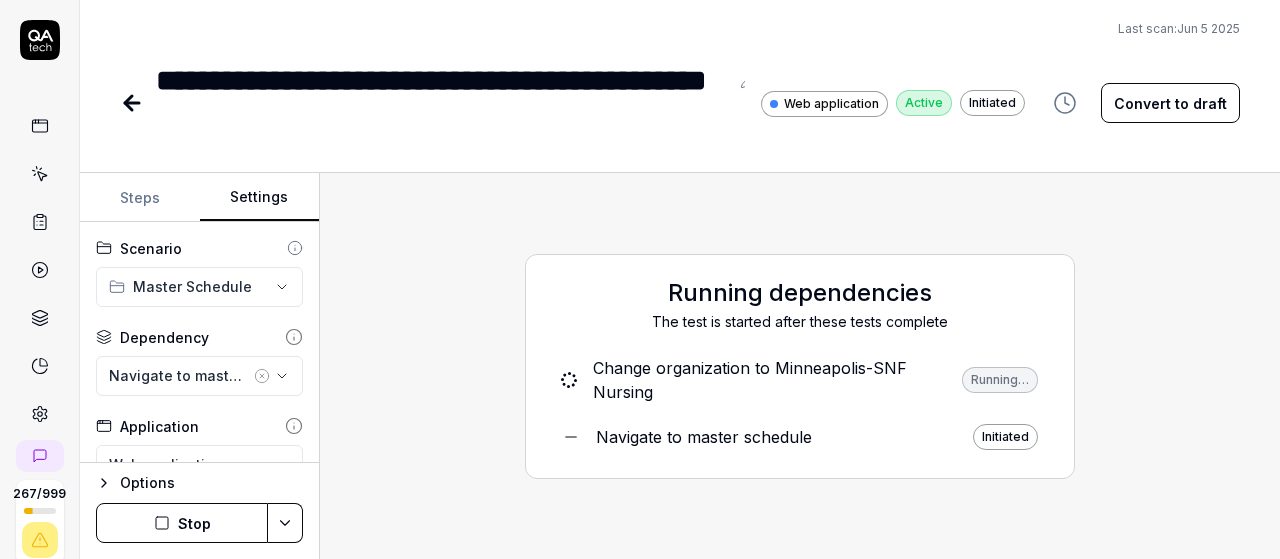 click on "Settings" at bounding box center [260, 198] 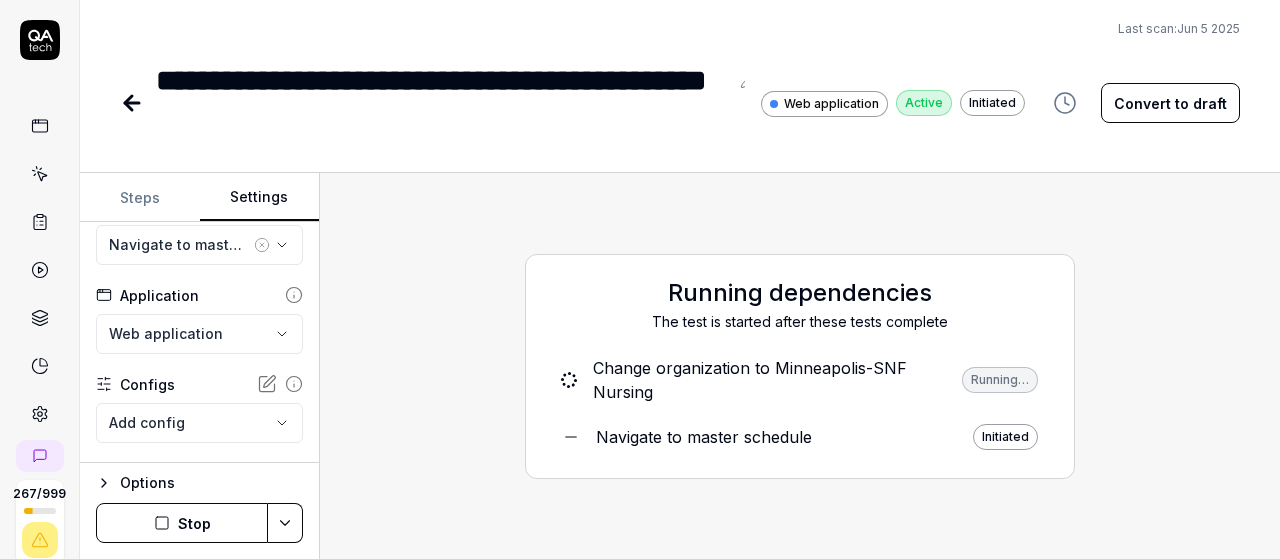 scroll 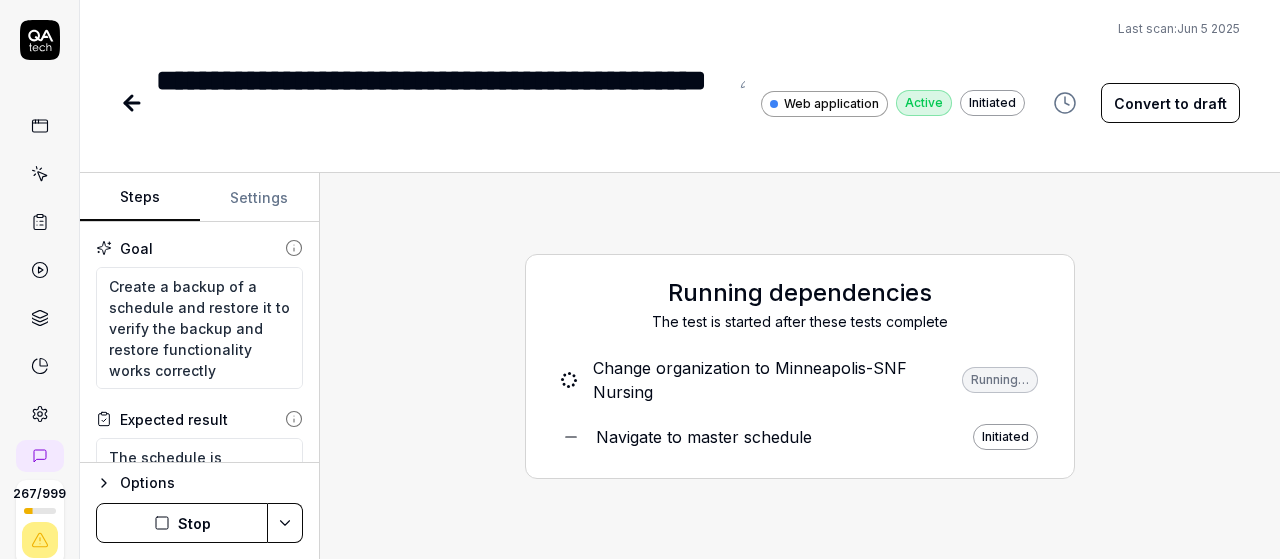 click on "Steps" at bounding box center [140, 198] 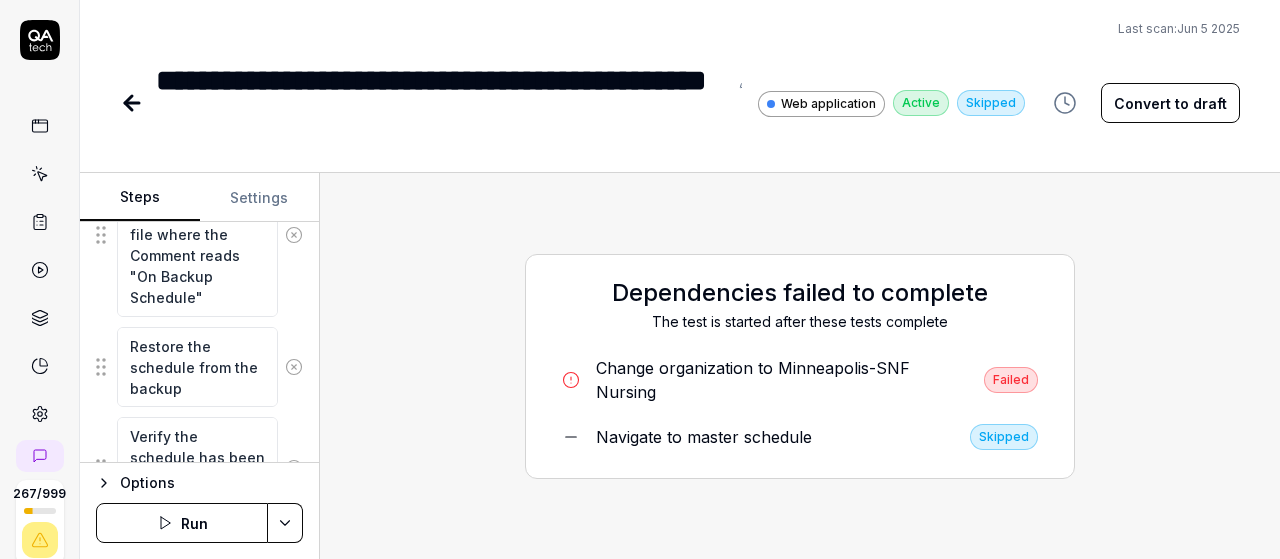 scroll, scrollTop: 1150, scrollLeft: 0, axis: vertical 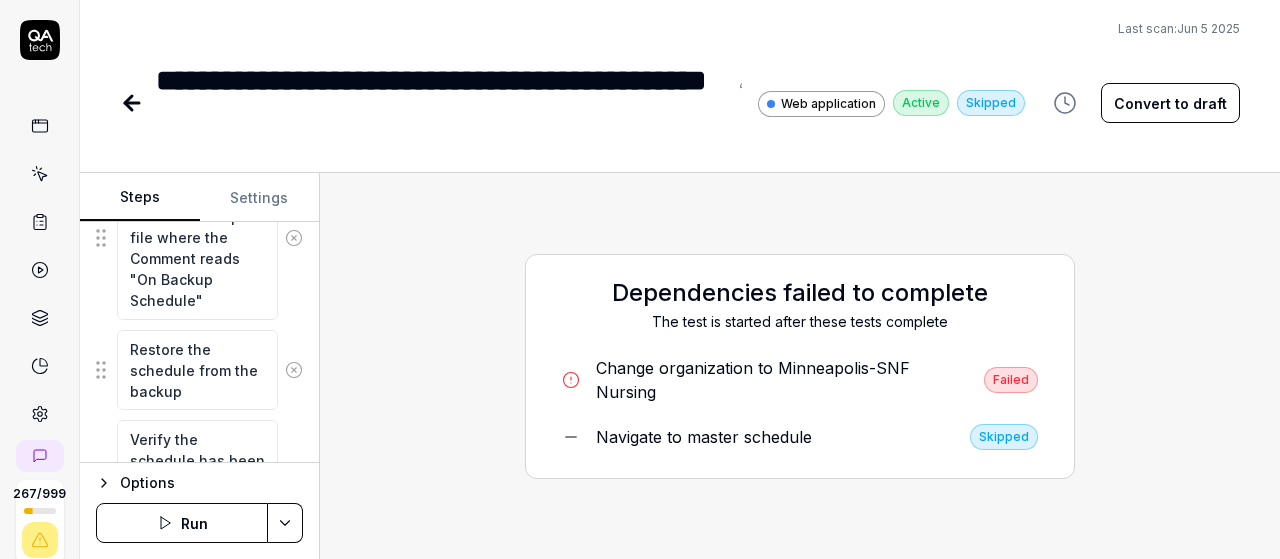 type on "*" 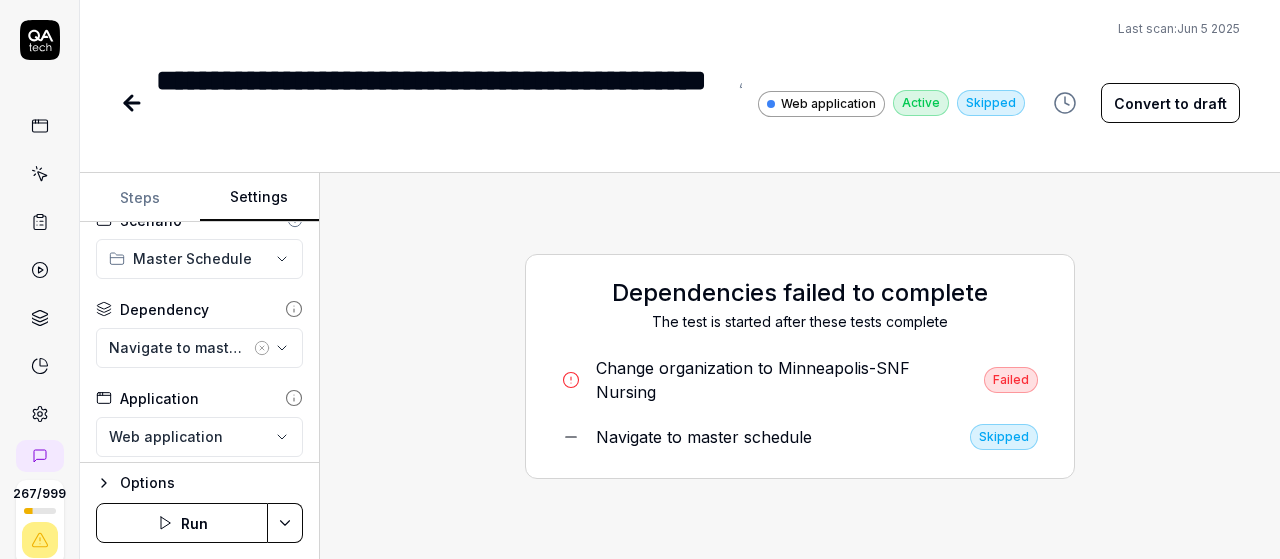 scroll, scrollTop: 30, scrollLeft: 0, axis: vertical 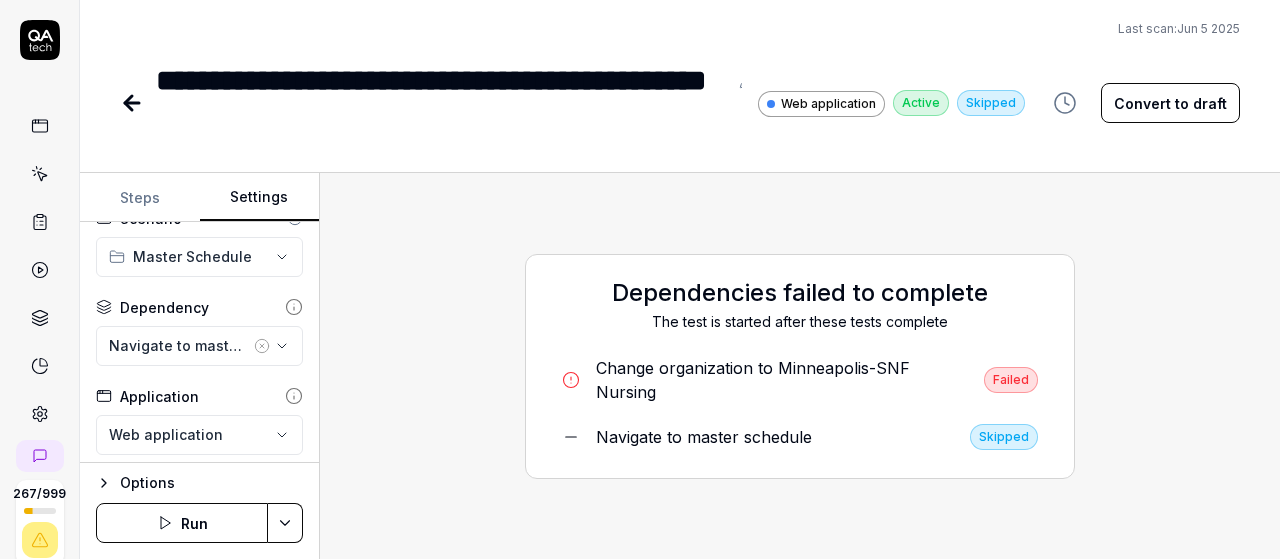 click 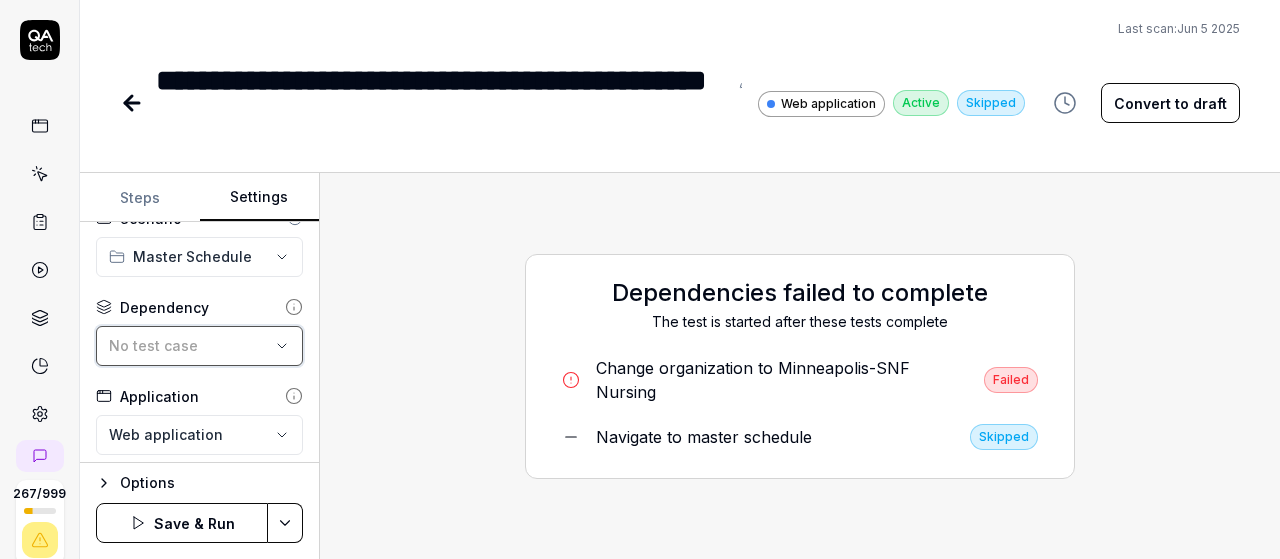 click on "No test case" at bounding box center (189, 345) 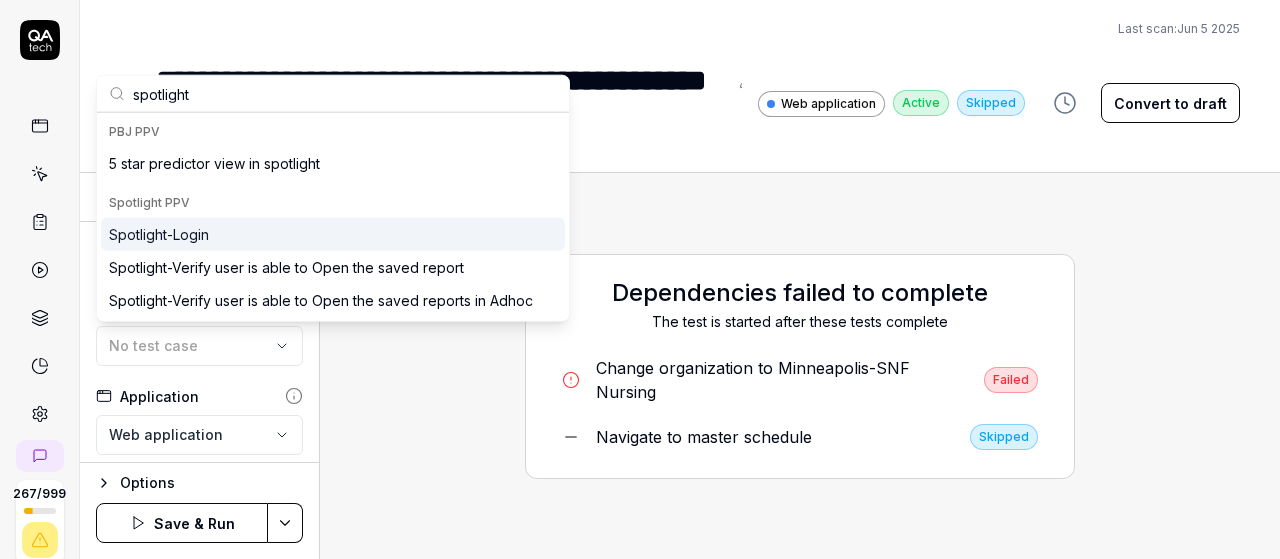 type on "spotlight" 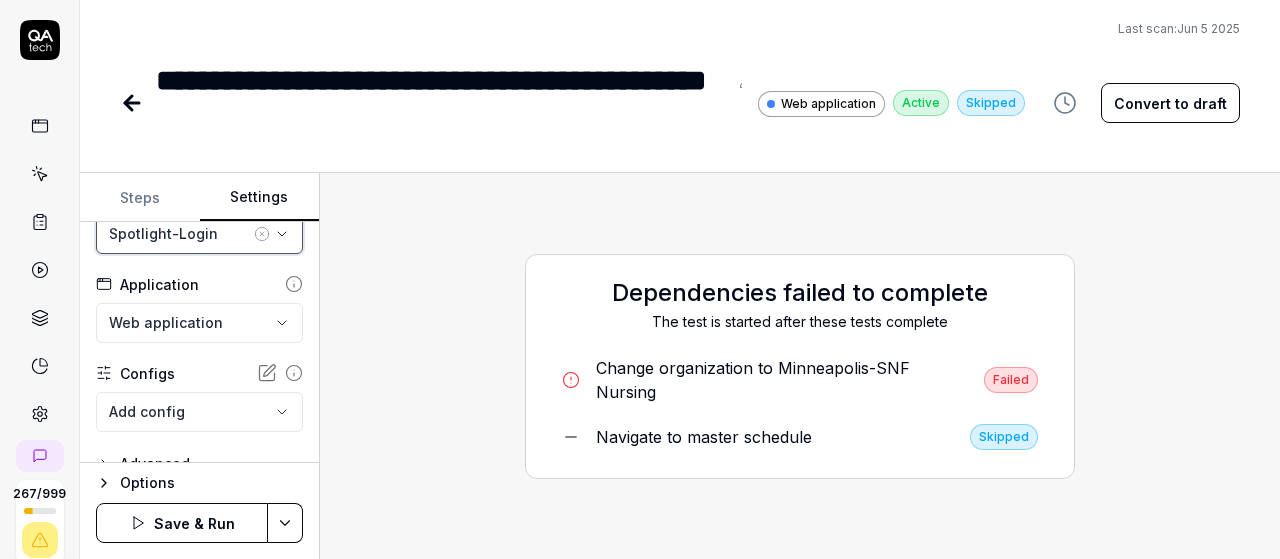 scroll, scrollTop: 149, scrollLeft: 0, axis: vertical 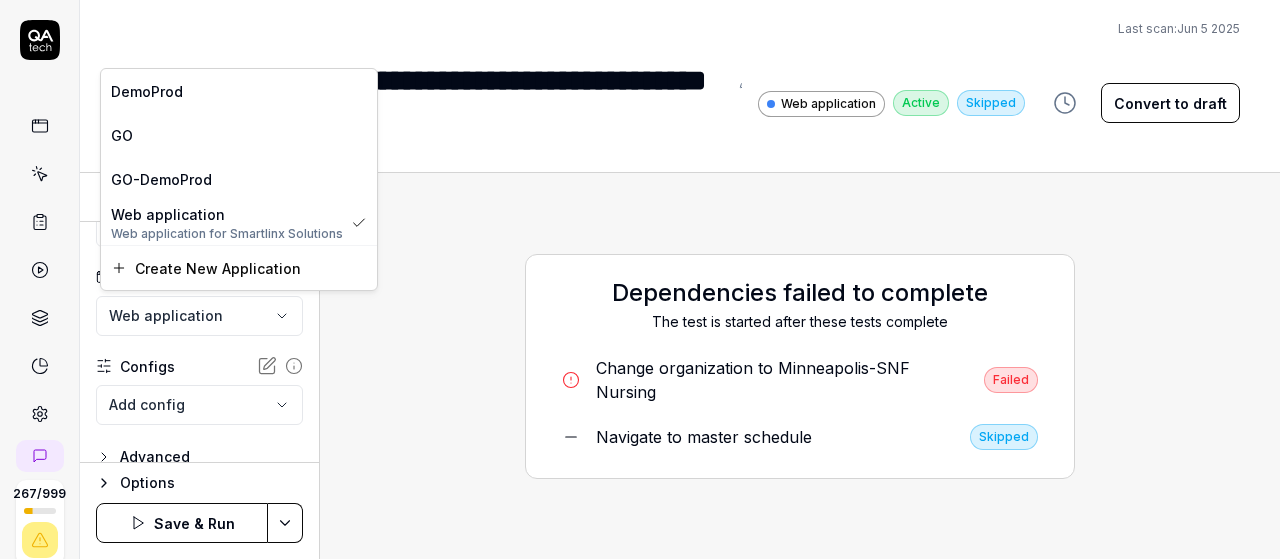 click on "**********" at bounding box center (640, 279) 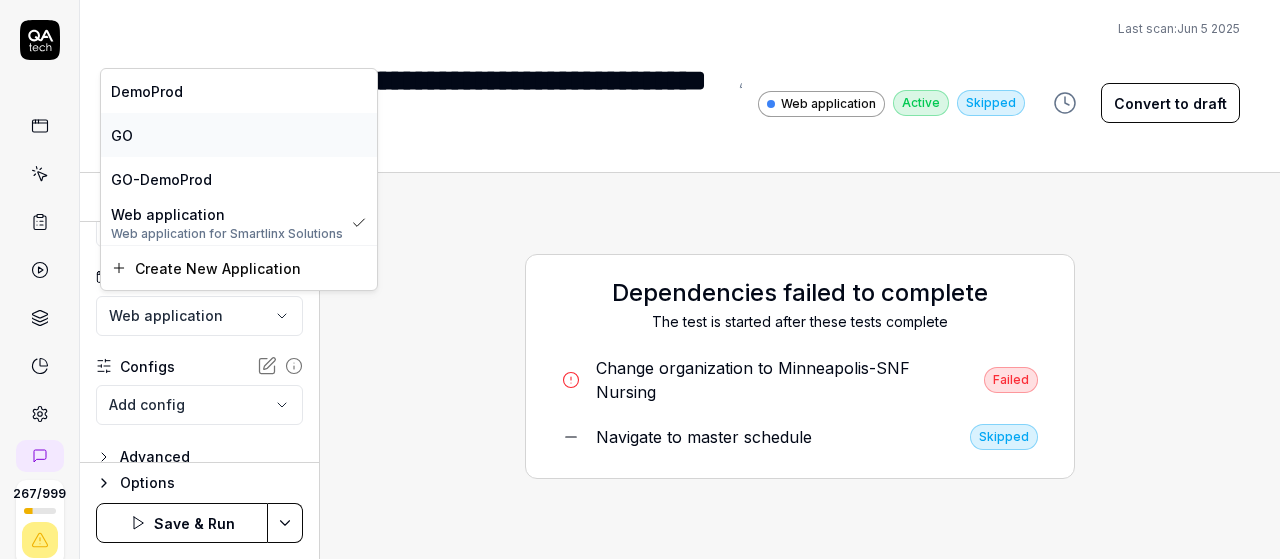 click on "GO" at bounding box center [239, 135] 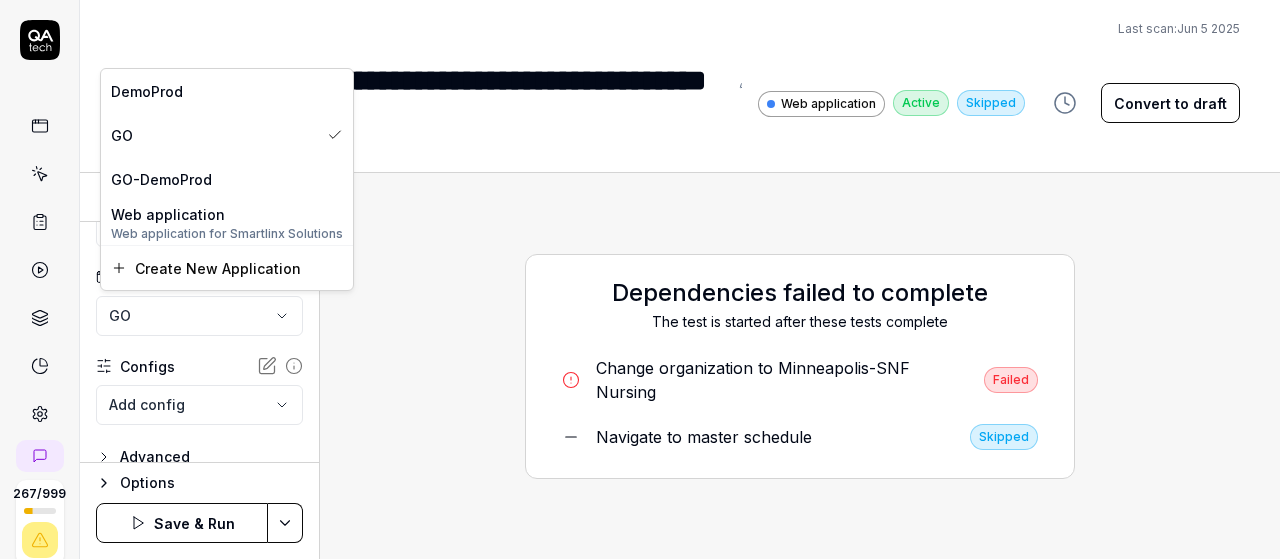 click on "**********" at bounding box center [640, 279] 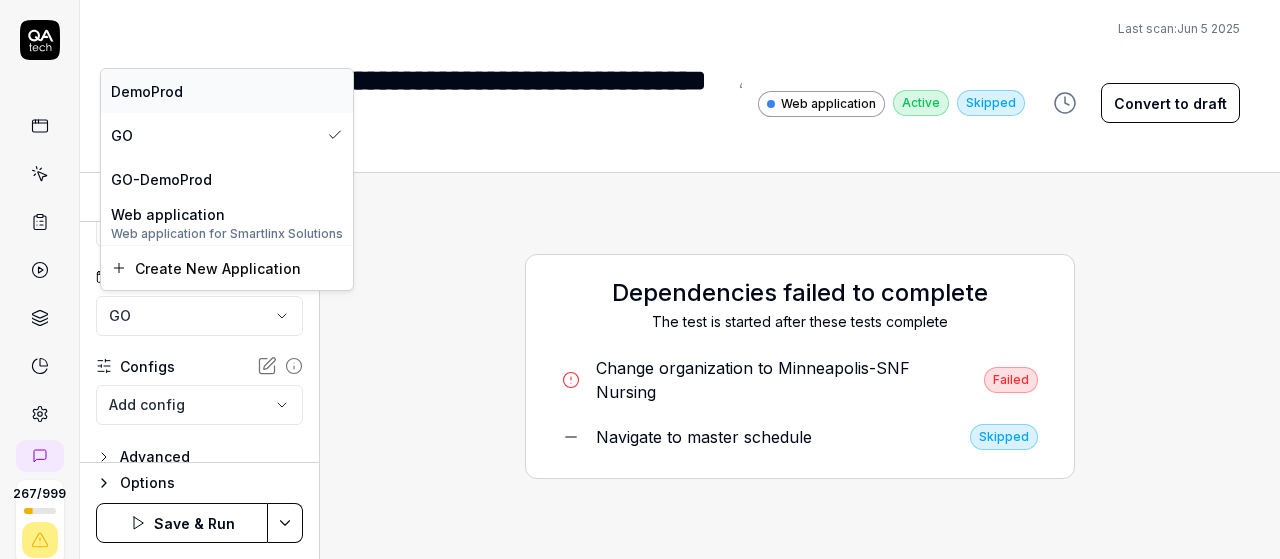 click on "DemoProd" at bounding box center [227, 91] 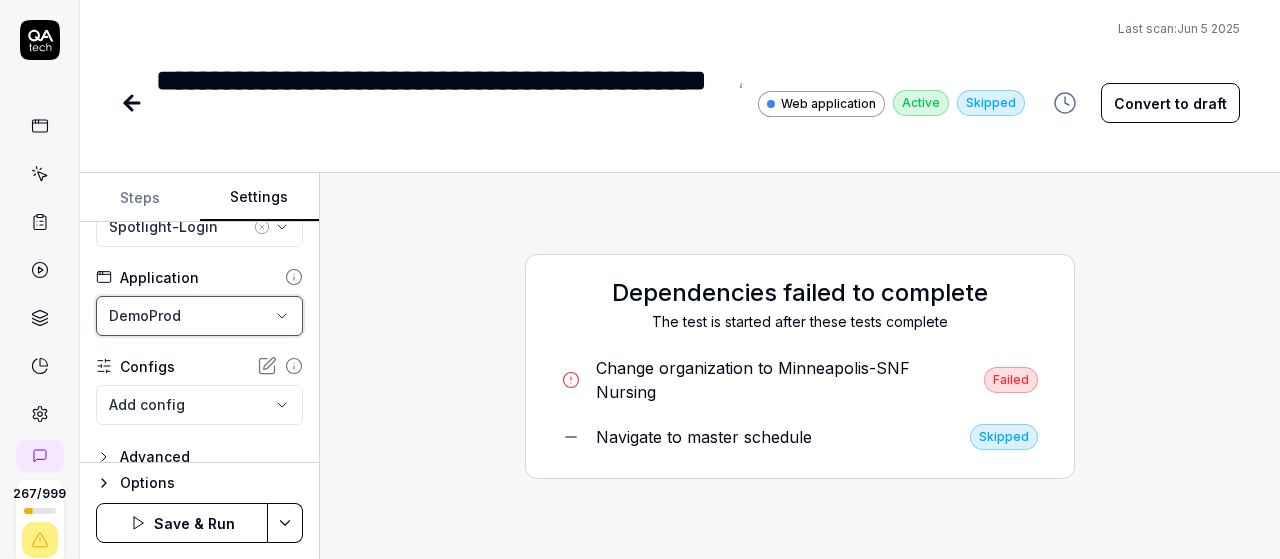 scroll, scrollTop: 170, scrollLeft: 0, axis: vertical 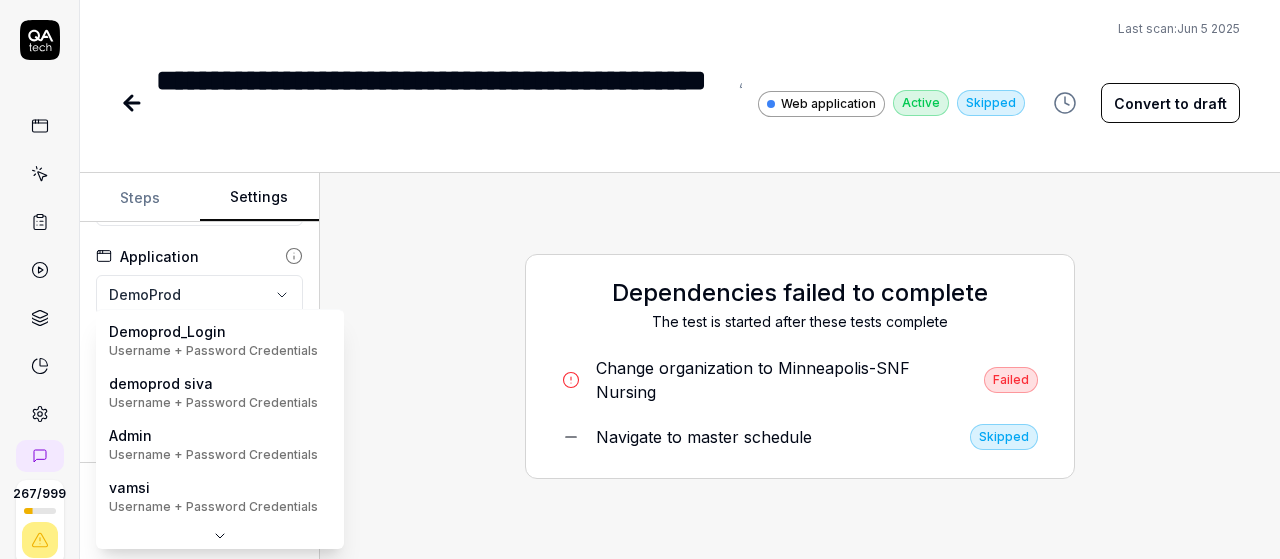 click on "**********" at bounding box center (640, 279) 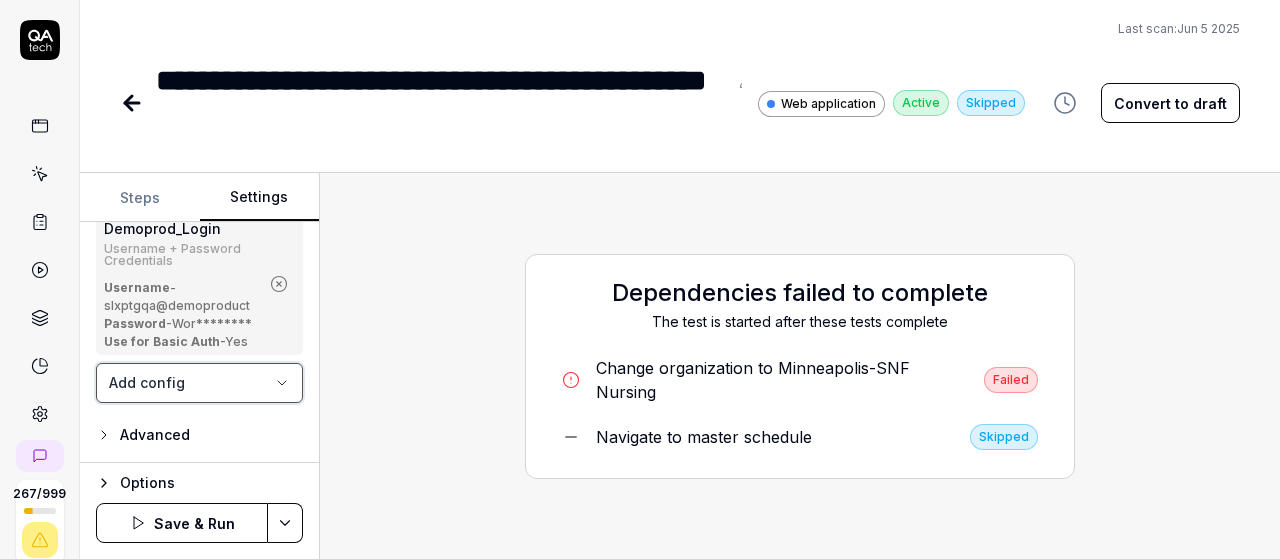 scroll, scrollTop: 355, scrollLeft: 0, axis: vertical 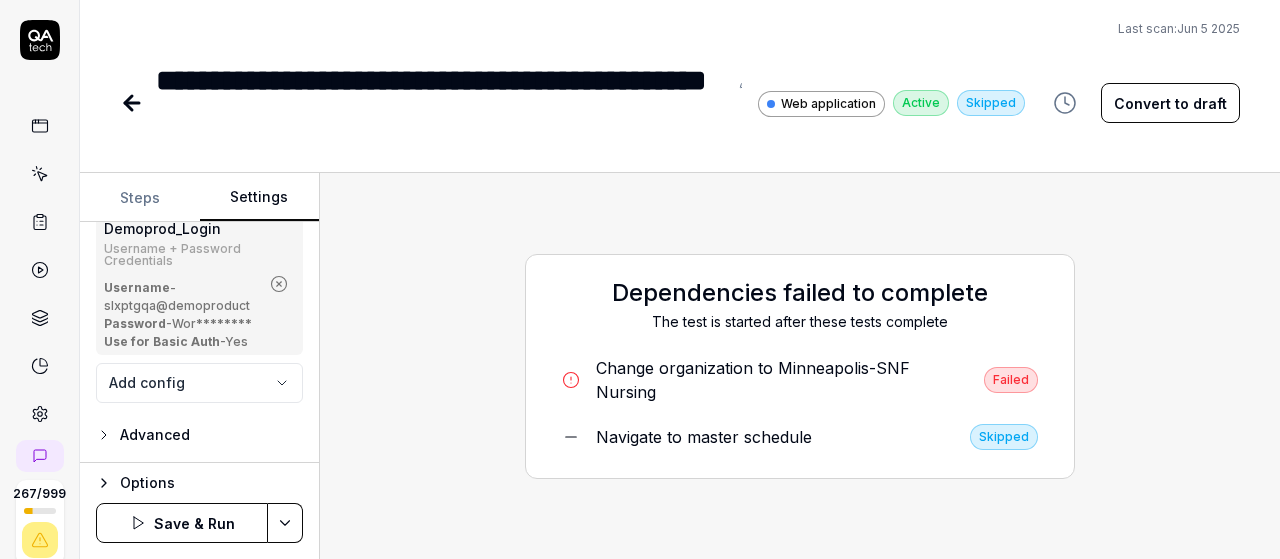 click 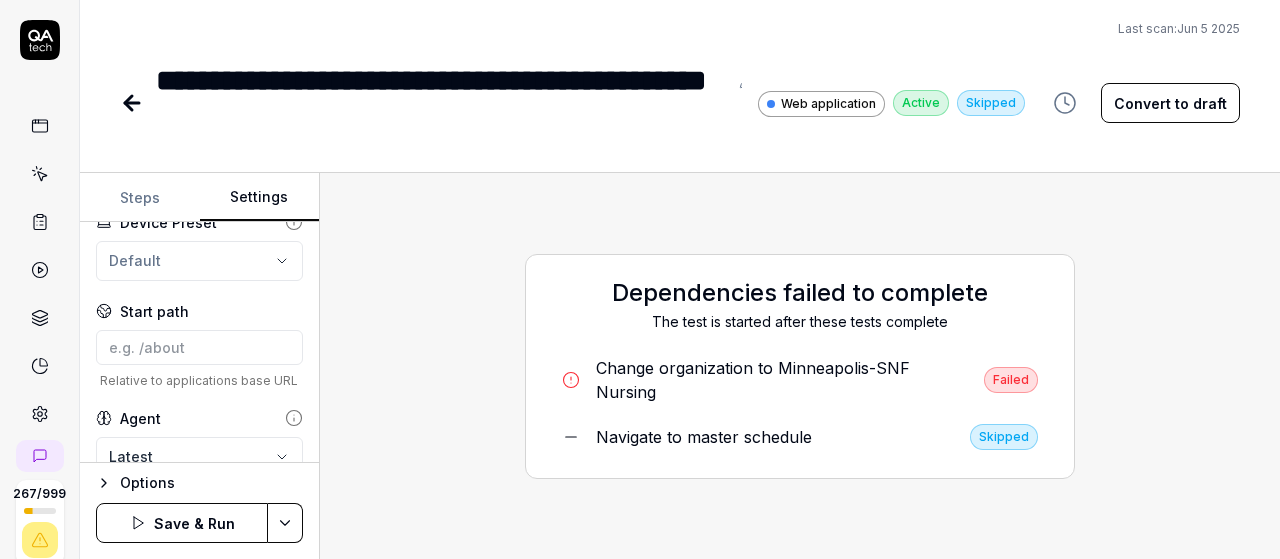 scroll, scrollTop: 654, scrollLeft: 0, axis: vertical 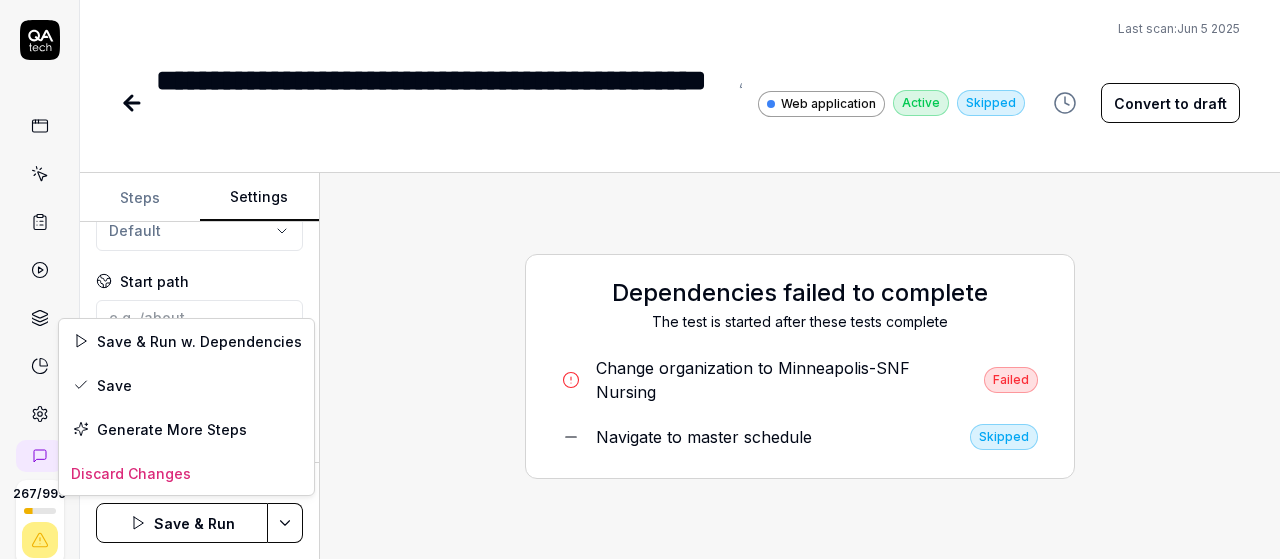 click on "**********" at bounding box center [640, 279] 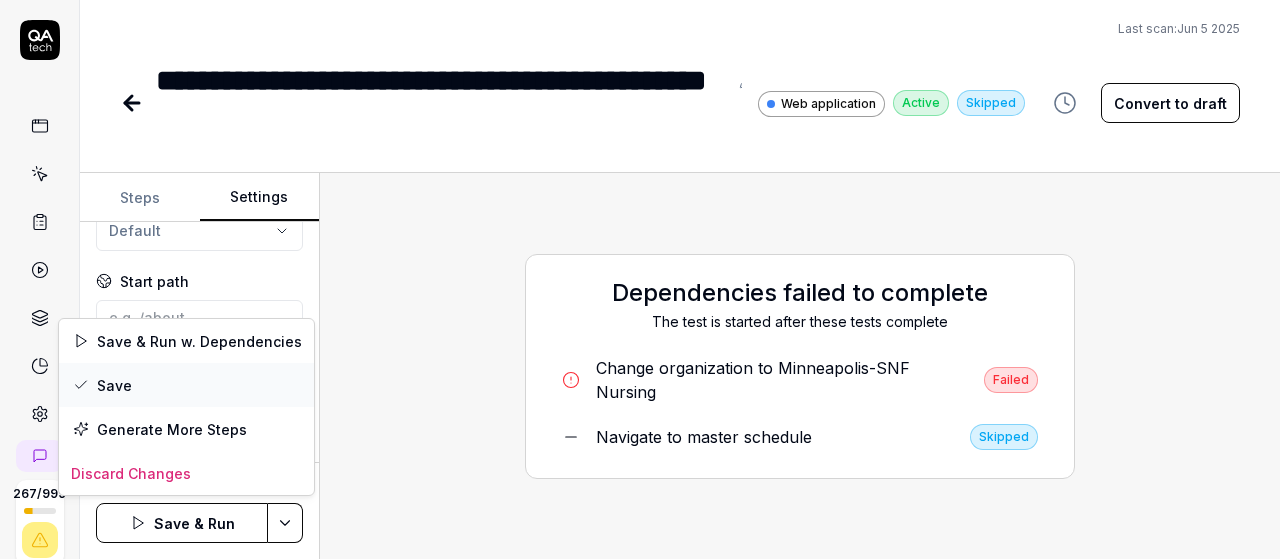 click on "Save" at bounding box center [186, 385] 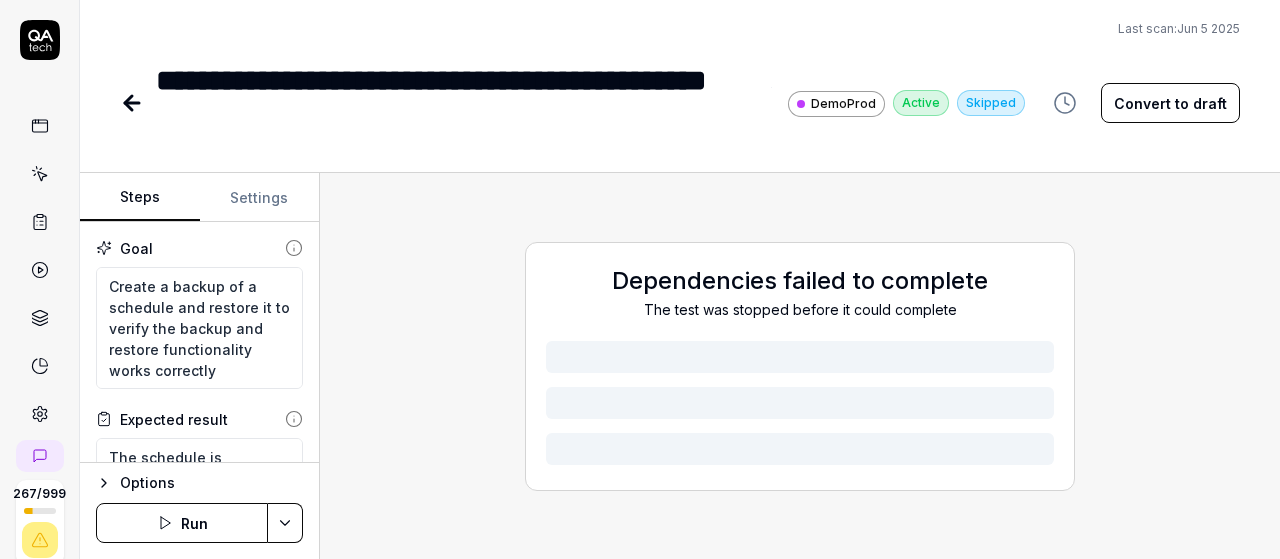 scroll, scrollTop: 0, scrollLeft: 0, axis: both 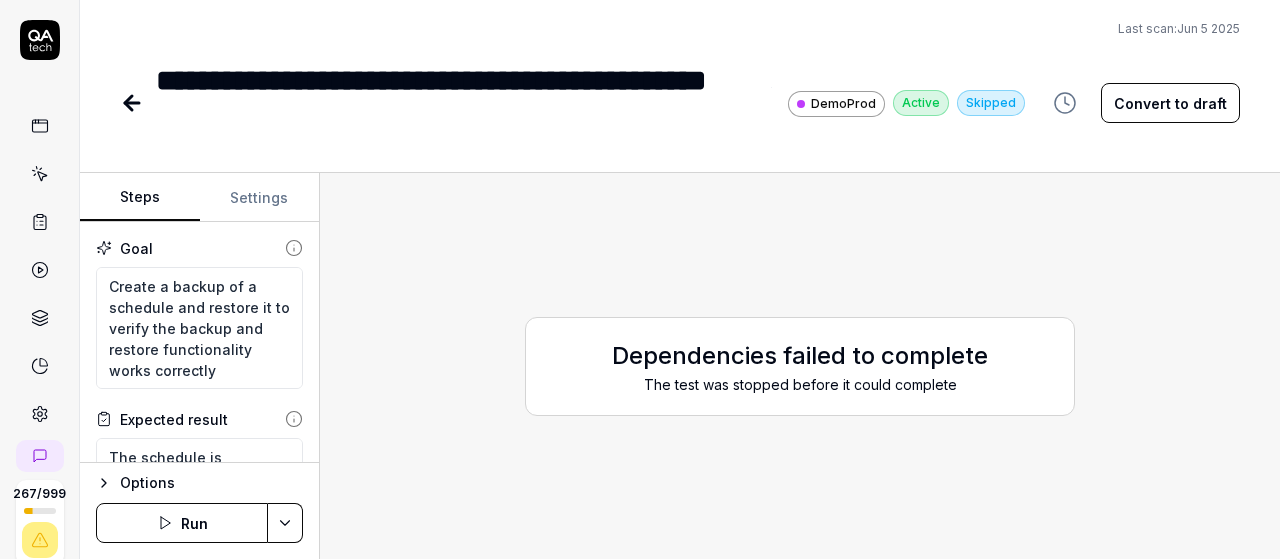 click on "Run" at bounding box center [182, 523] 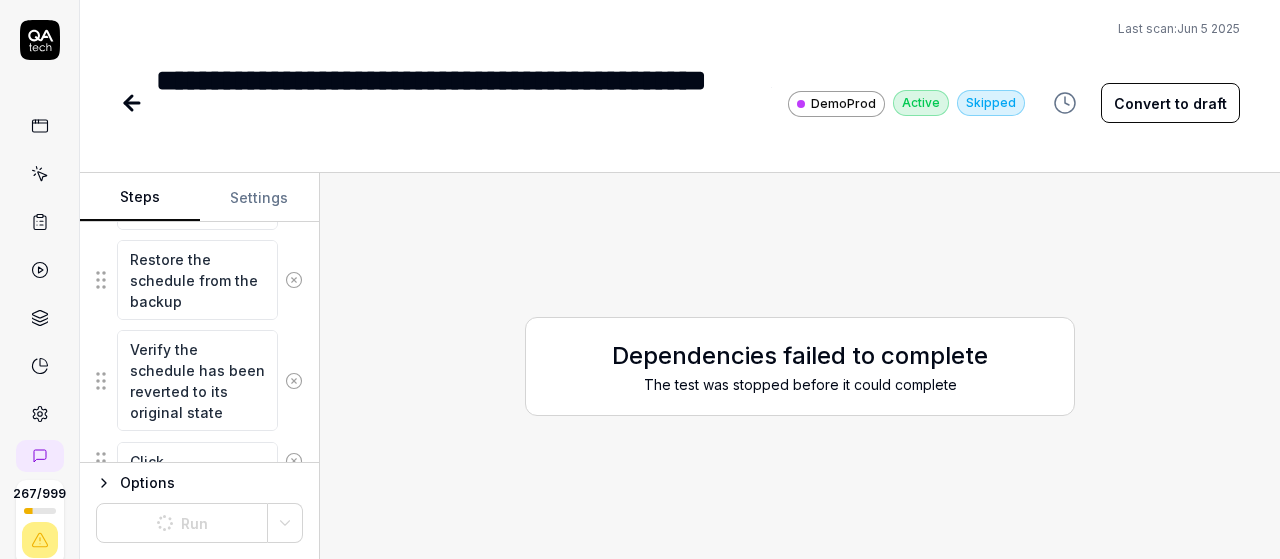 scroll, scrollTop: 1313, scrollLeft: 0, axis: vertical 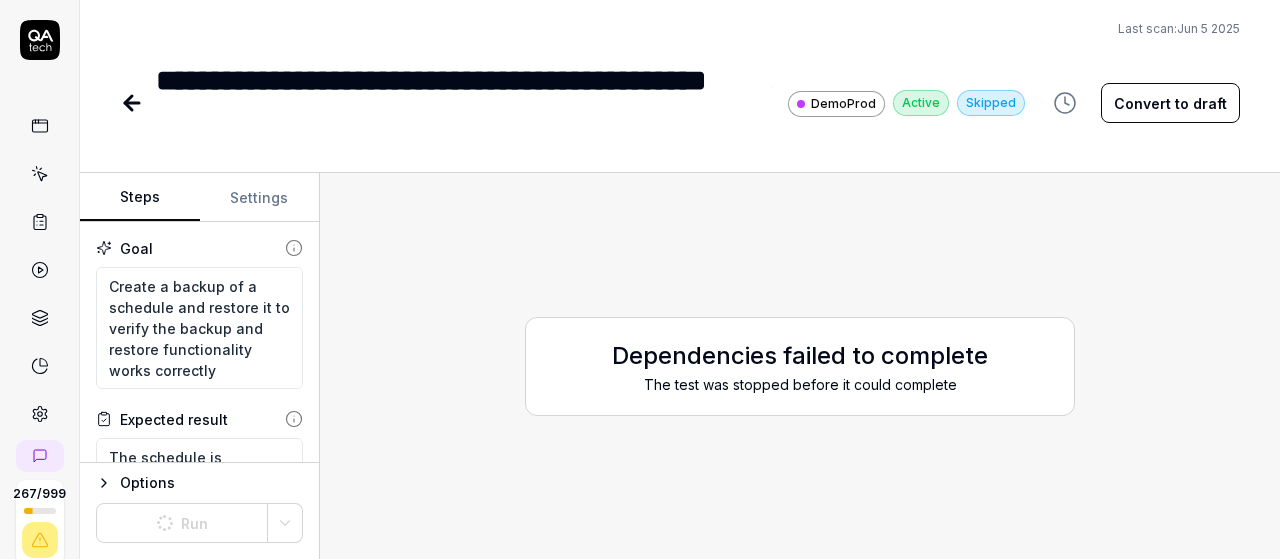 click on "Dependencies failed to complete The test was stopped before it could complete" at bounding box center (800, 366) 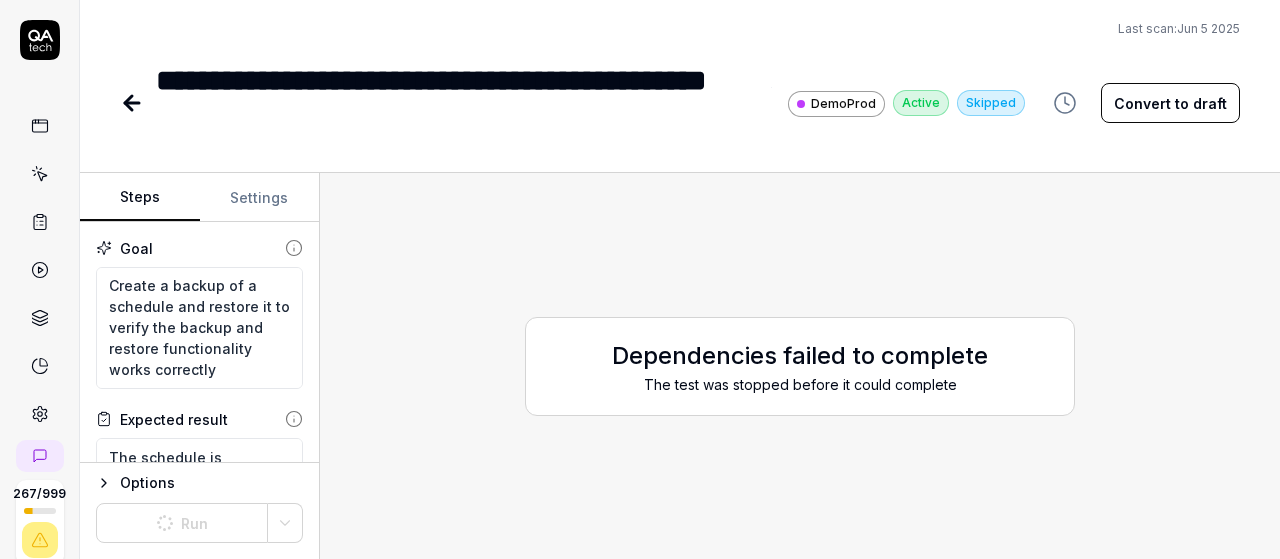 scroll, scrollTop: 0, scrollLeft: 0, axis: both 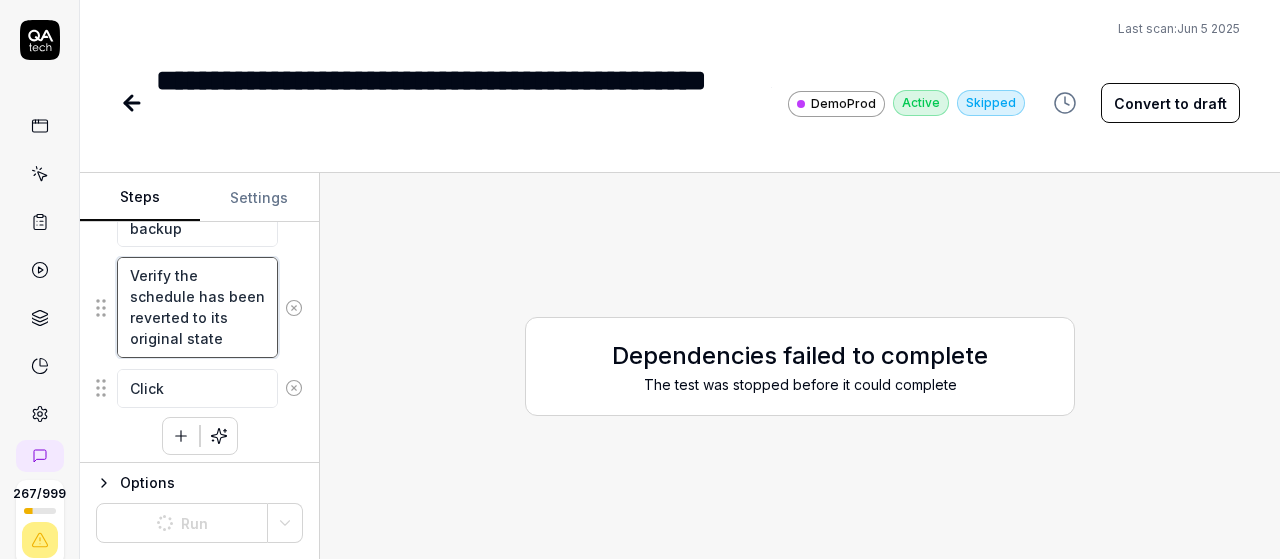 type on "*" 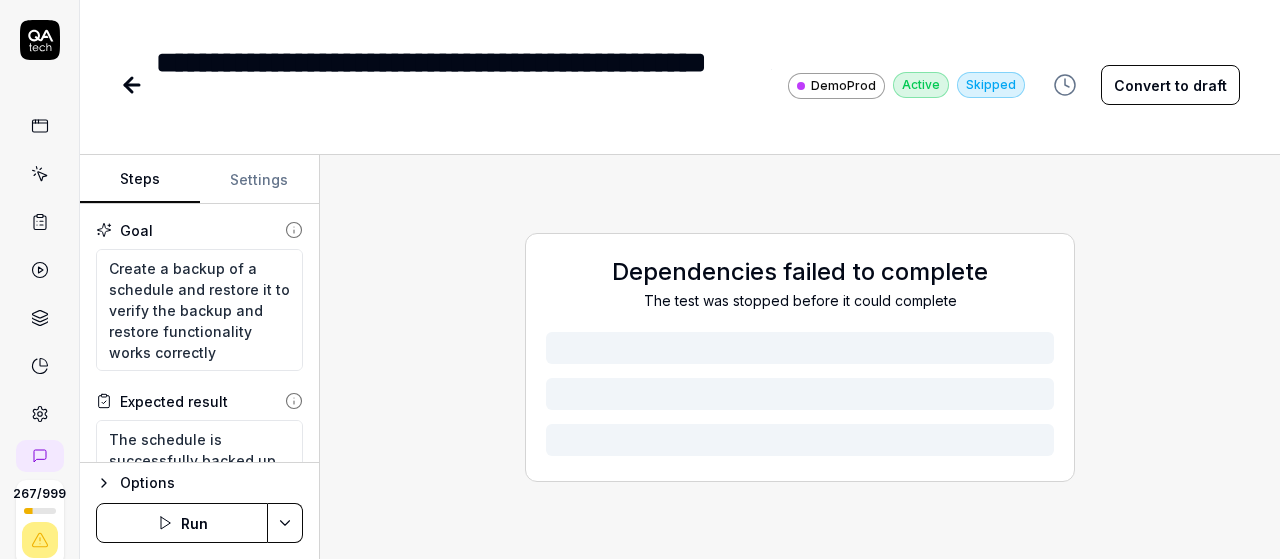 scroll, scrollTop: 0, scrollLeft: 0, axis: both 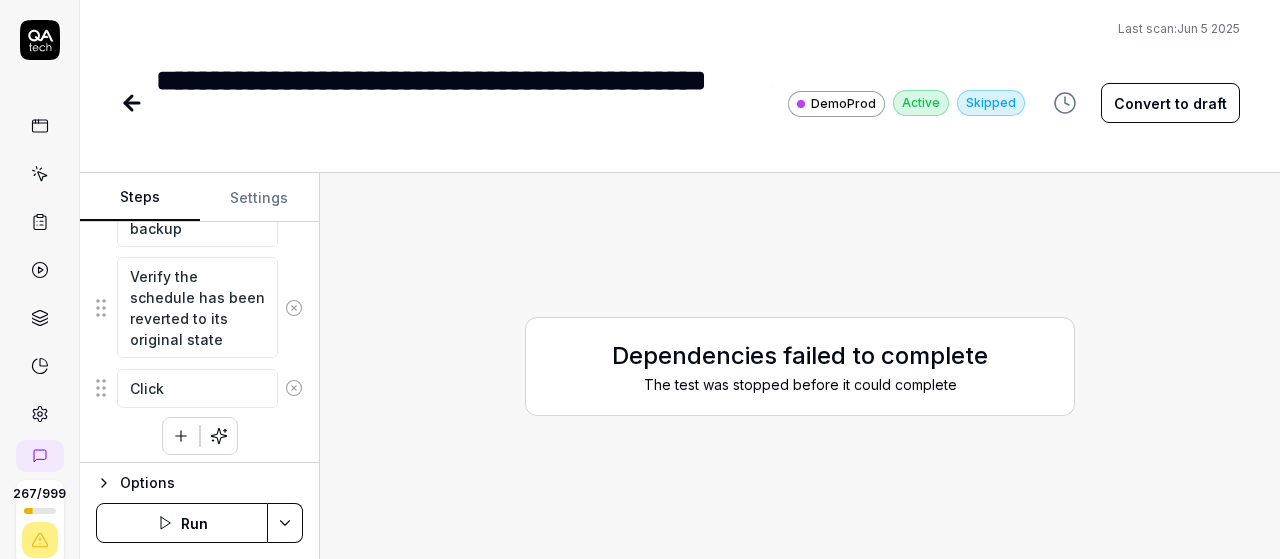 click on "Run" at bounding box center [182, 523] 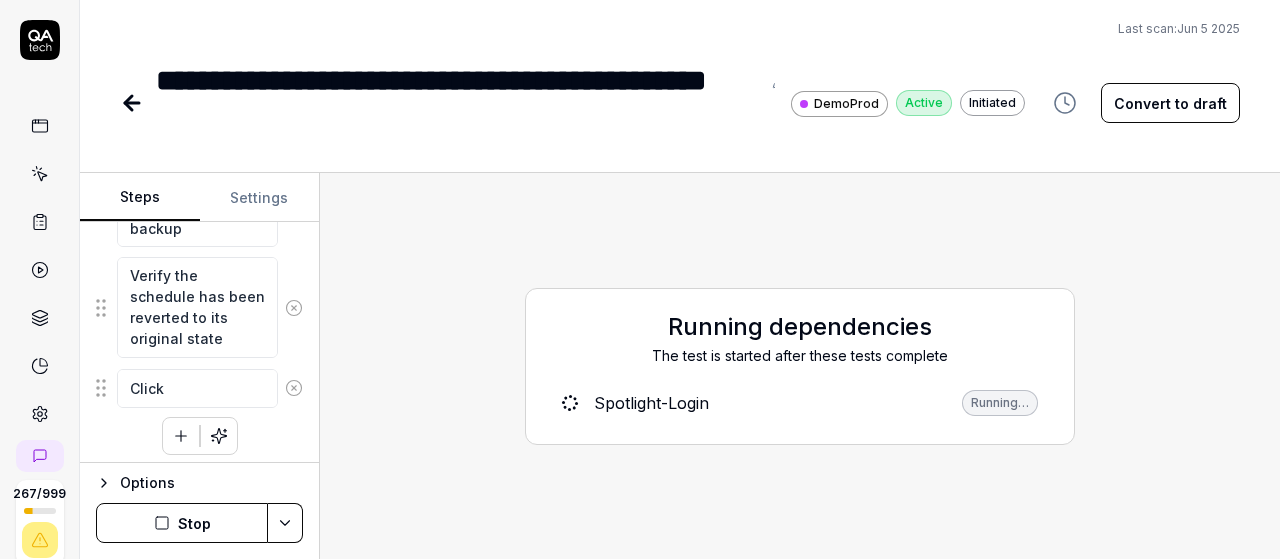 scroll, scrollTop: 0, scrollLeft: 0, axis: both 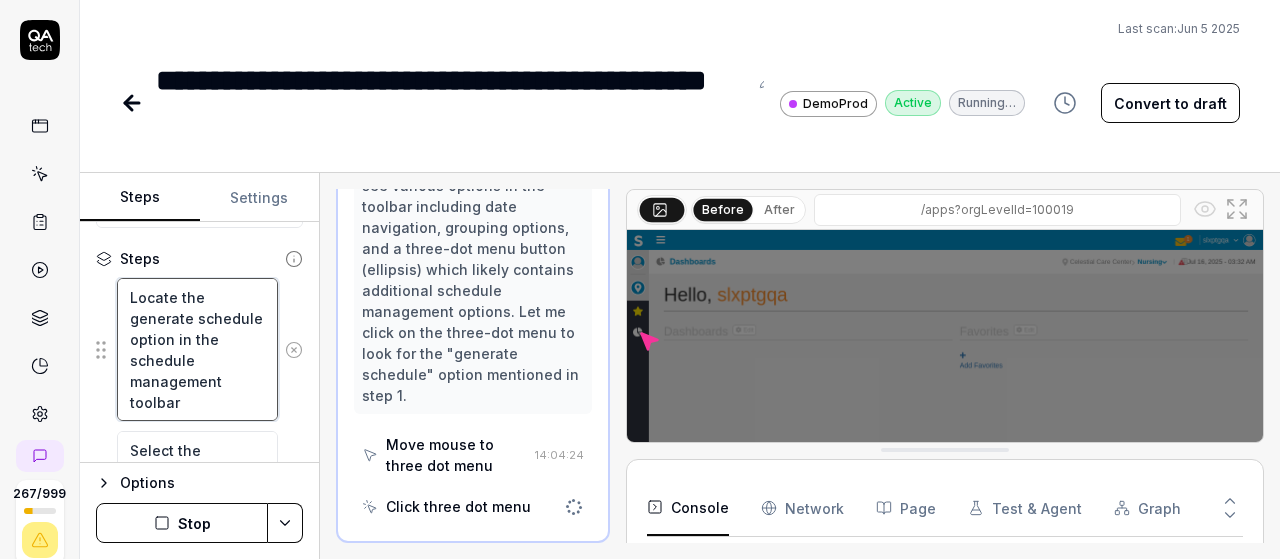 click on "Locate the generate schedule option in the schedule management toolbar" at bounding box center [197, 349] 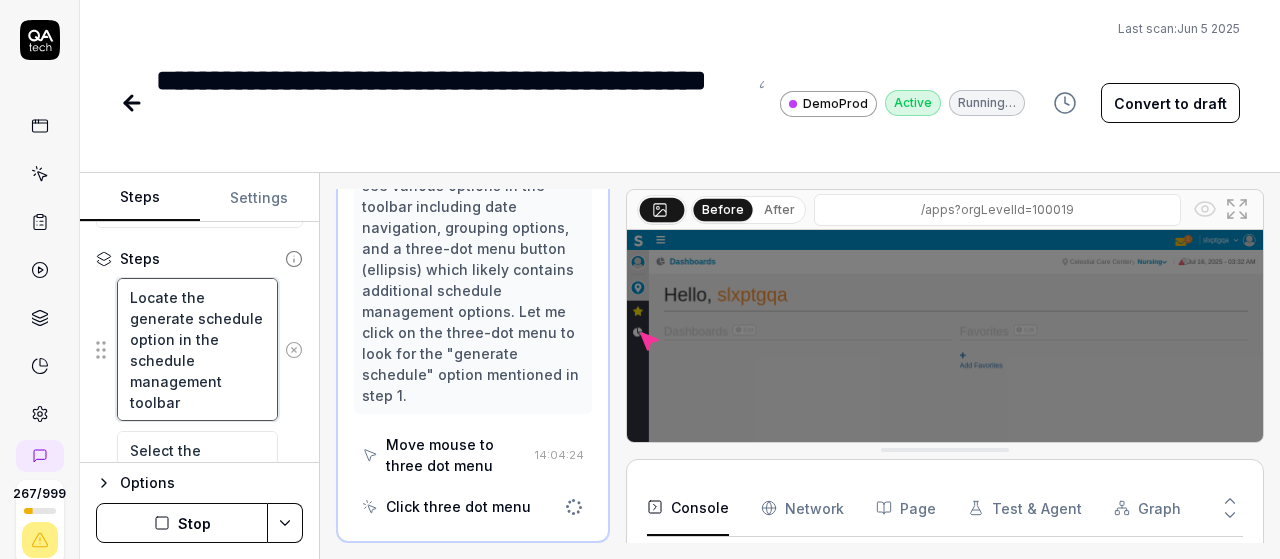 type on "*" 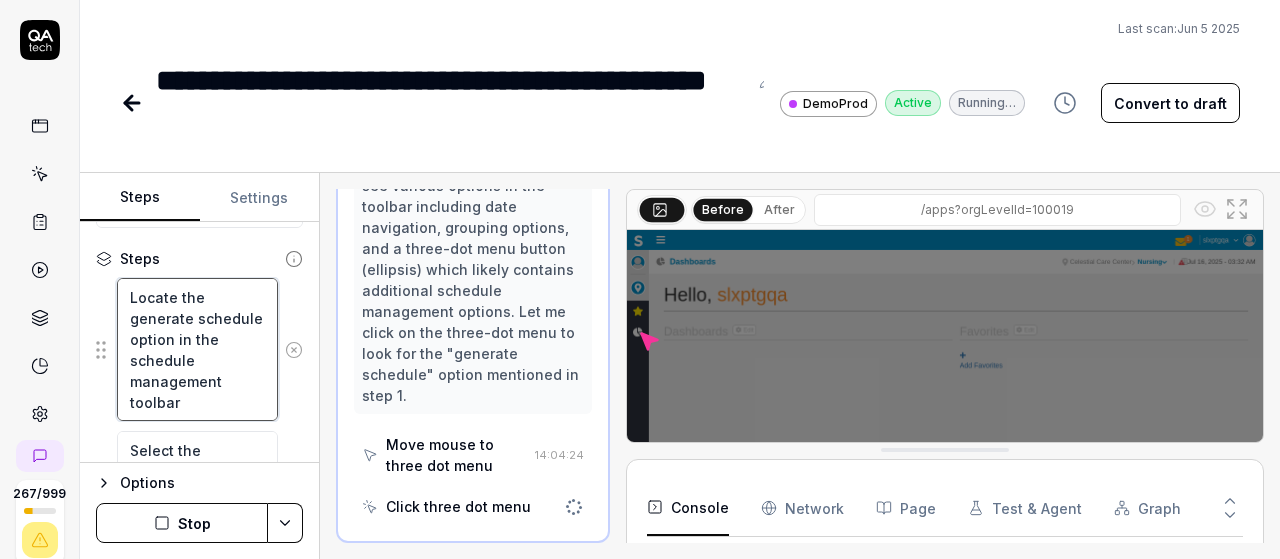 type on "cLocate the generate schedule option in the schedule management toolbar" 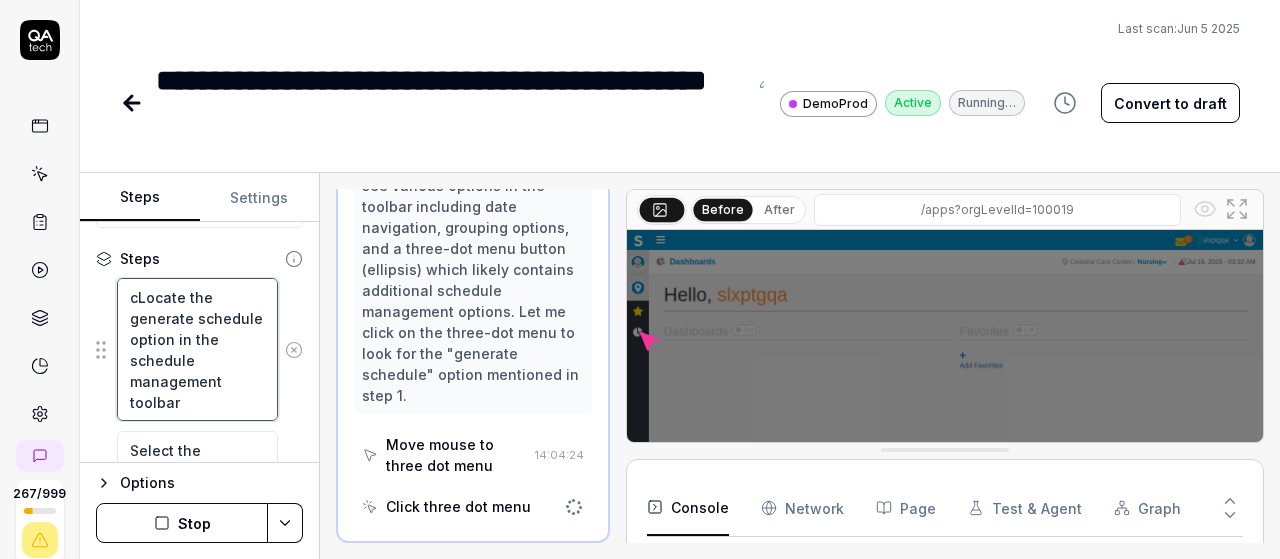 type on "*" 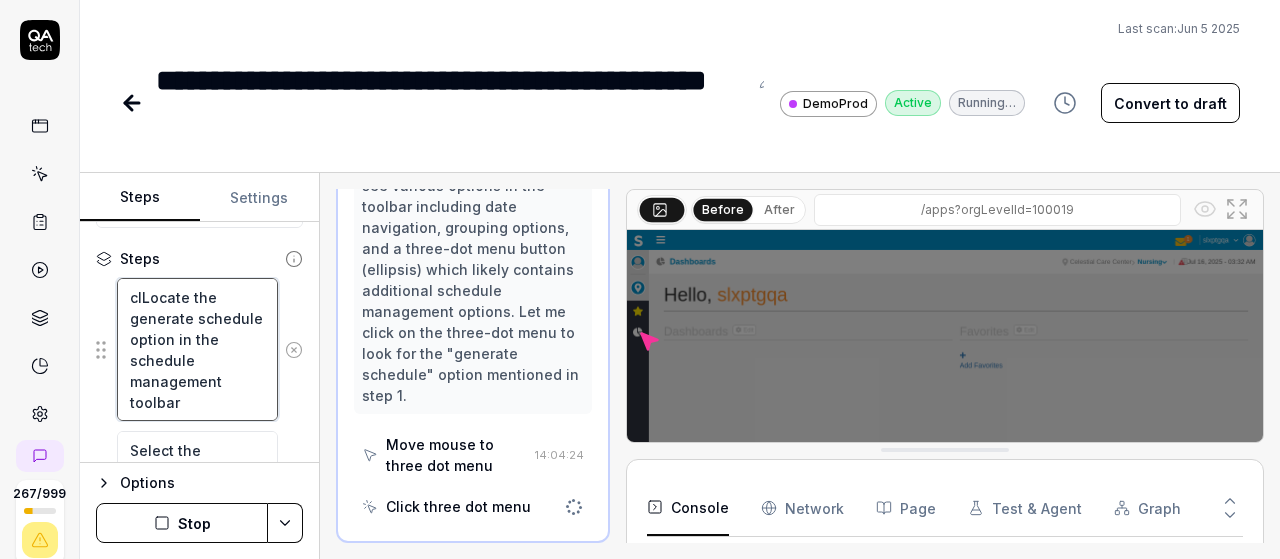 type on "cliLocate the generate schedule option in the schedule management toolbar" 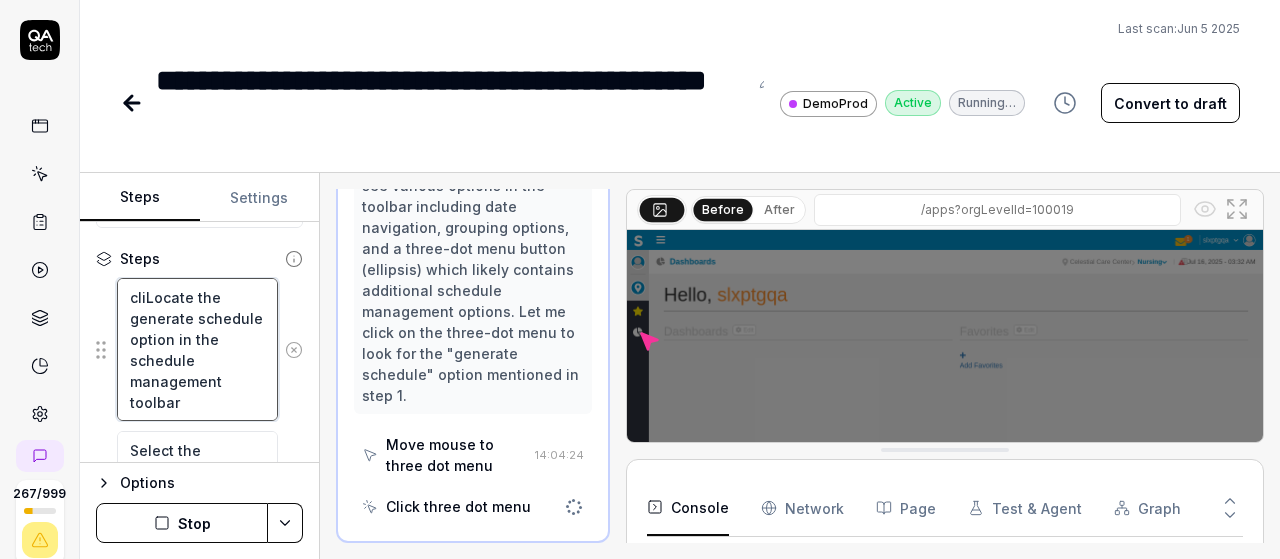 type on "*" 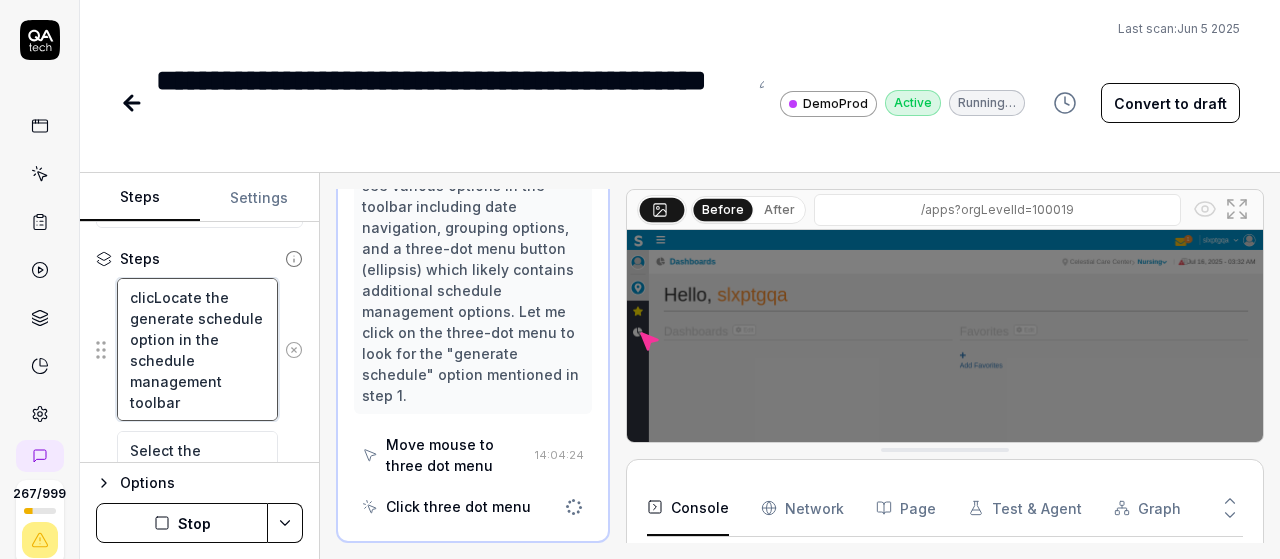 type on "*" 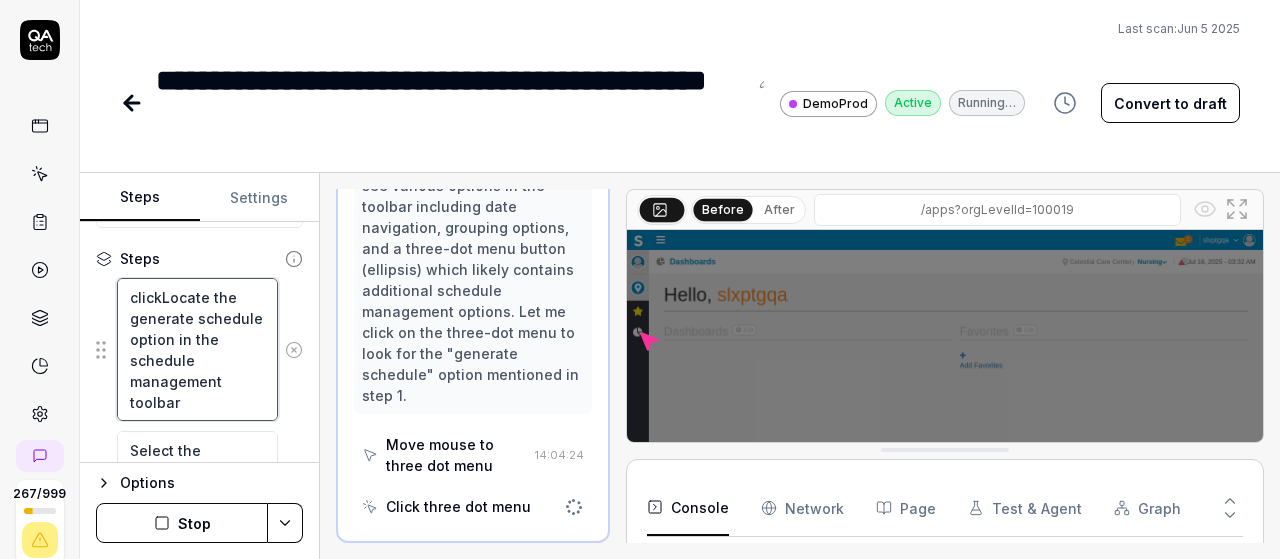 type on "*" 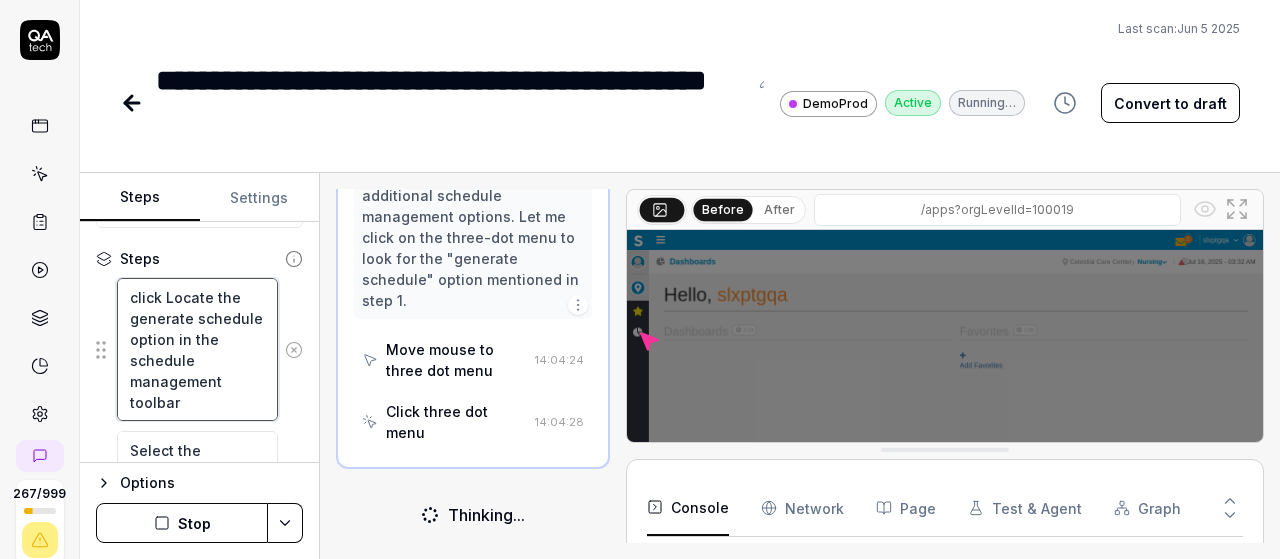 type on "*" 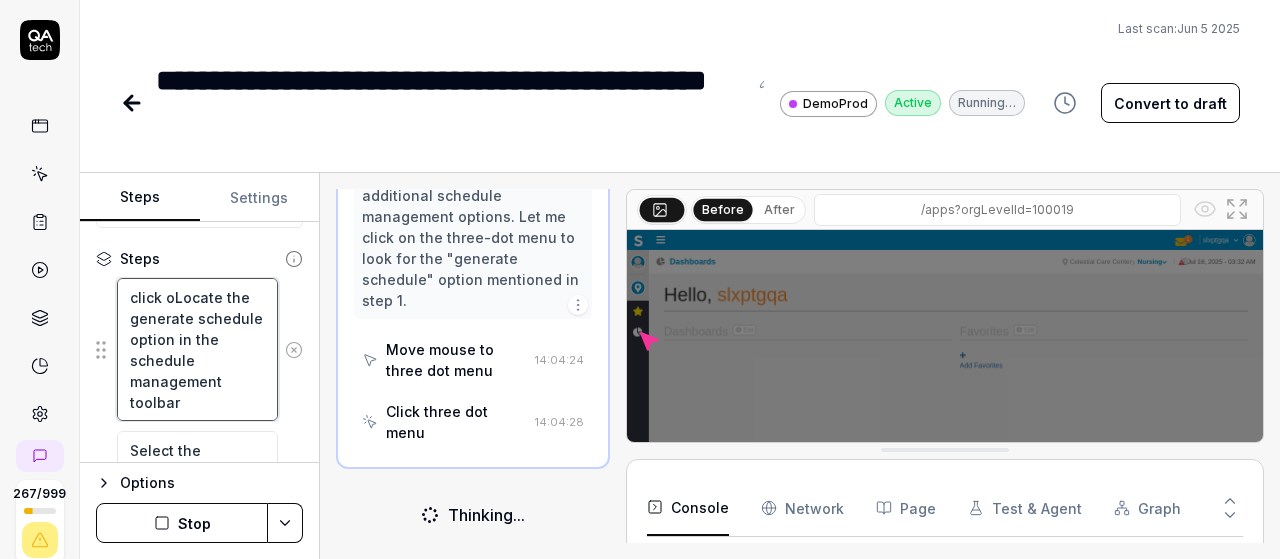 scroll, scrollTop: 1466, scrollLeft: 0, axis: vertical 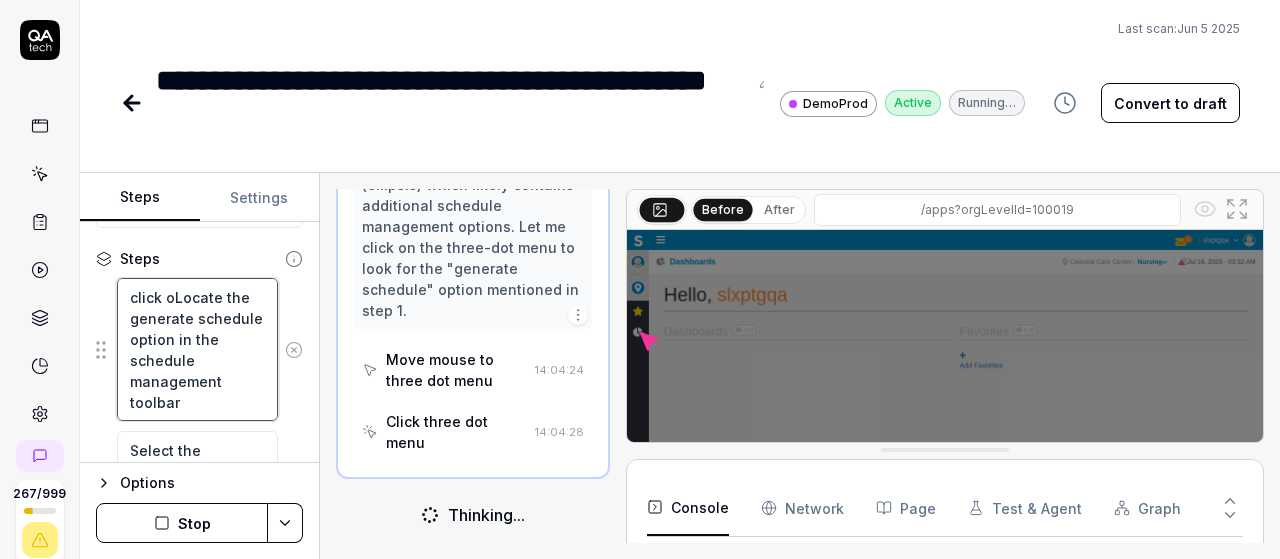 type on "*" 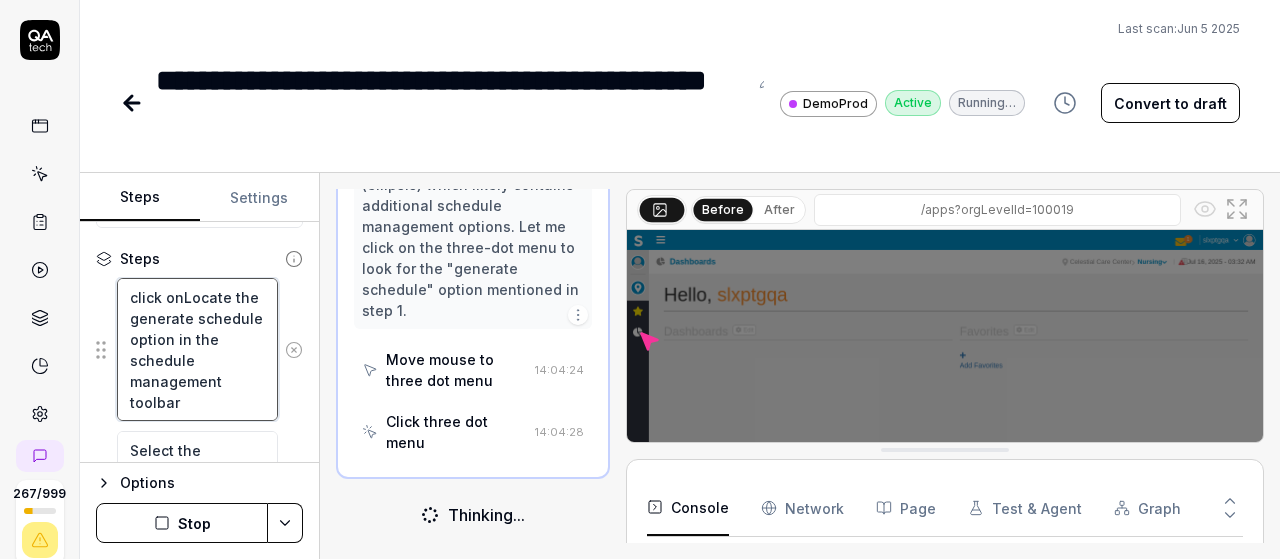 type on "*" 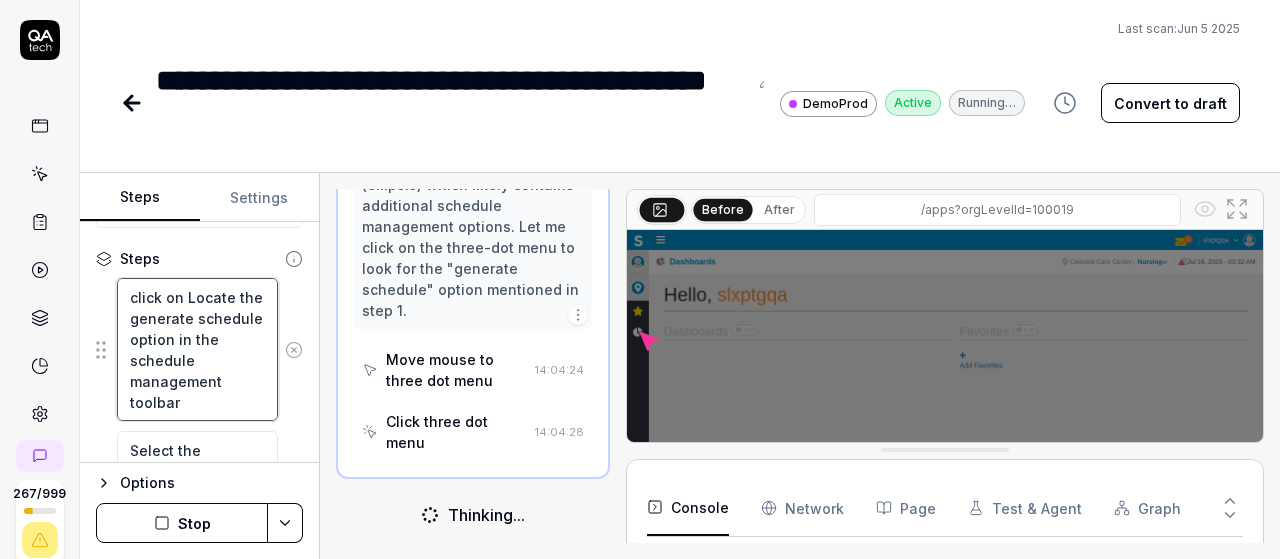 type on "*" 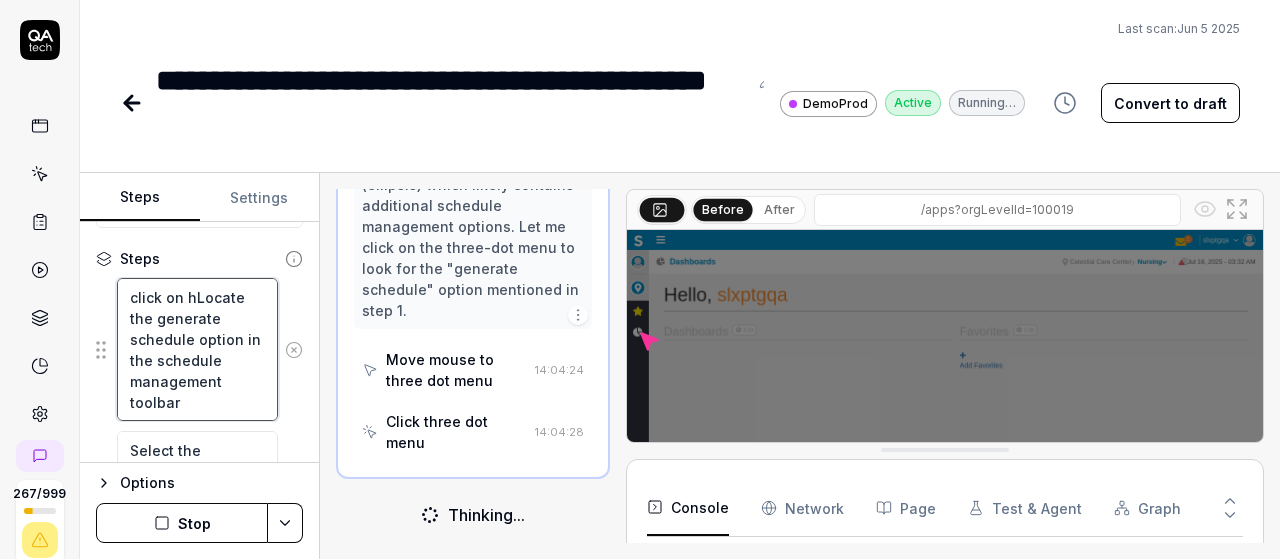 type on "*" 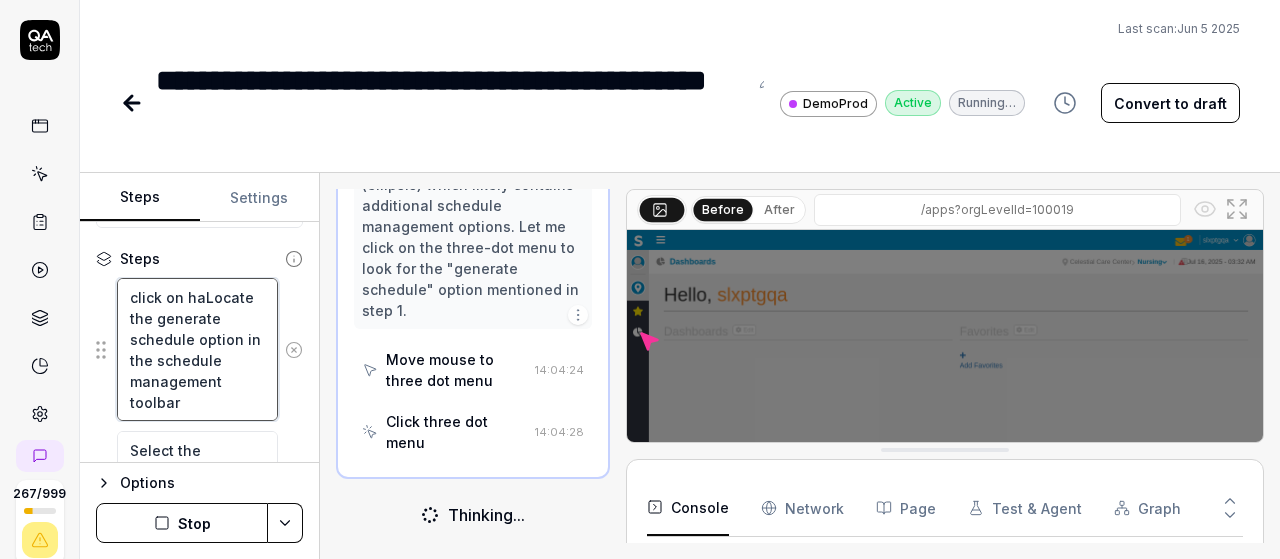 type on "click on hamLocate the generate schedule option in the schedule management toolbar" 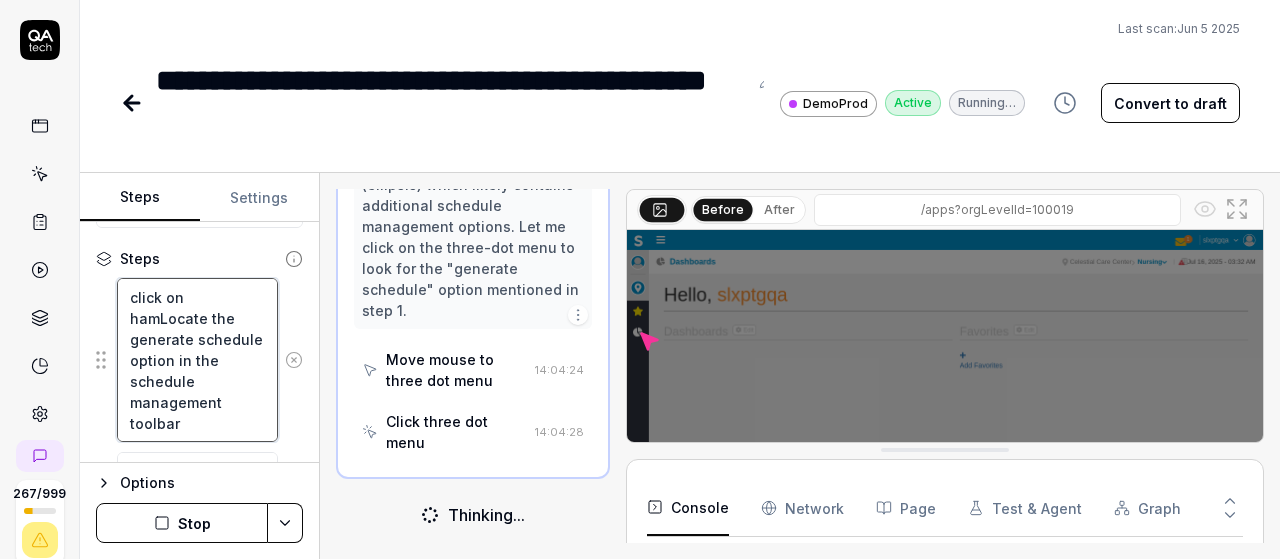 type on "*" 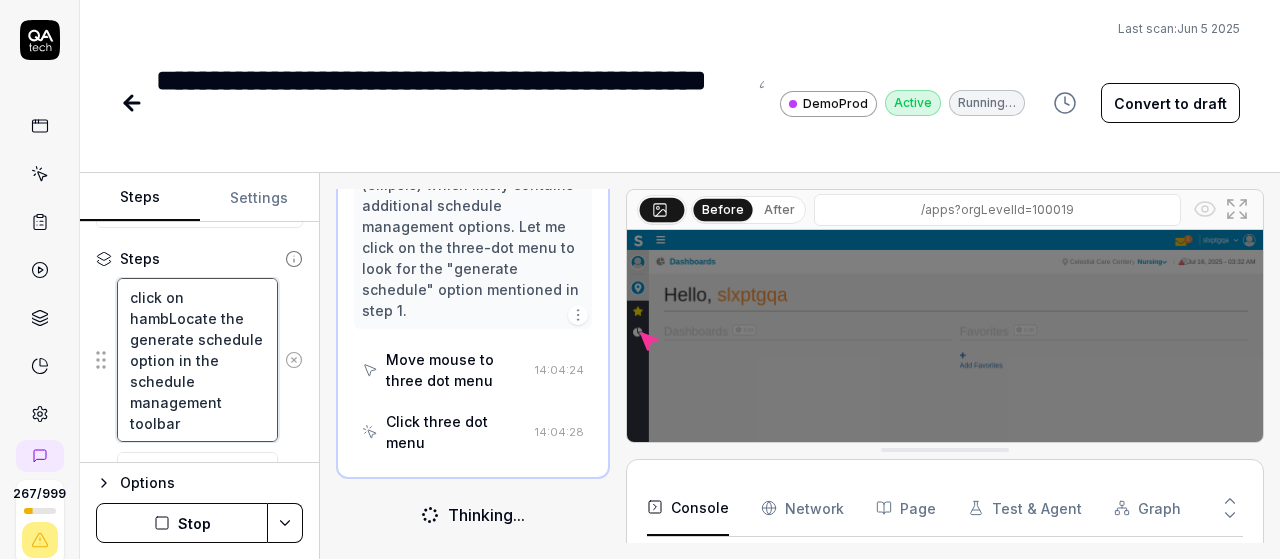 type on "*" 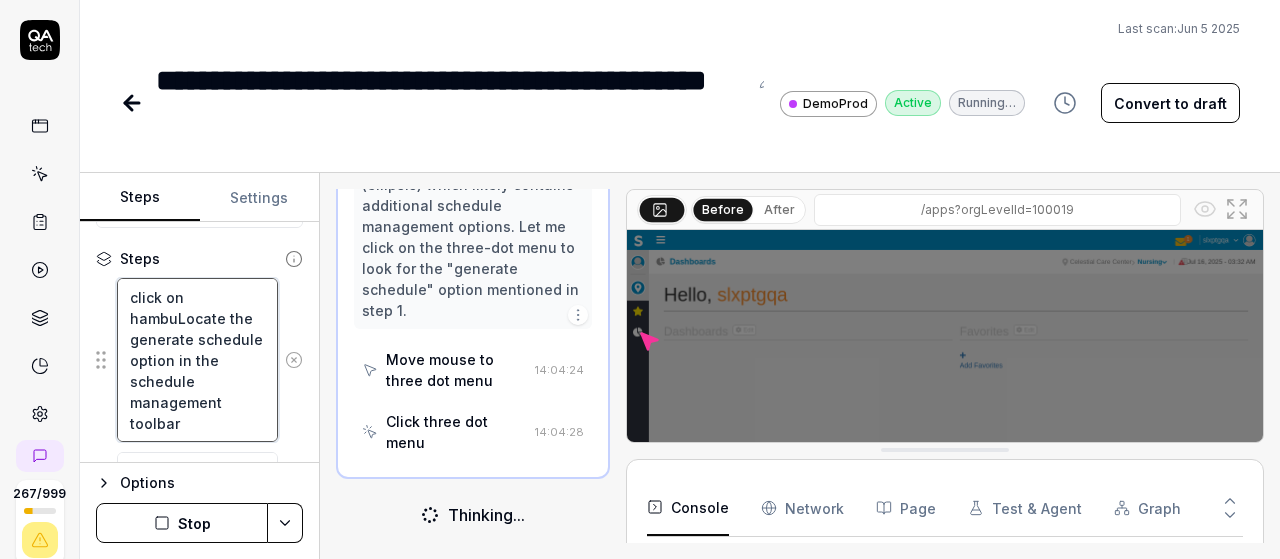 type on "*" 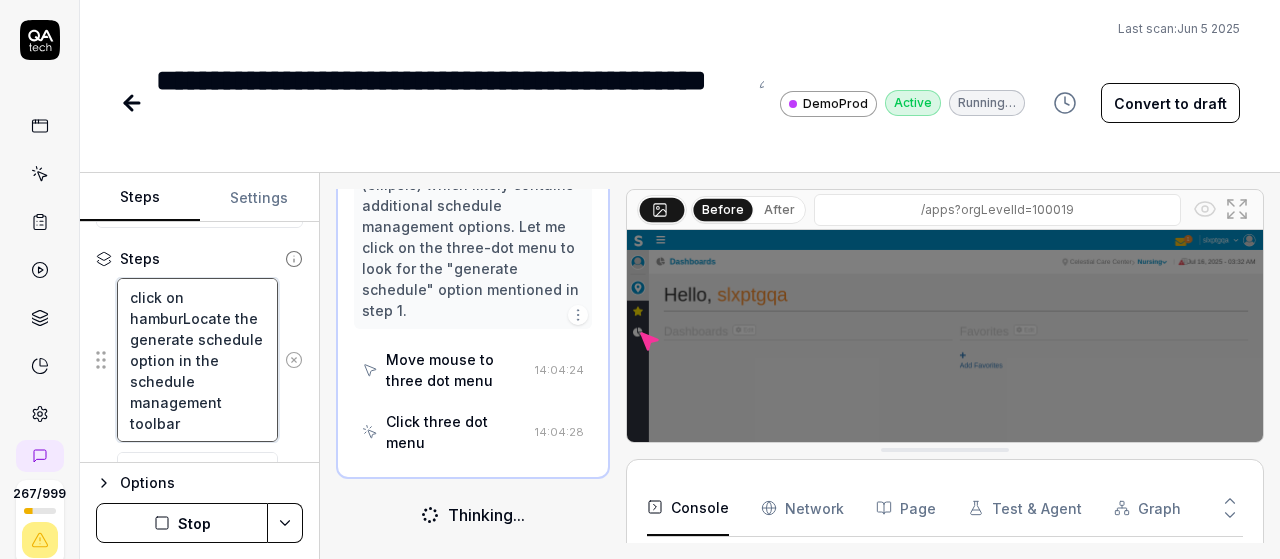 type on "*" 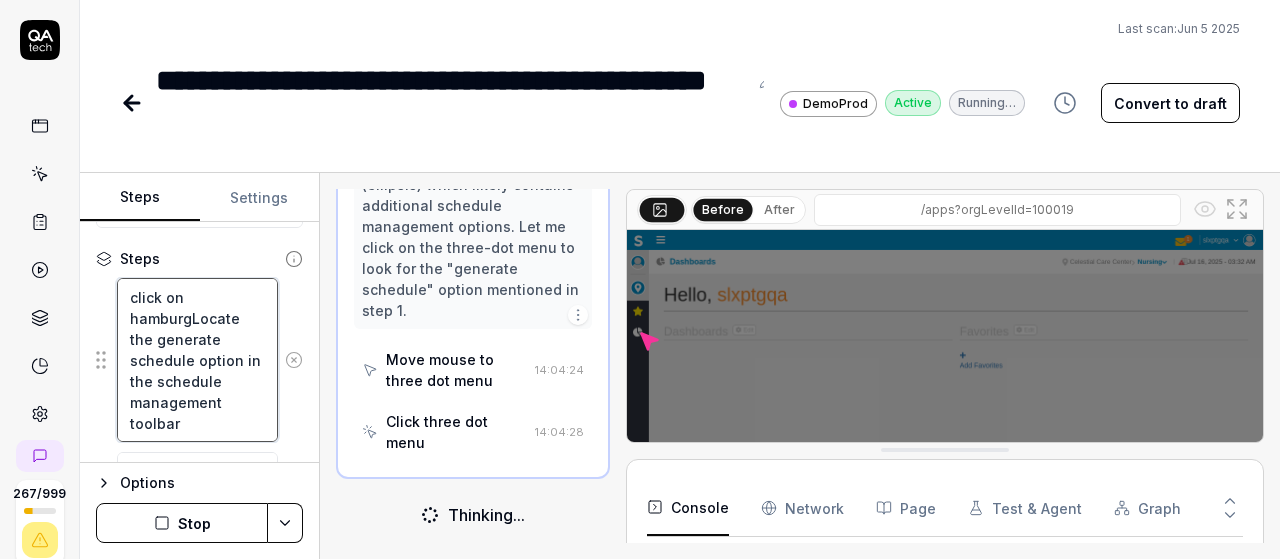 type on "*" 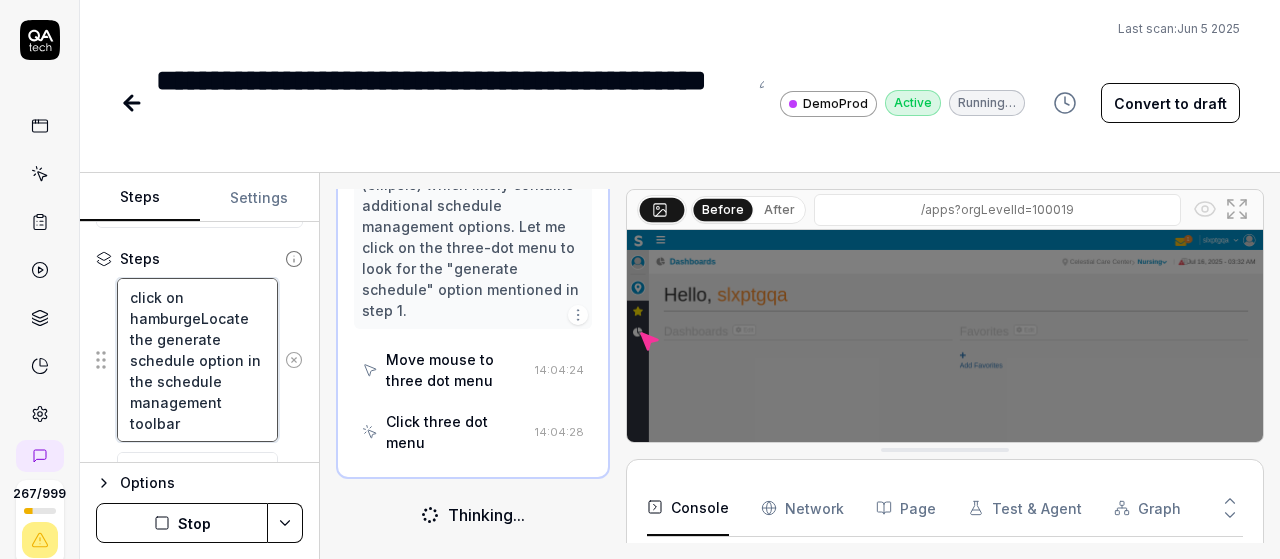 type on "*" 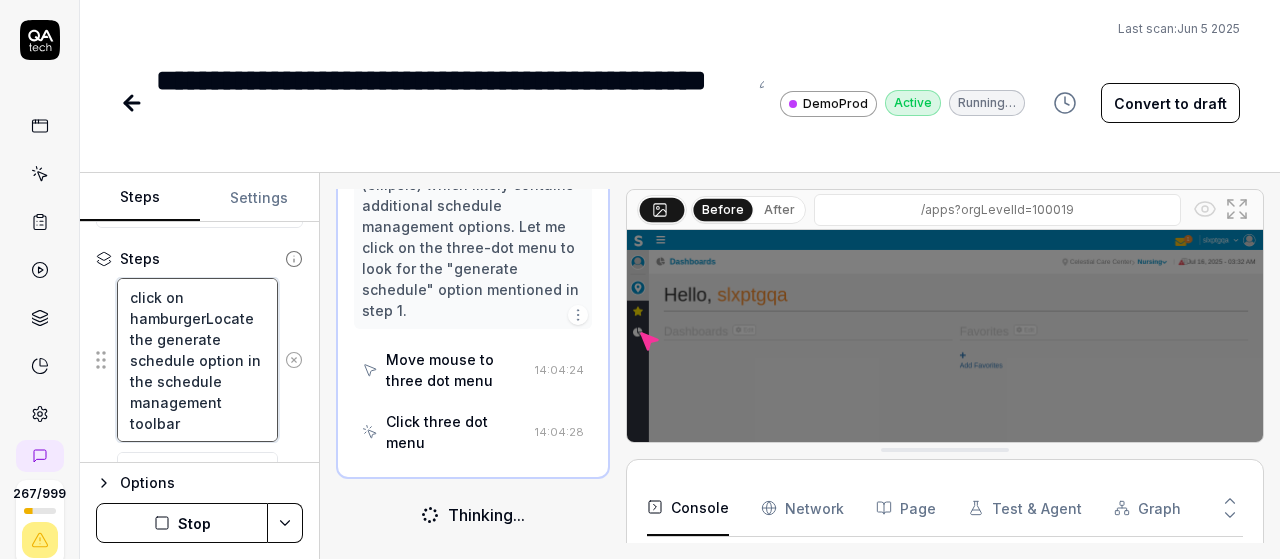 type on "*" 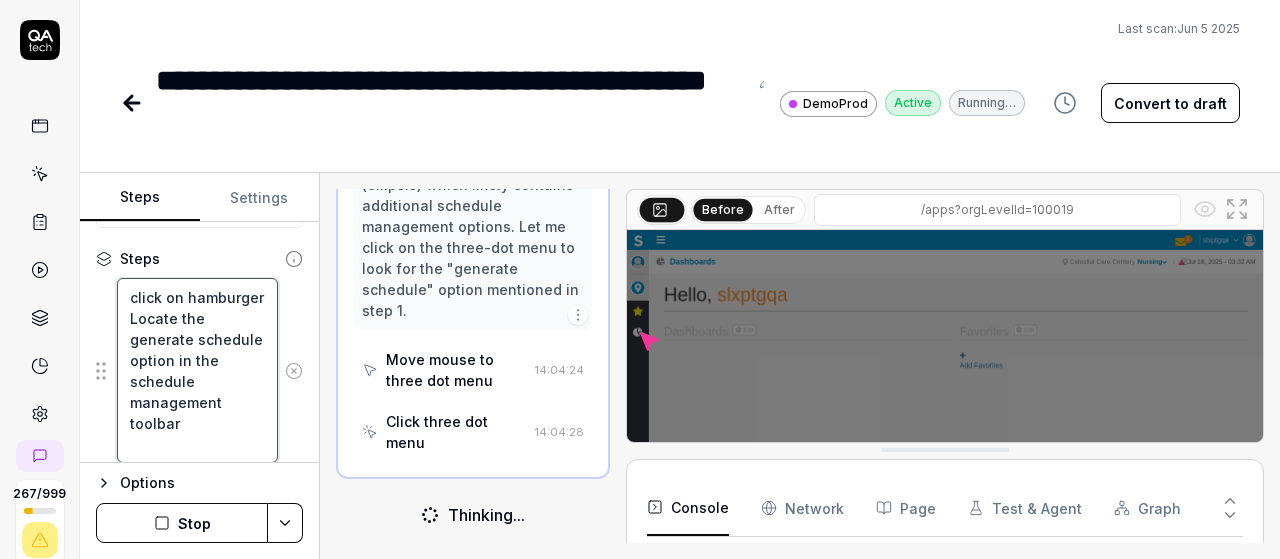 type on "*" 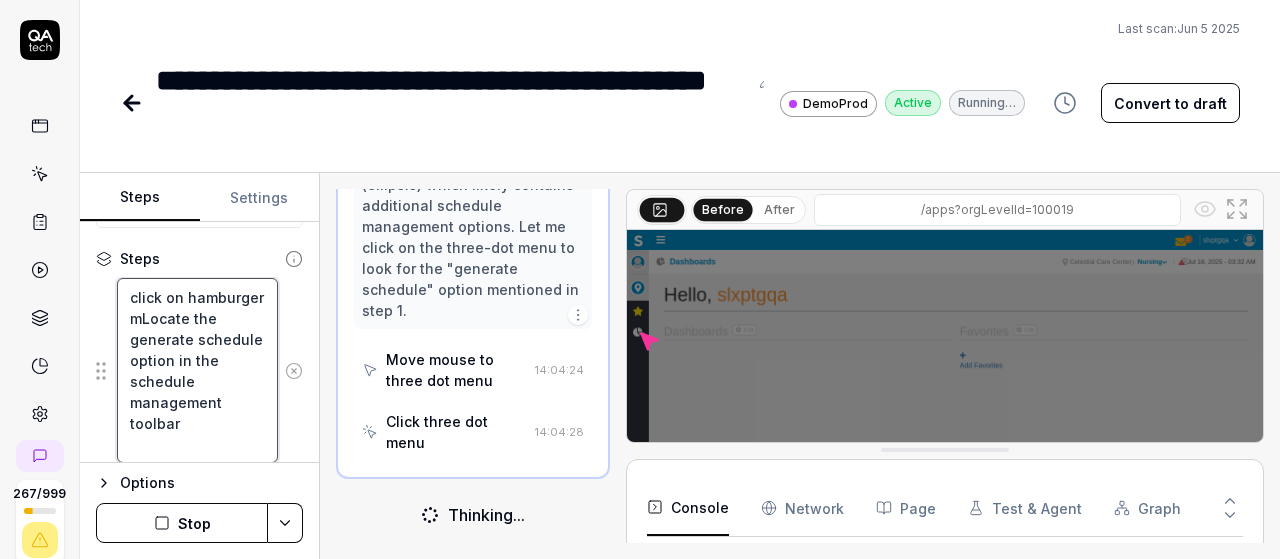 type on "*" 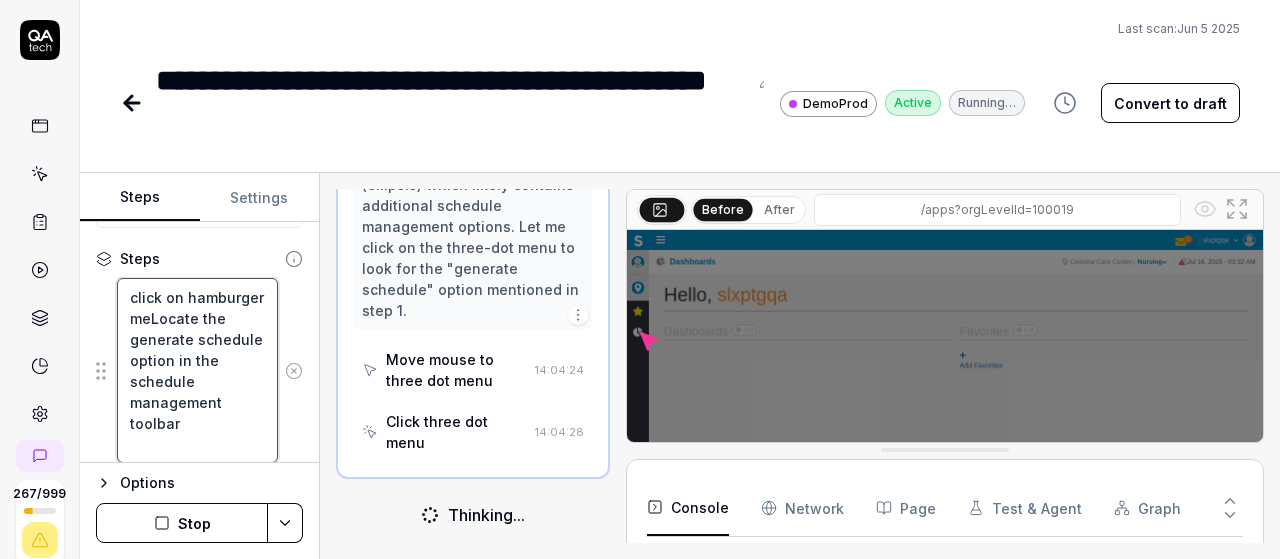 type on "*" 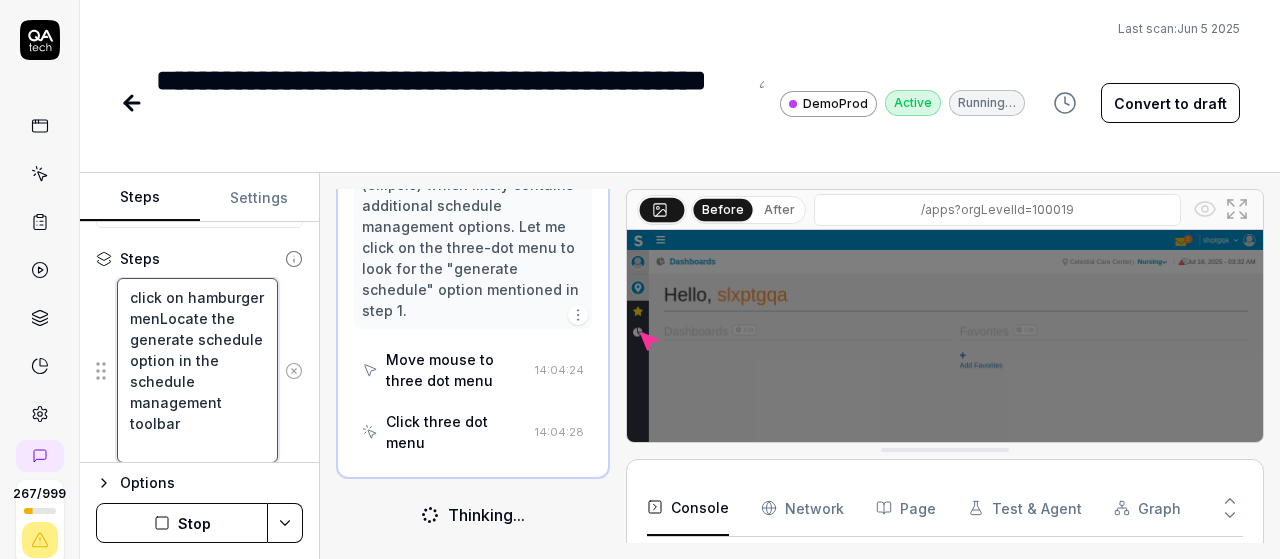 type on "*" 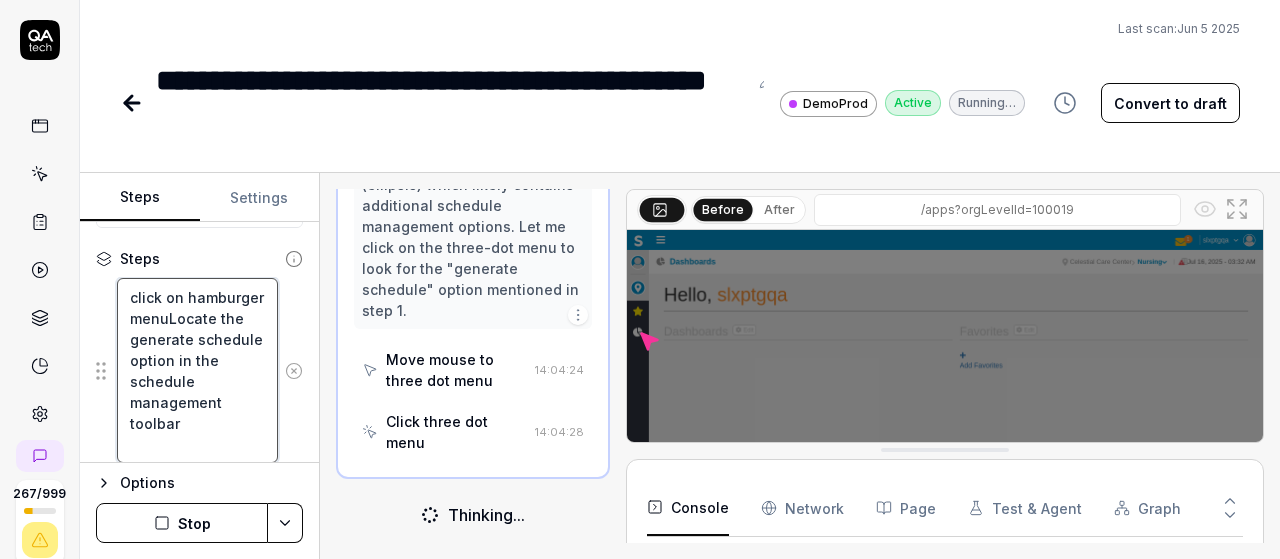 type on "*" 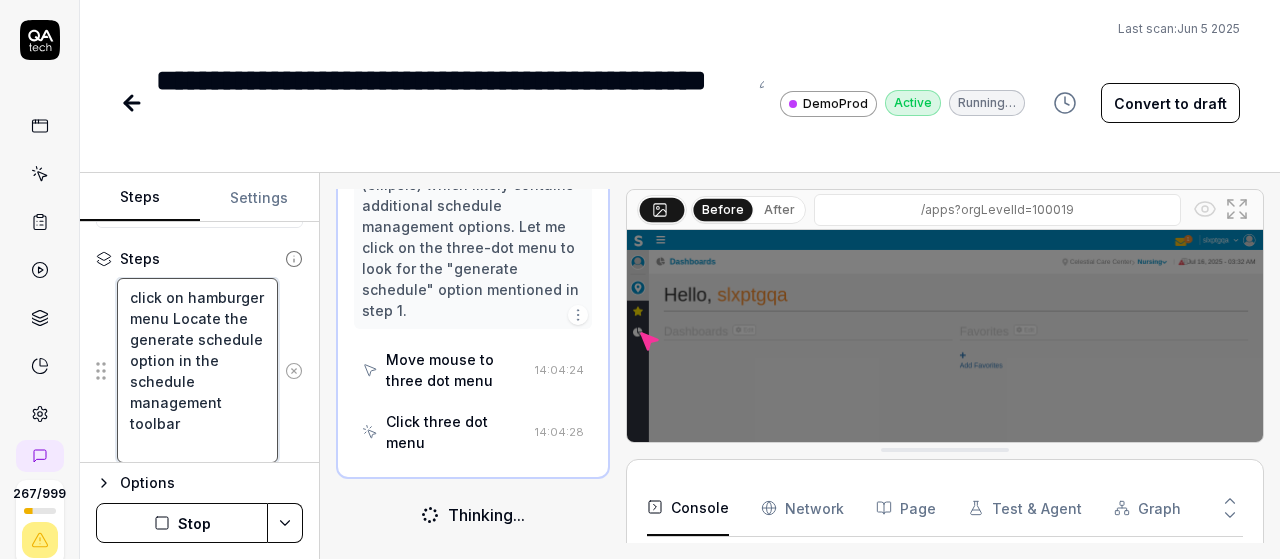 type on "*" 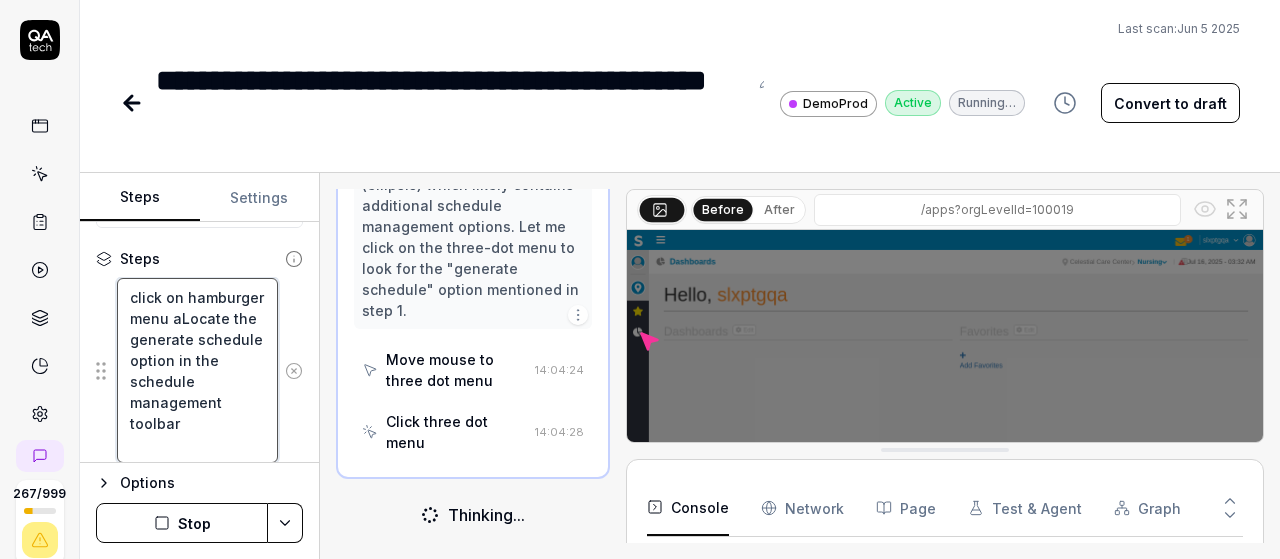 type on "*" 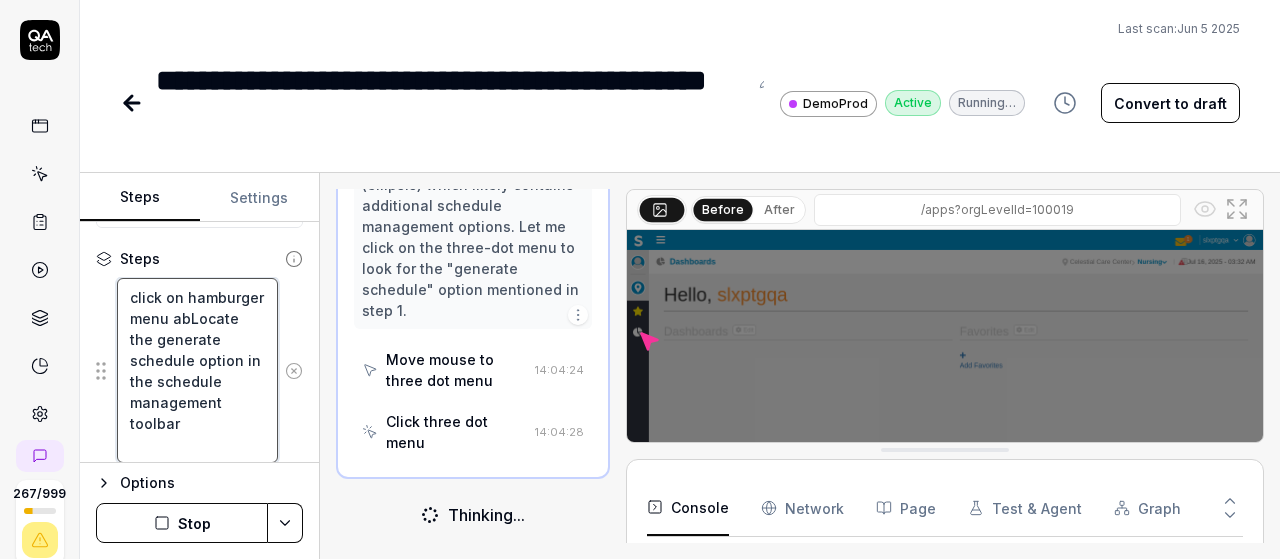 type on "*" 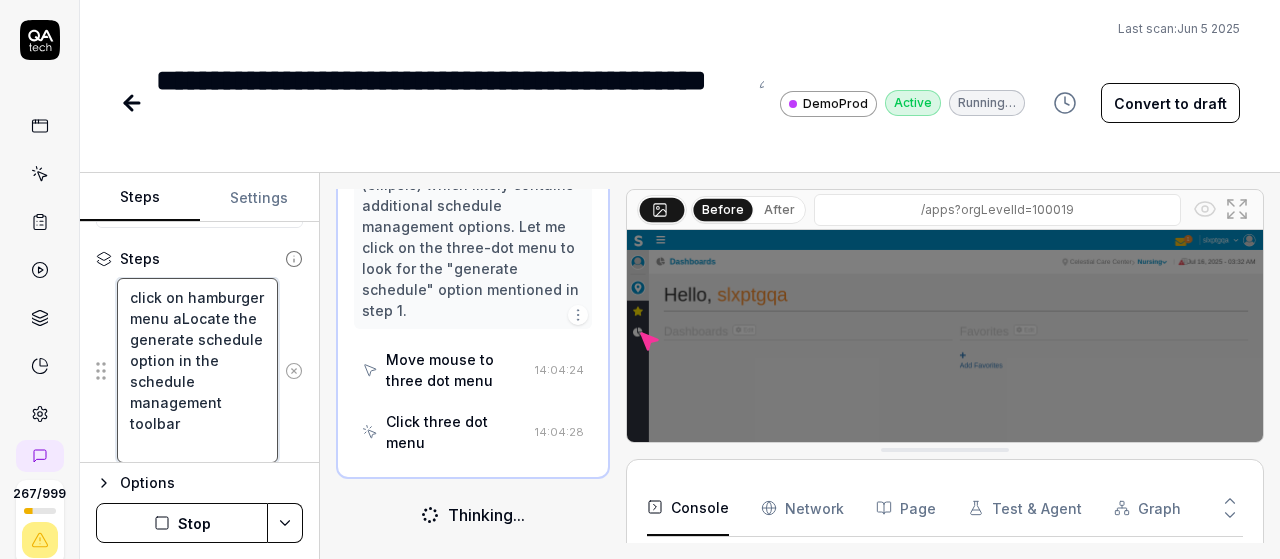 type on "*" 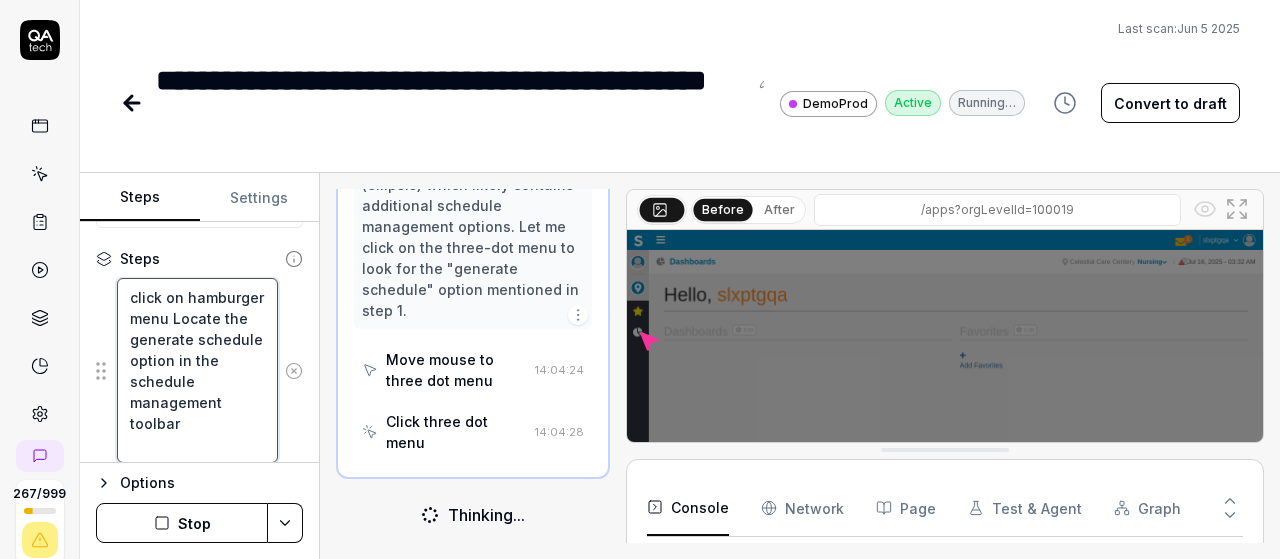 type on "*" 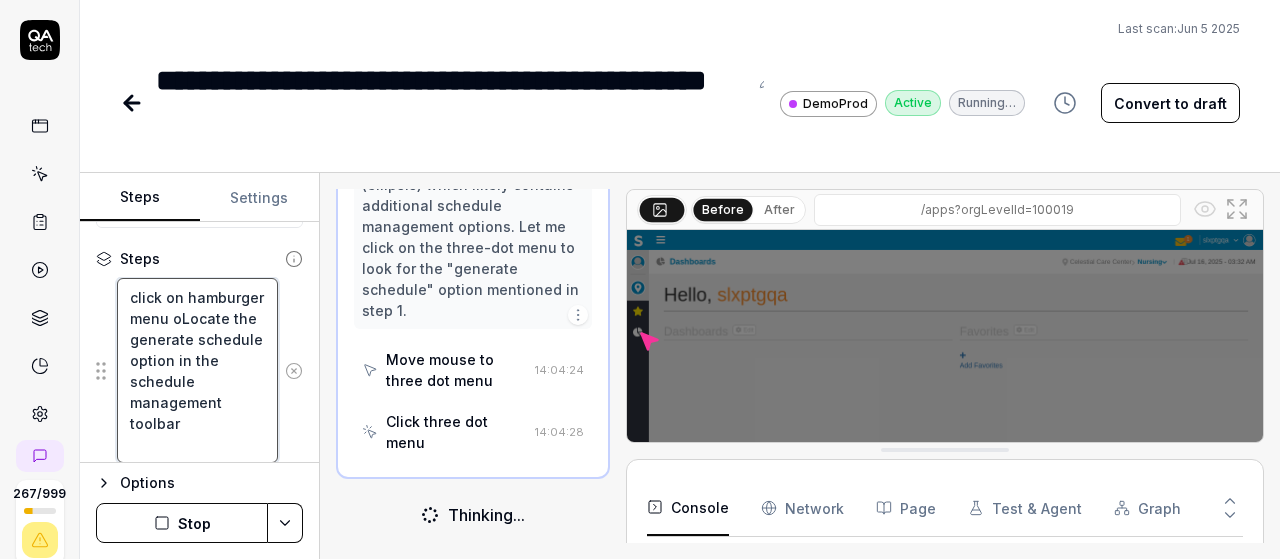 type on "*" 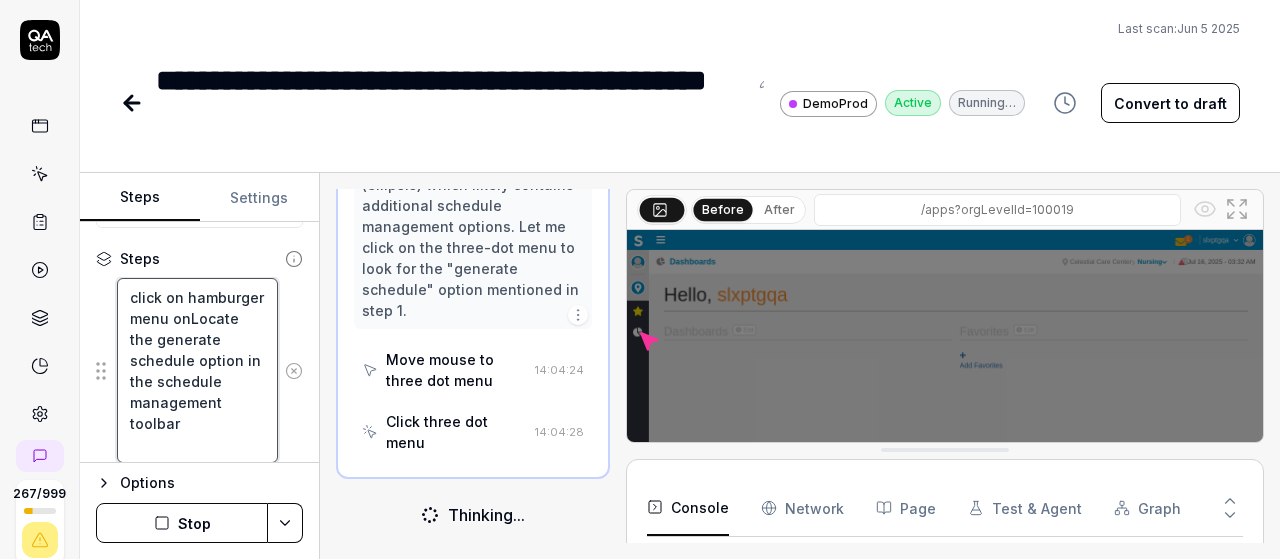type on "*" 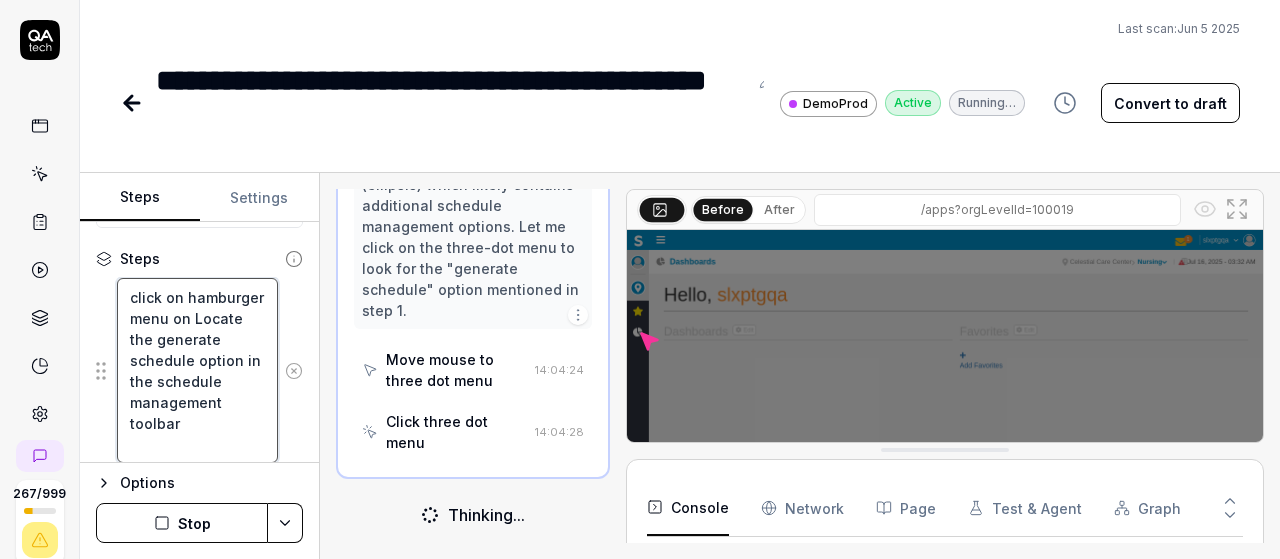 type on "*" 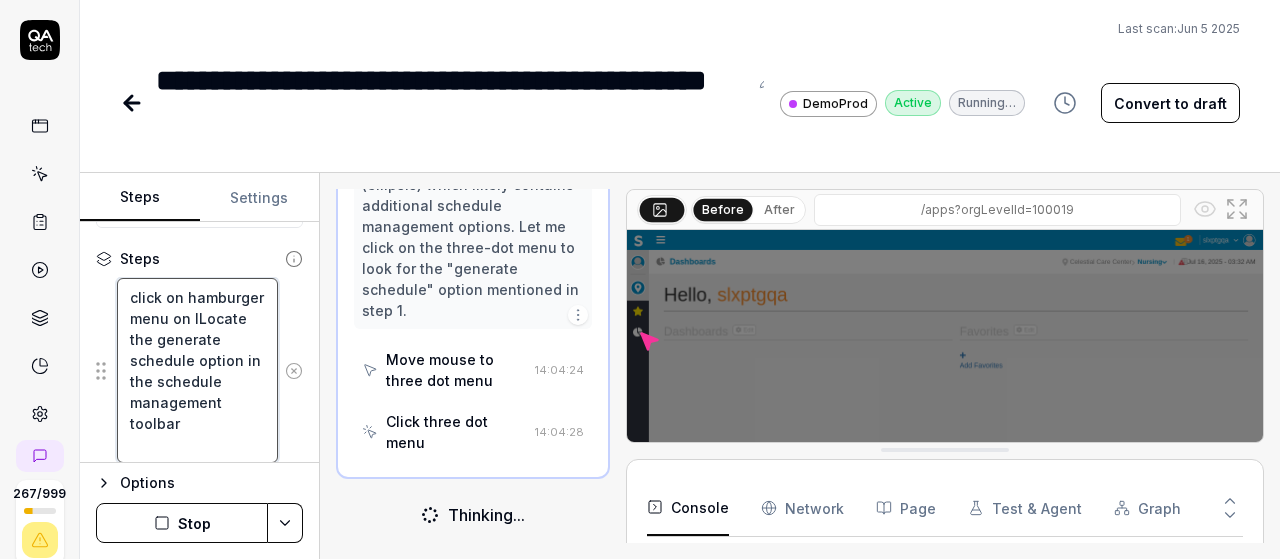 type on "*" 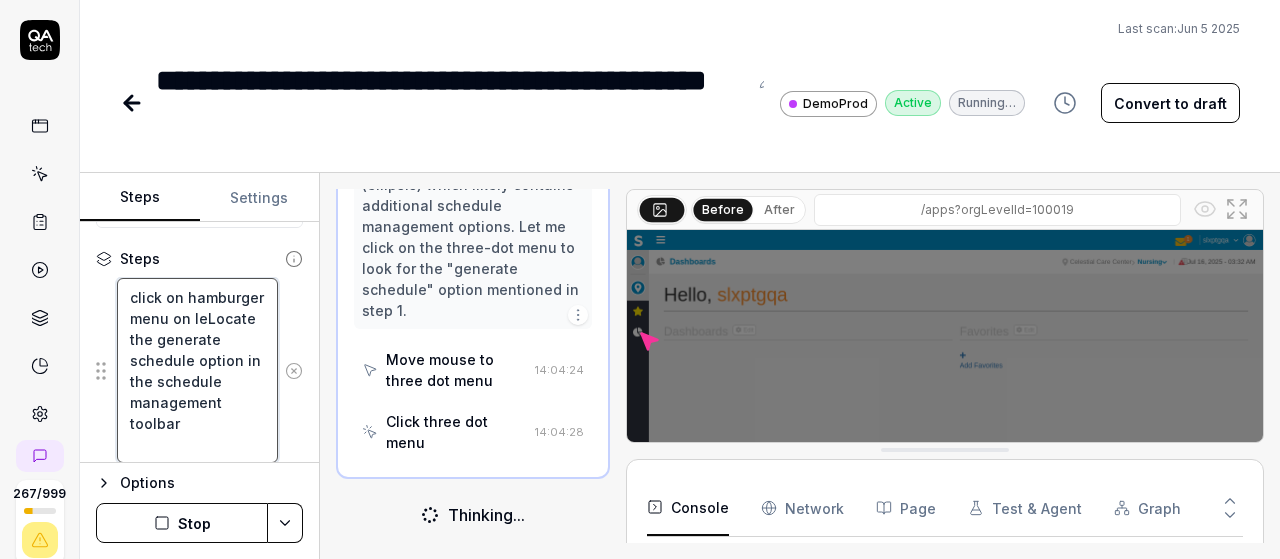 type on "*" 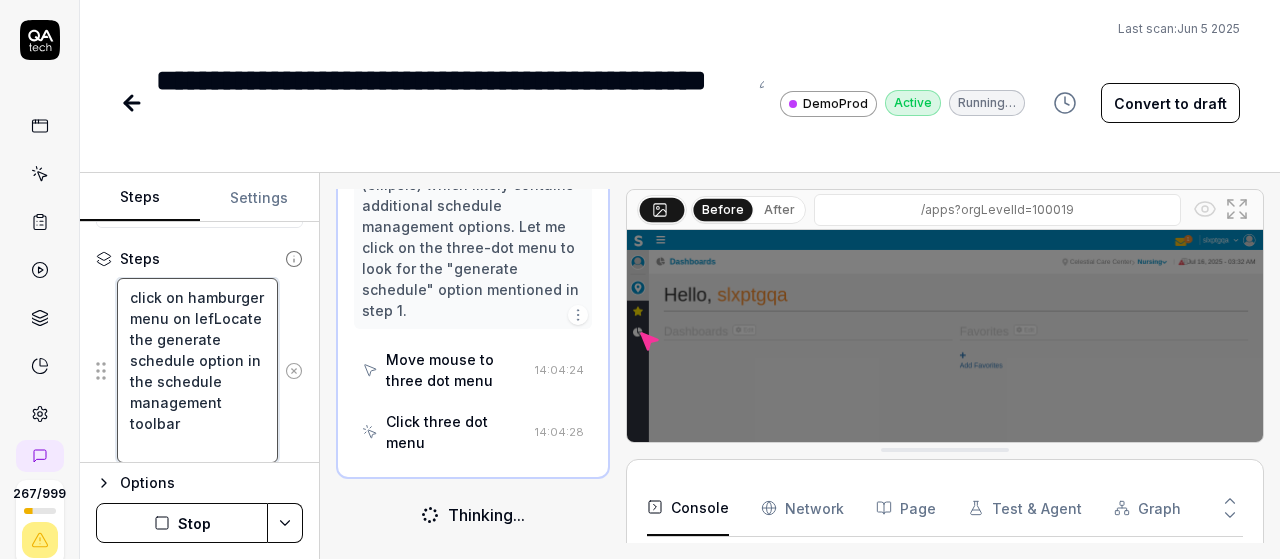 type on "*" 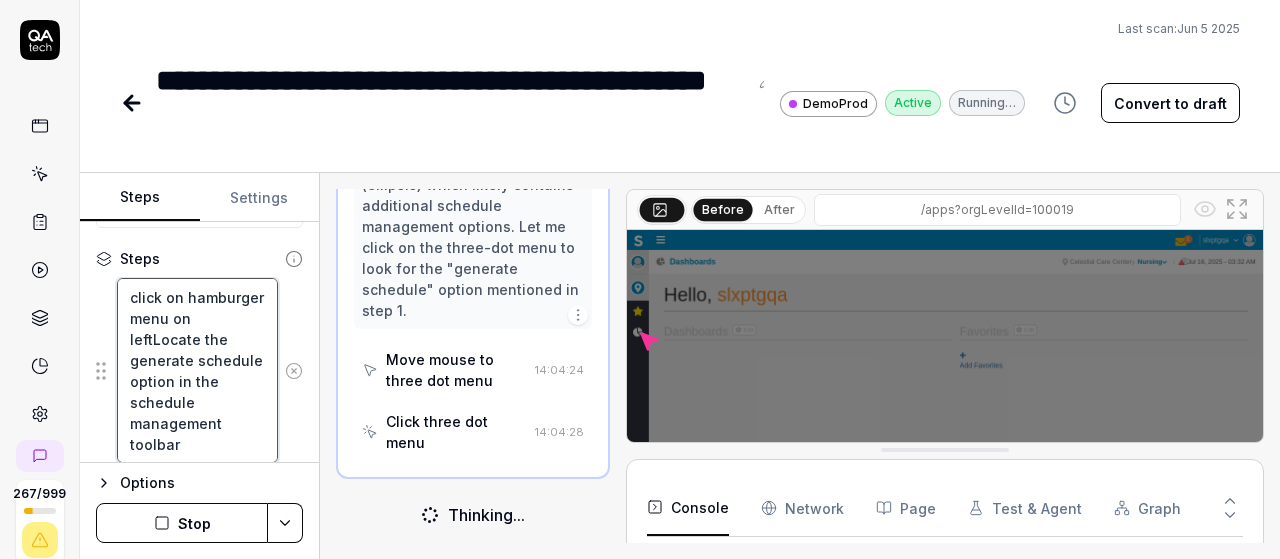 type on "*" 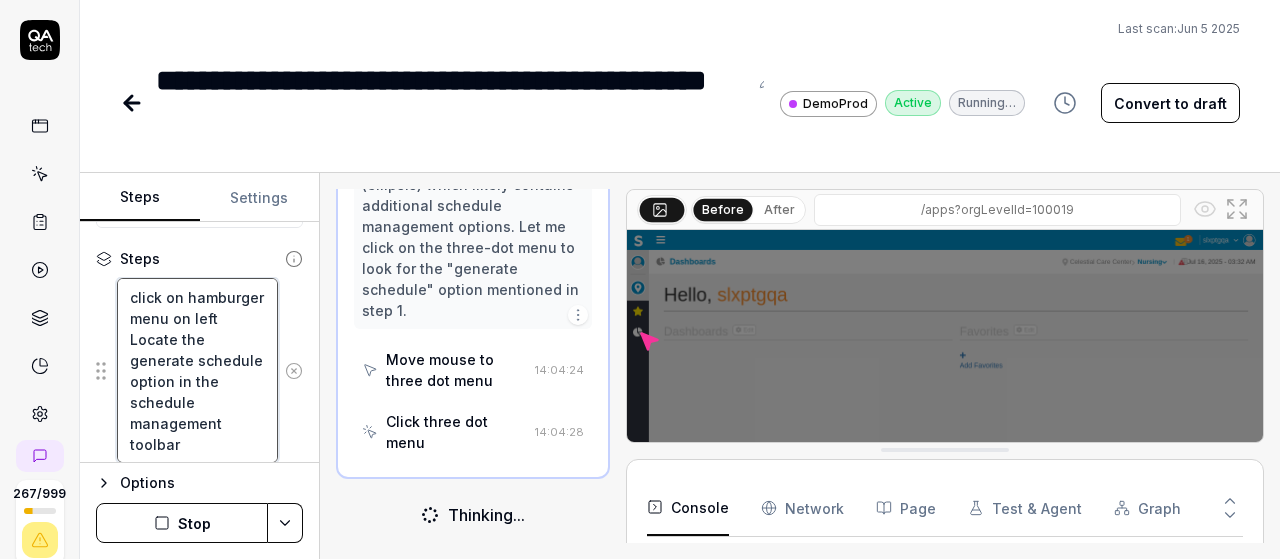 type on "*" 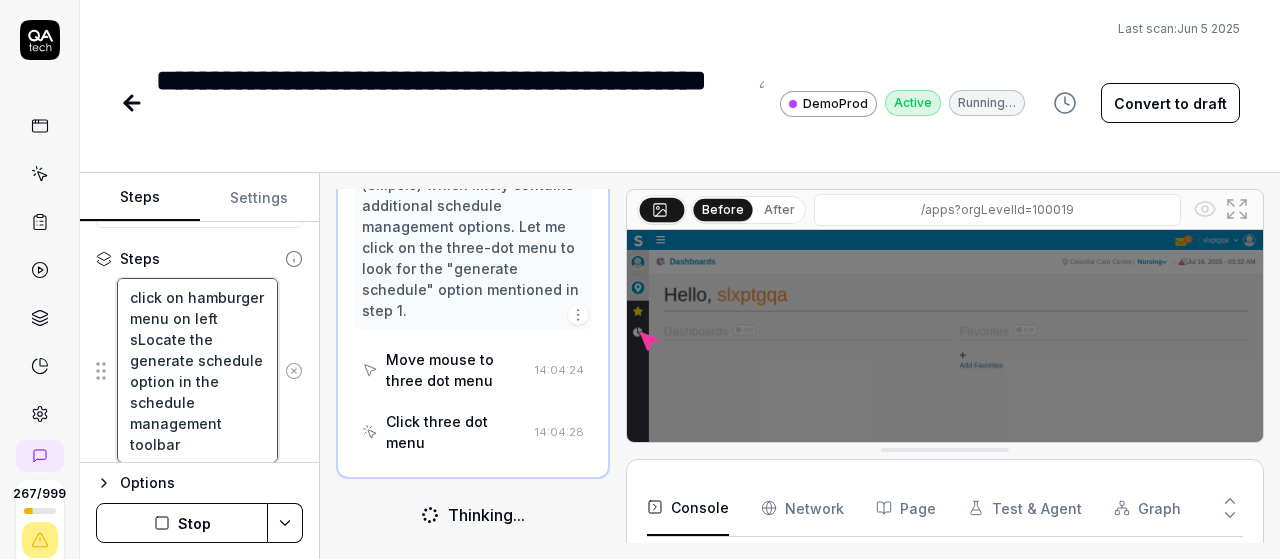 type on "*" 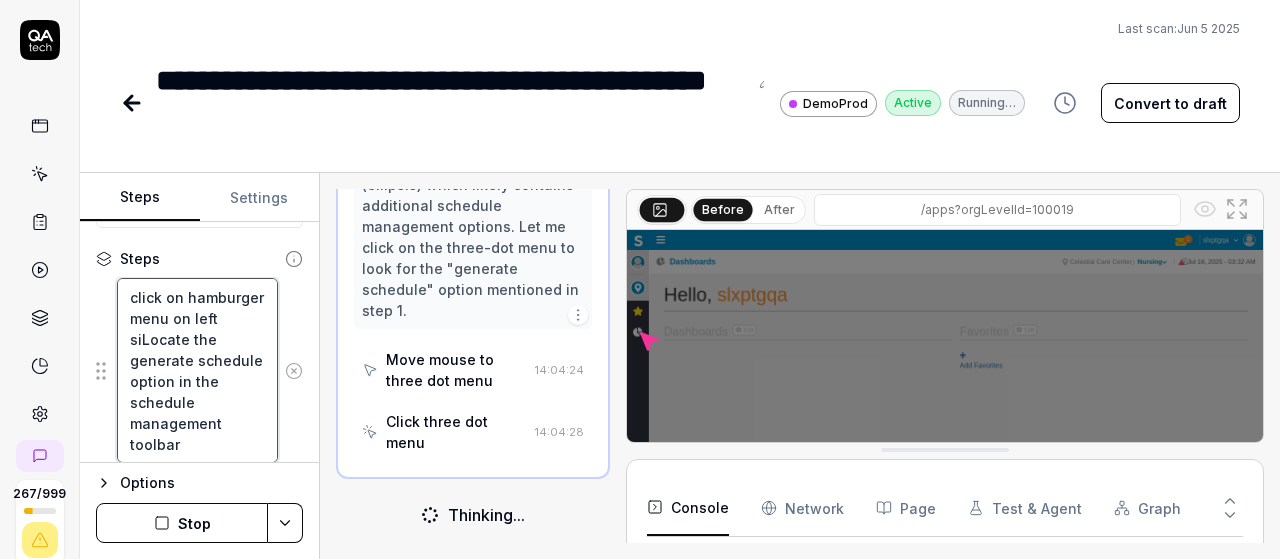 type on "*" 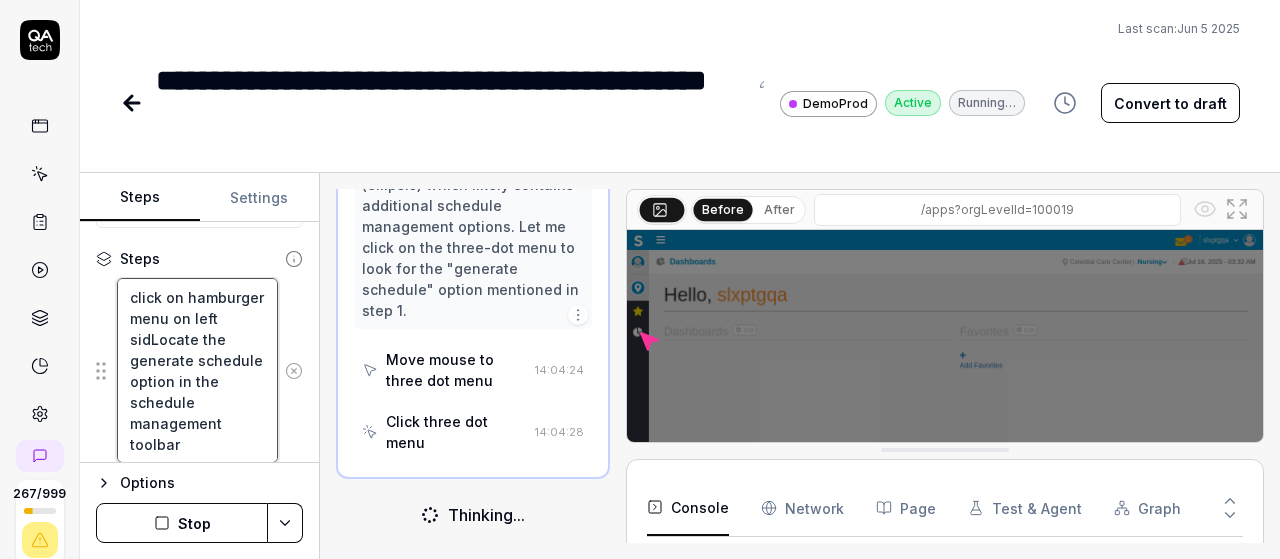 type on "*" 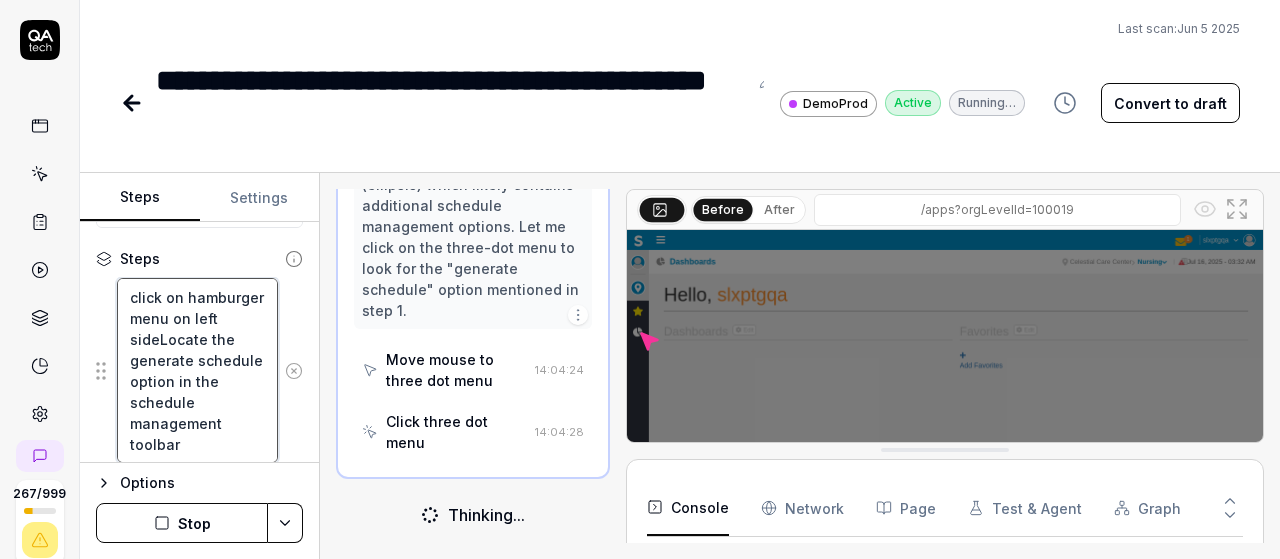 type on "*" 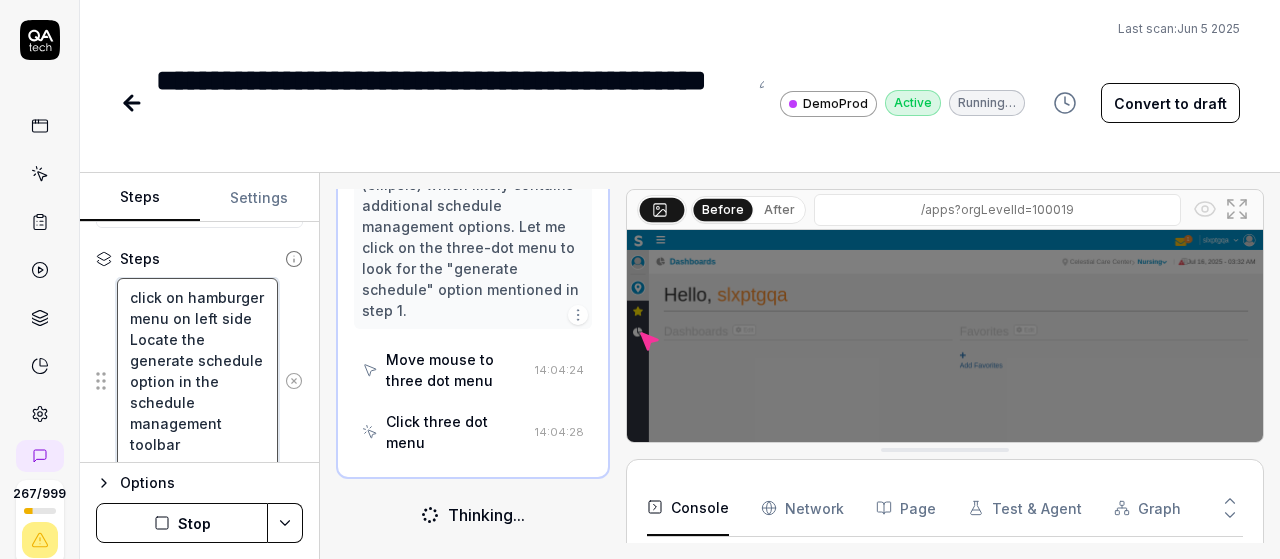 type on "*" 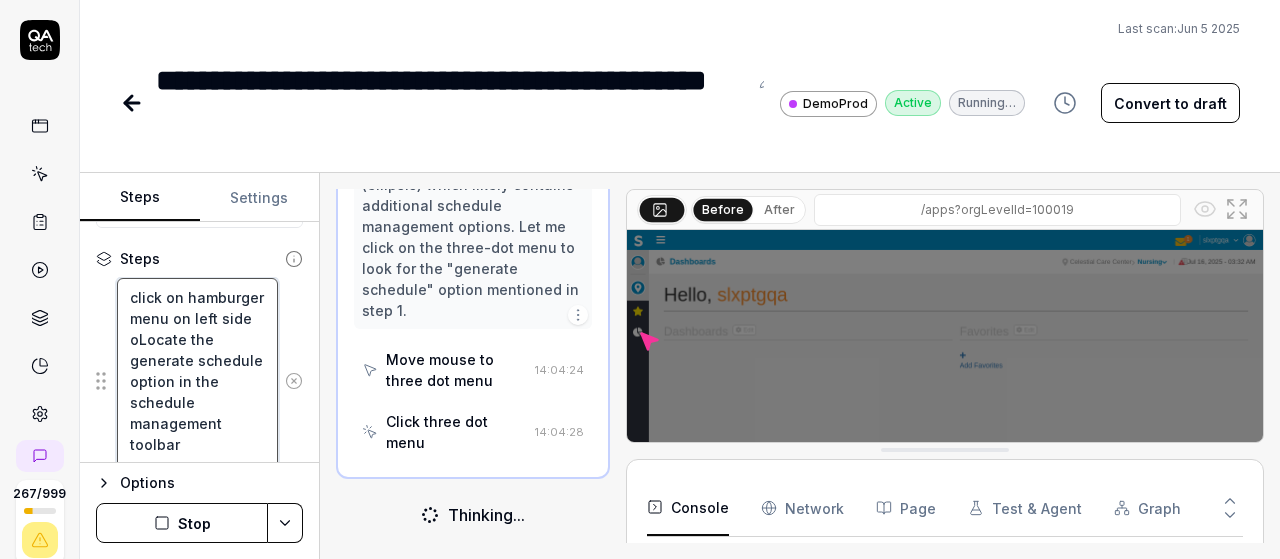 type on "*" 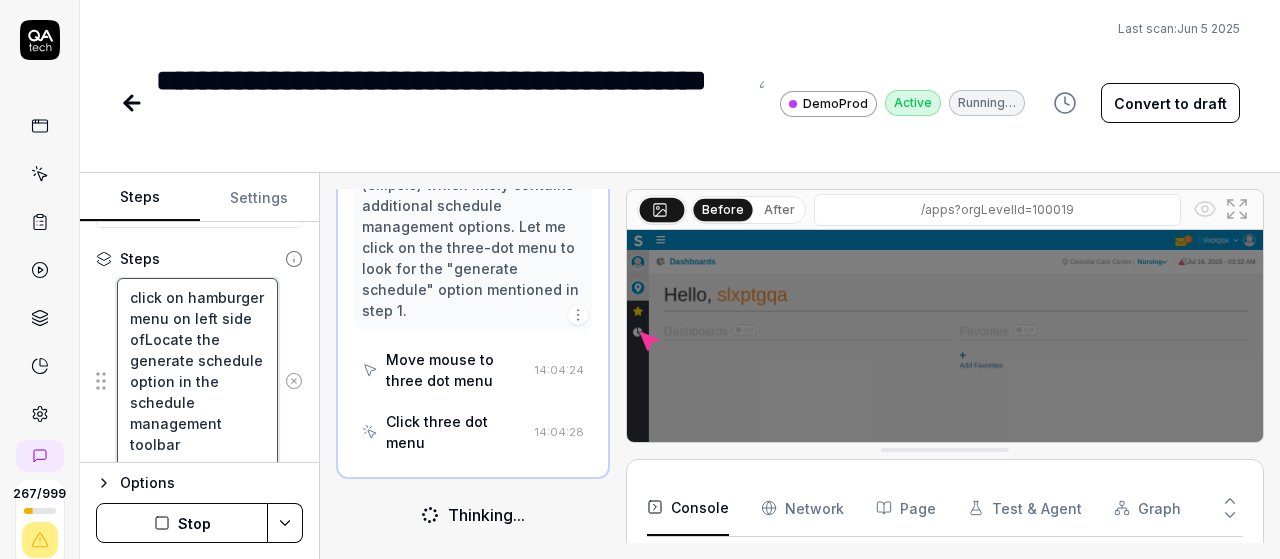 type on "*" 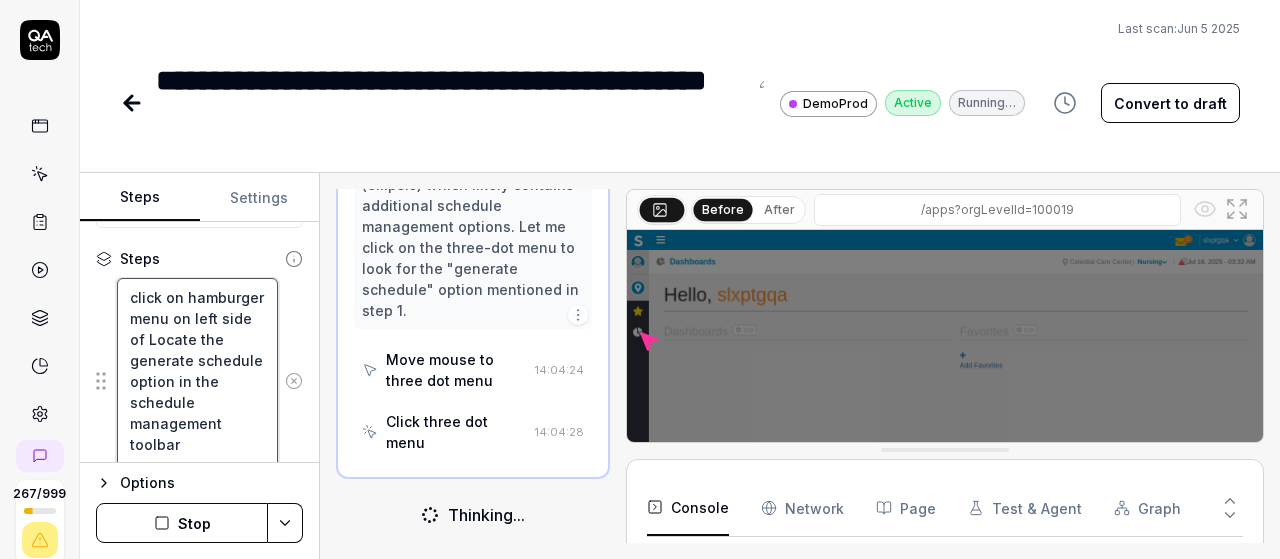 type on "*" 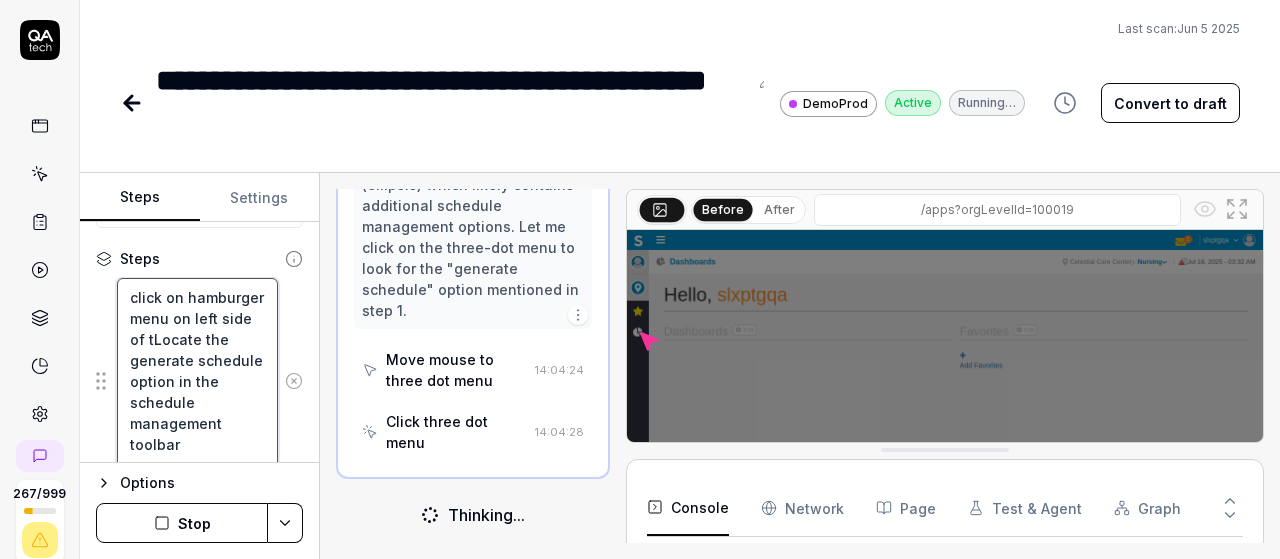 type on "*" 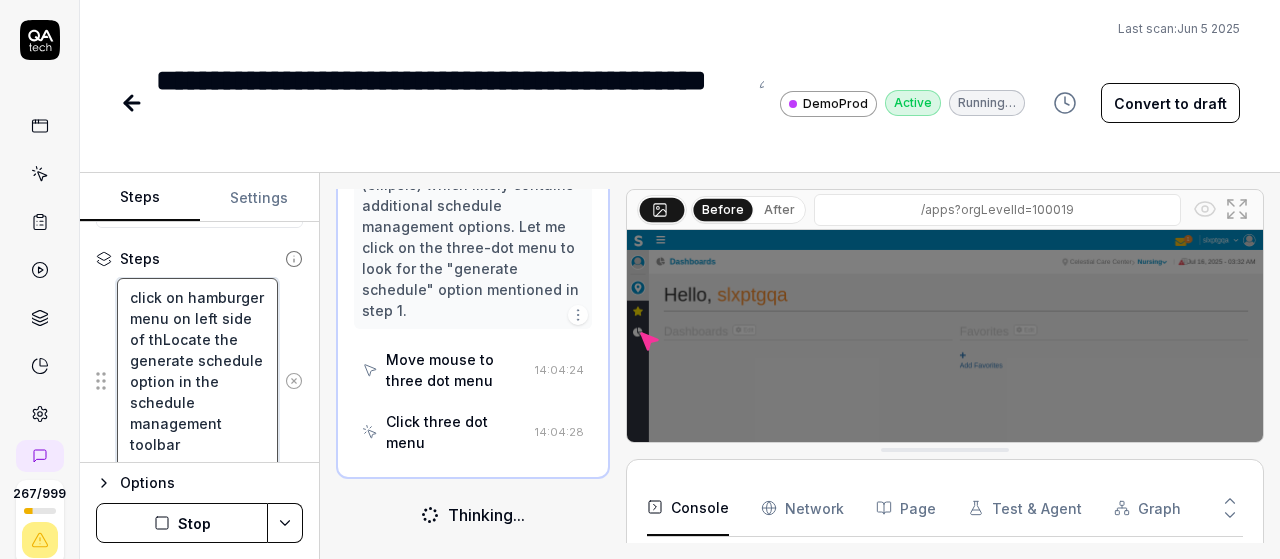 type on "*" 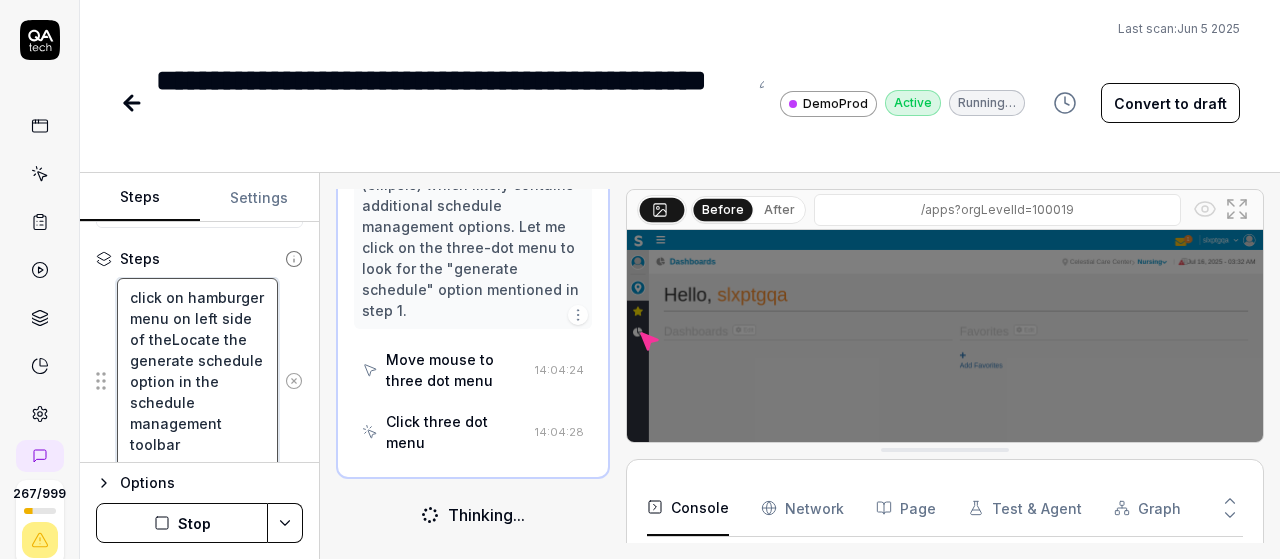 type on "*" 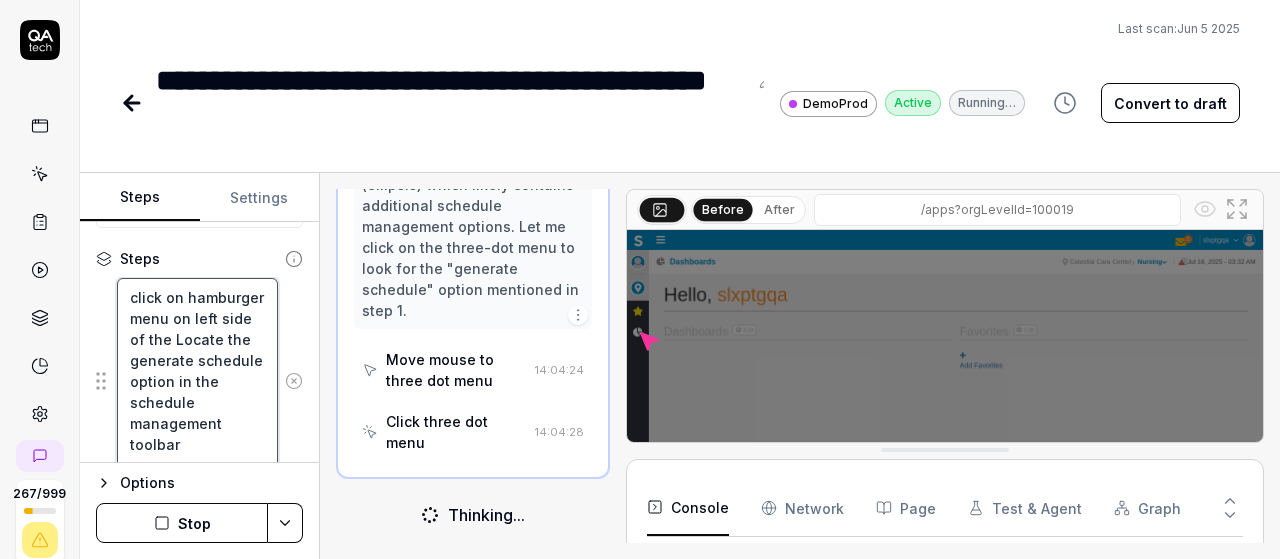type on "*" 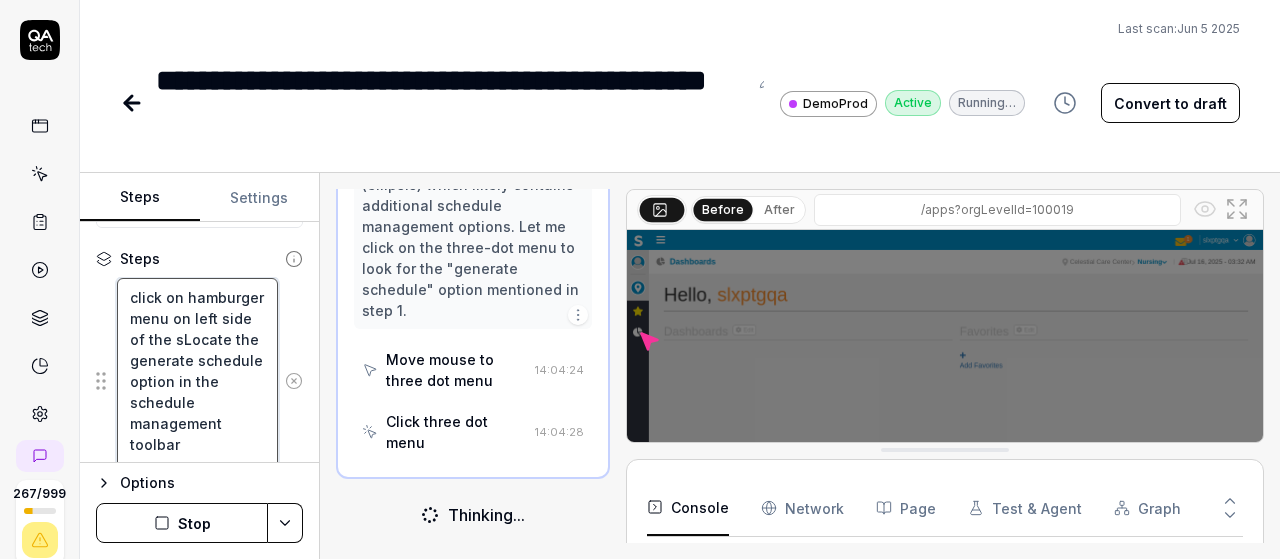 type on "*" 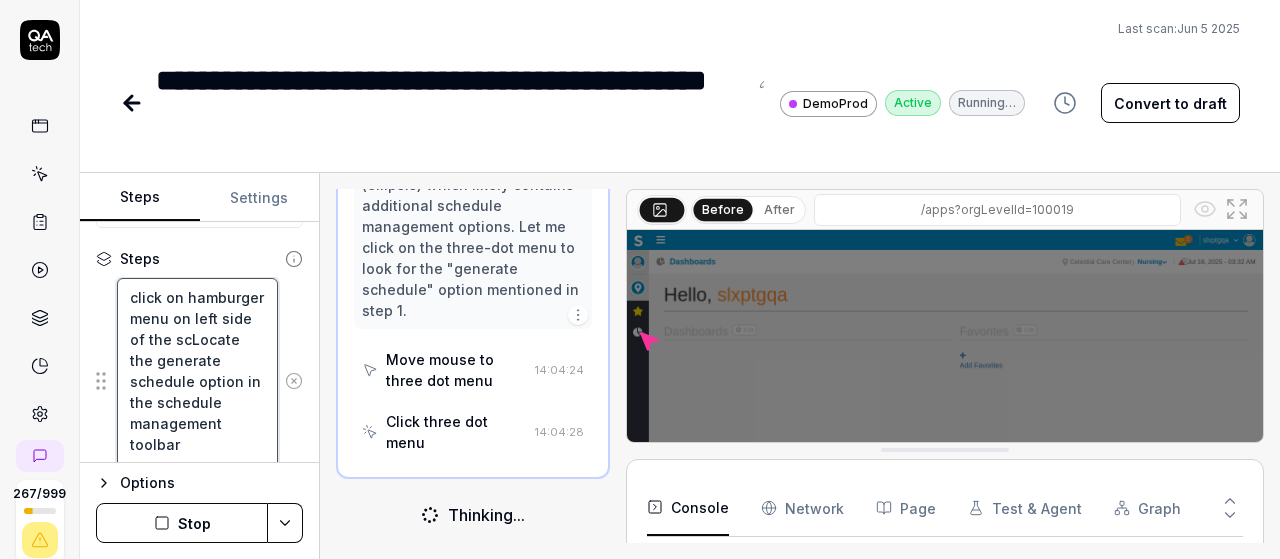 type on "*" 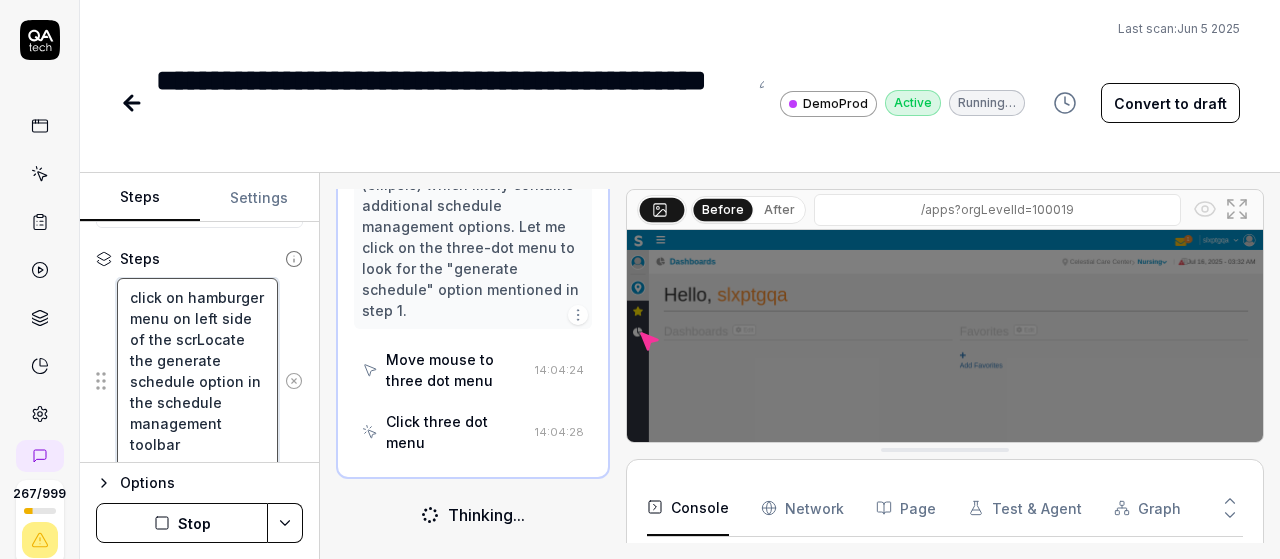 type on "*" 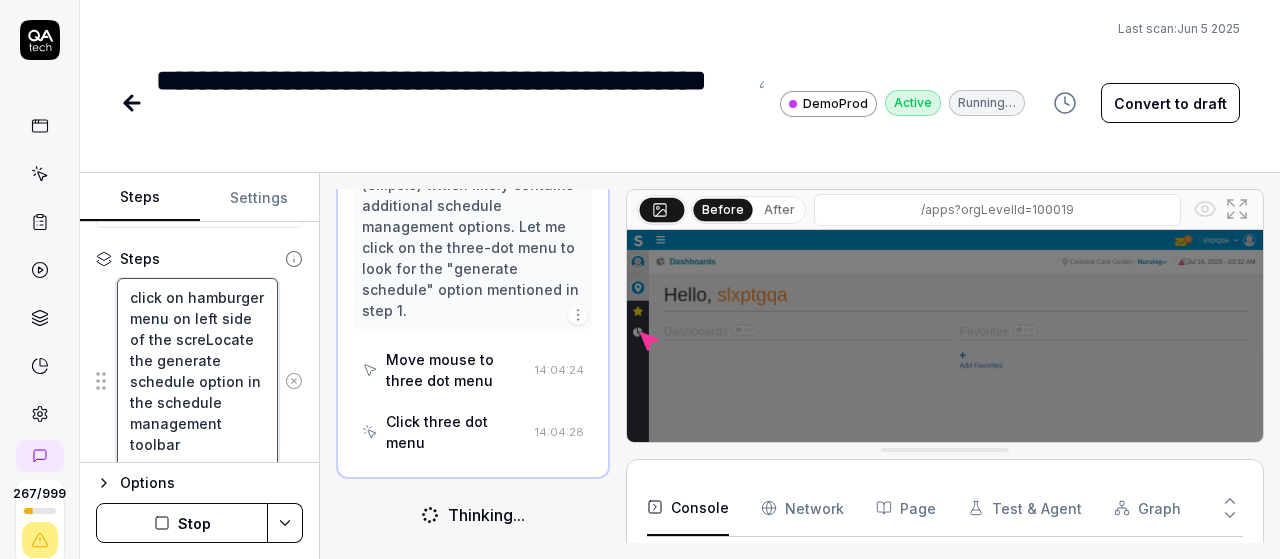 type on "*" 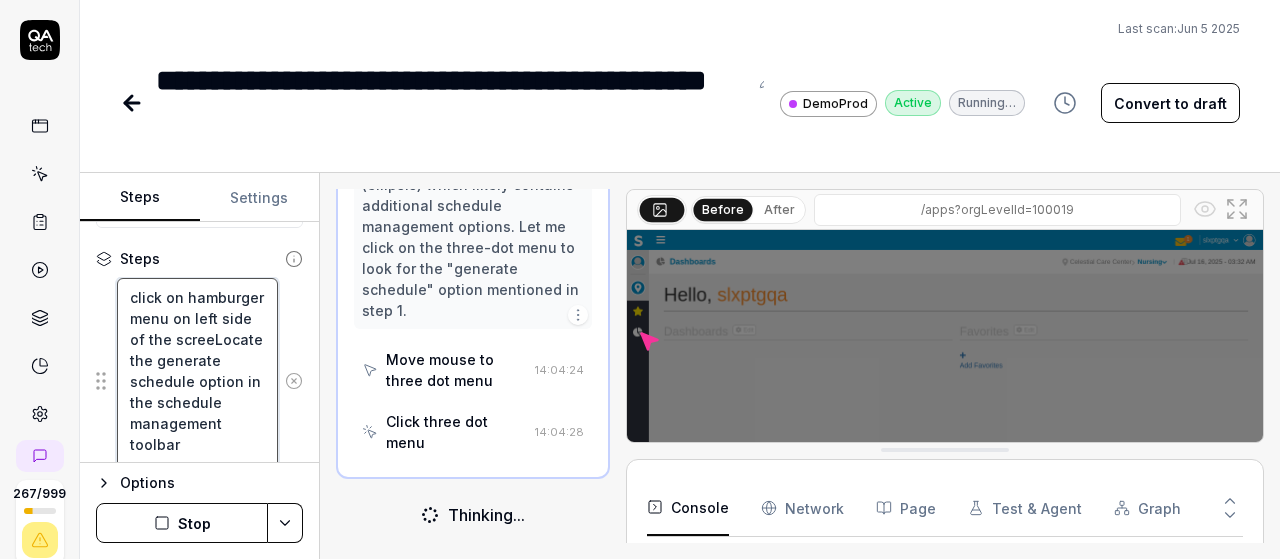 type on "*" 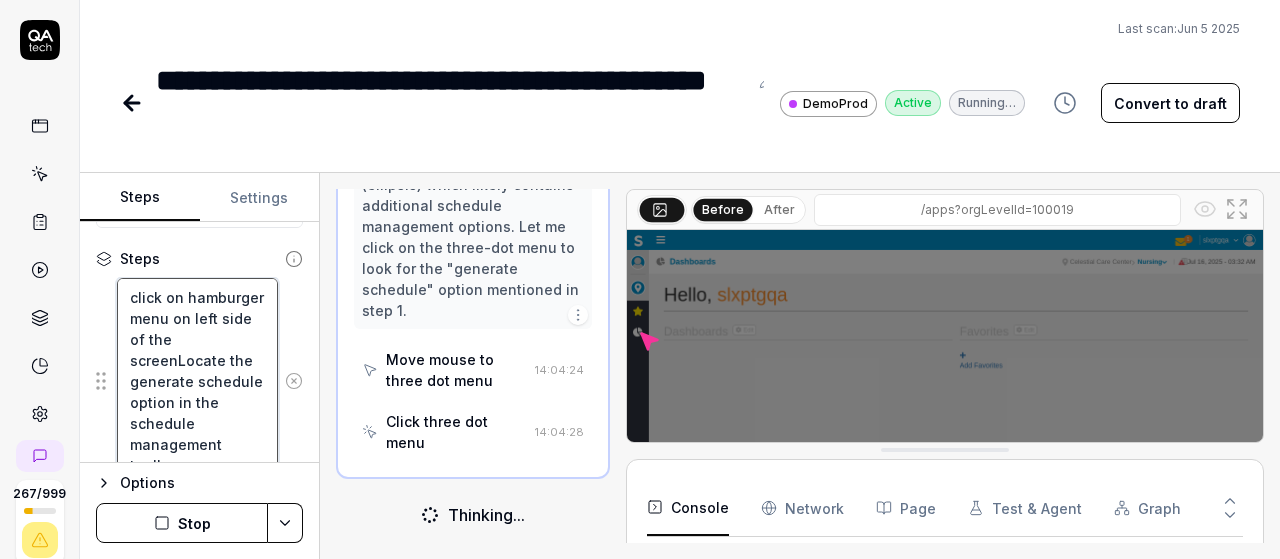 type on "*" 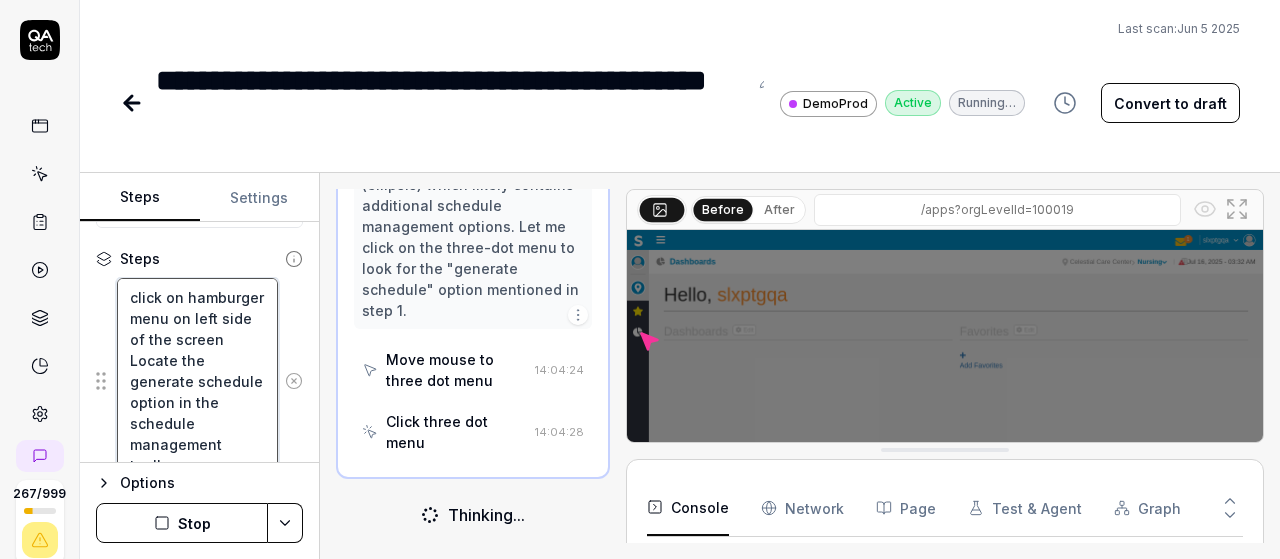 type on "*" 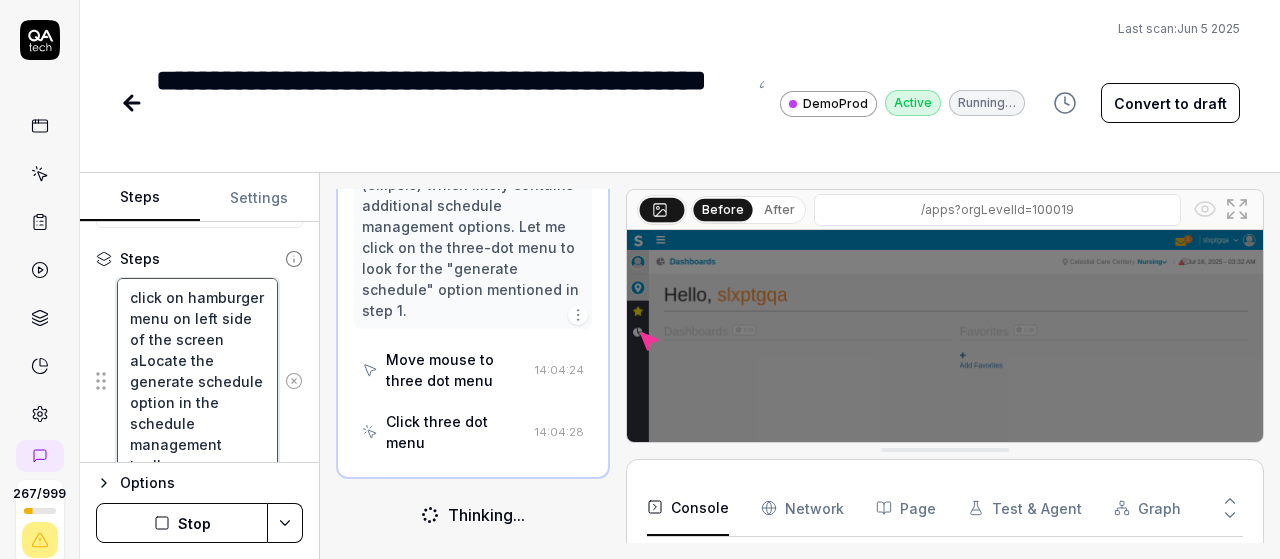 type on "*" 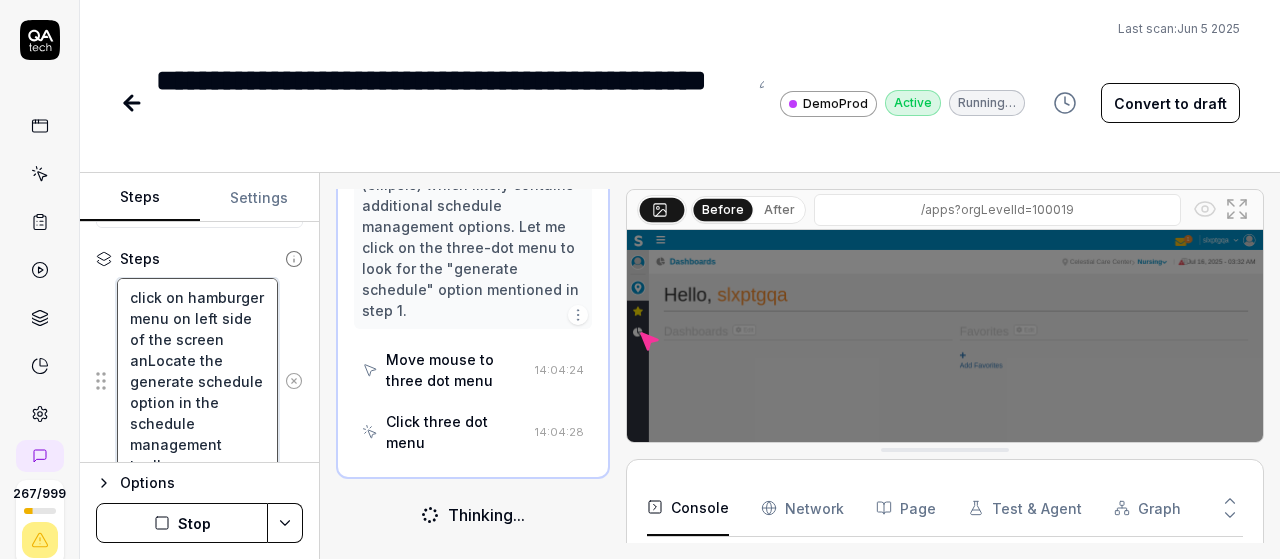 type on "*" 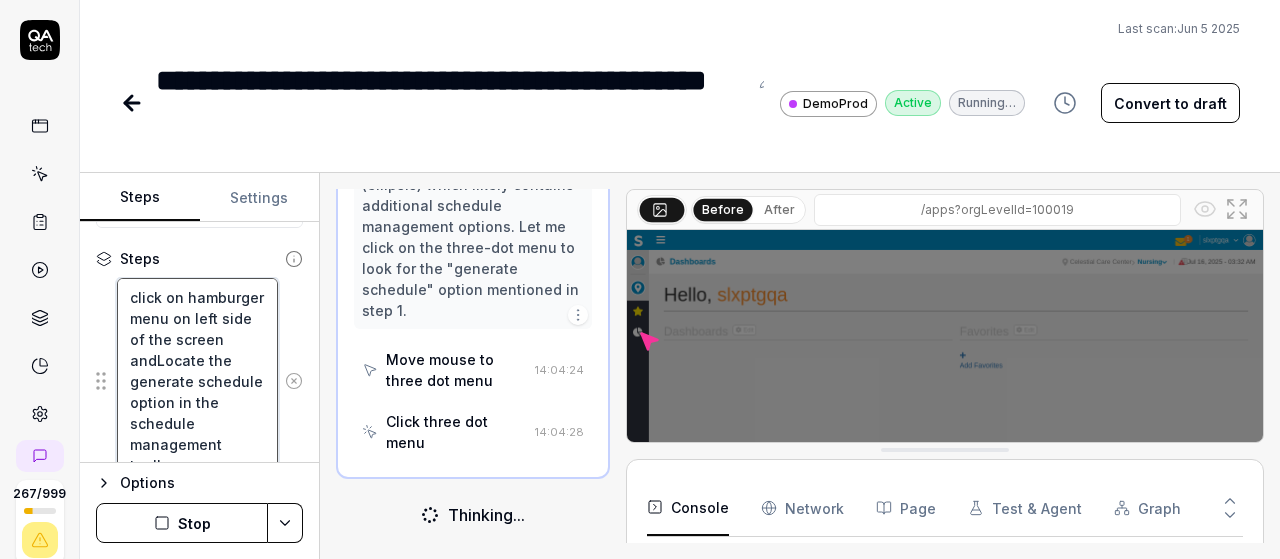type on "*" 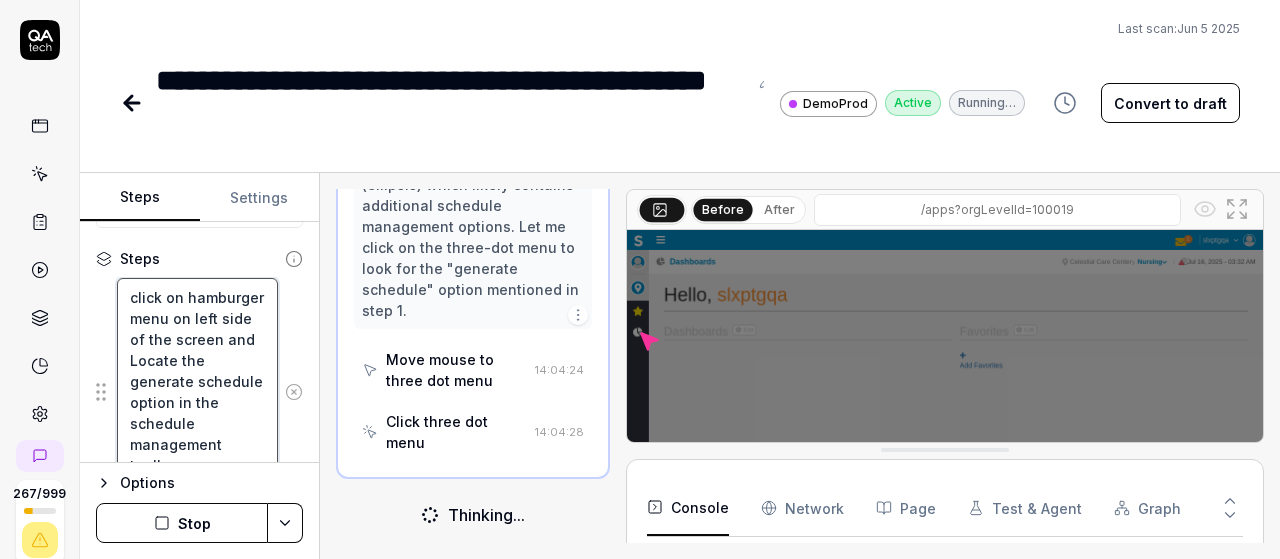 type on "*" 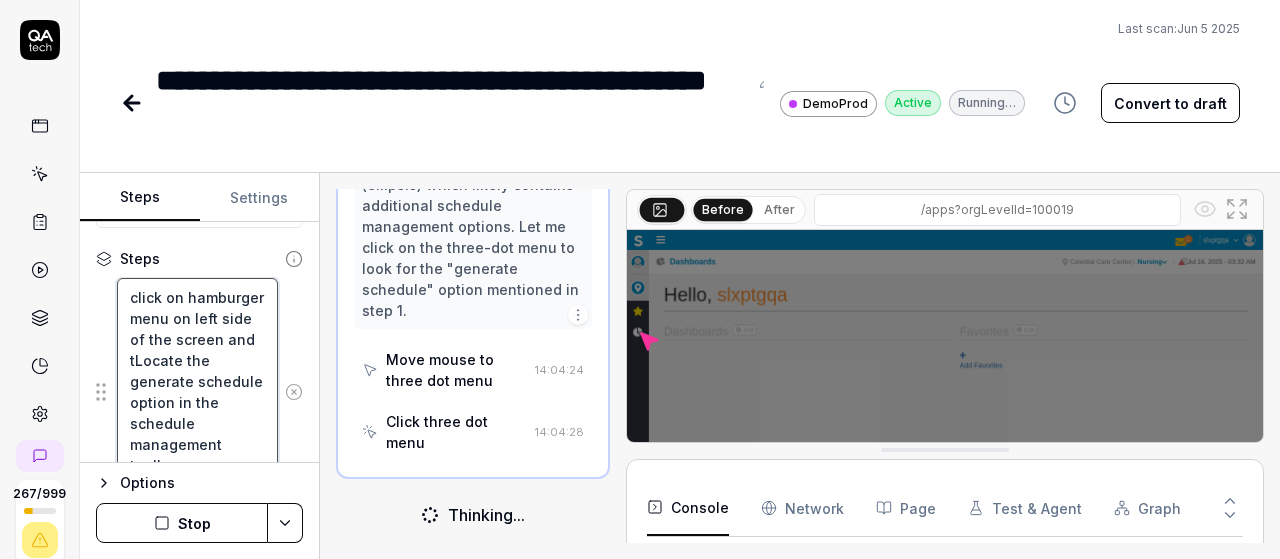 type on "*" 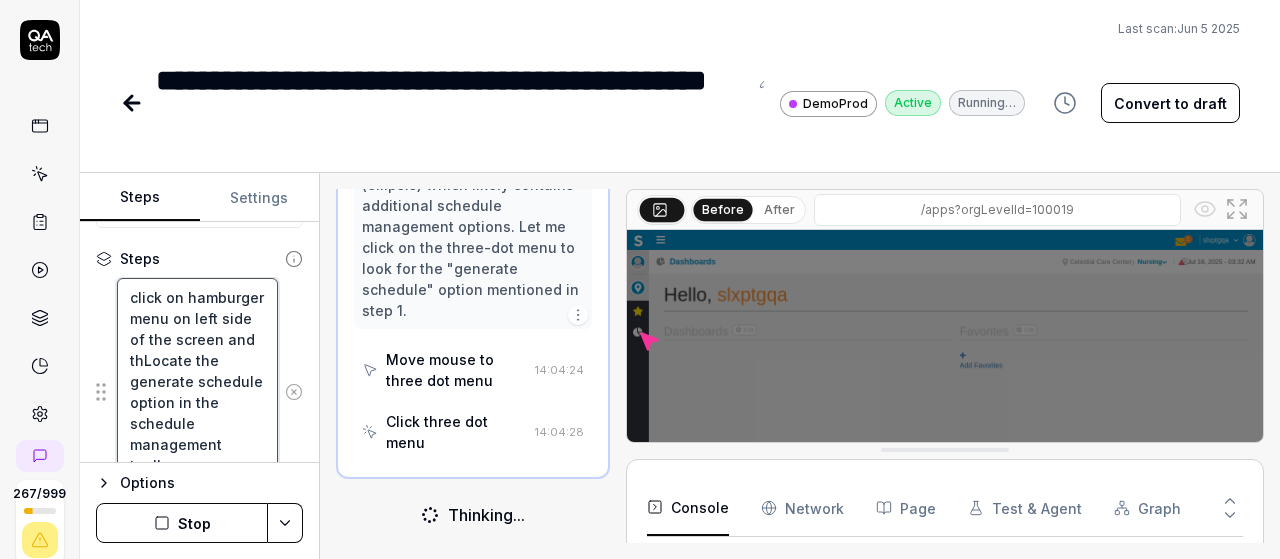 type on "*" 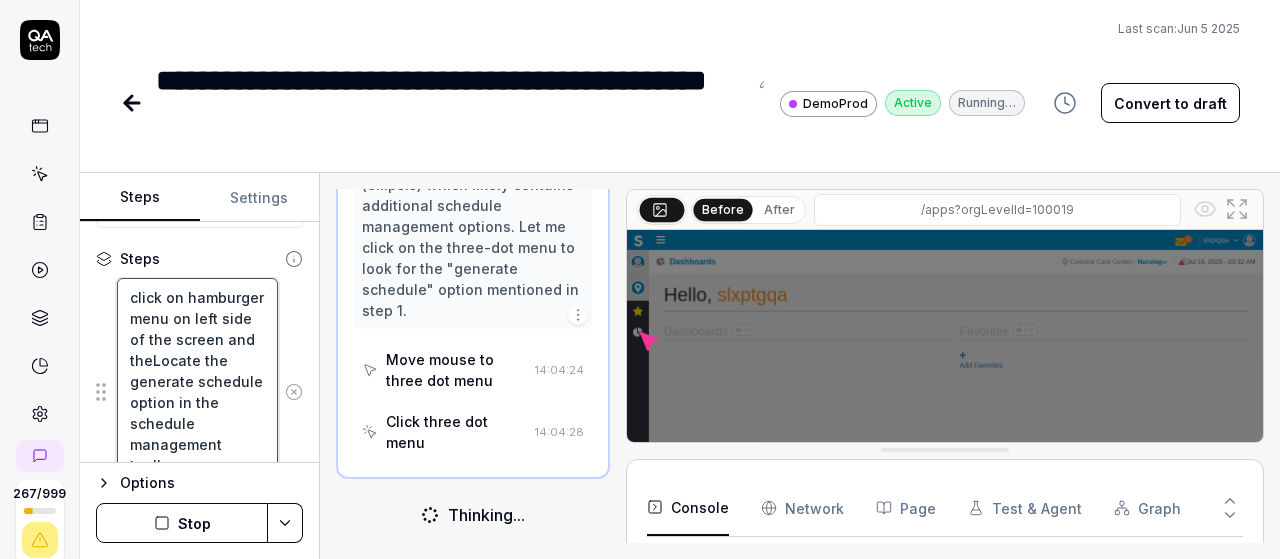 type on "*" 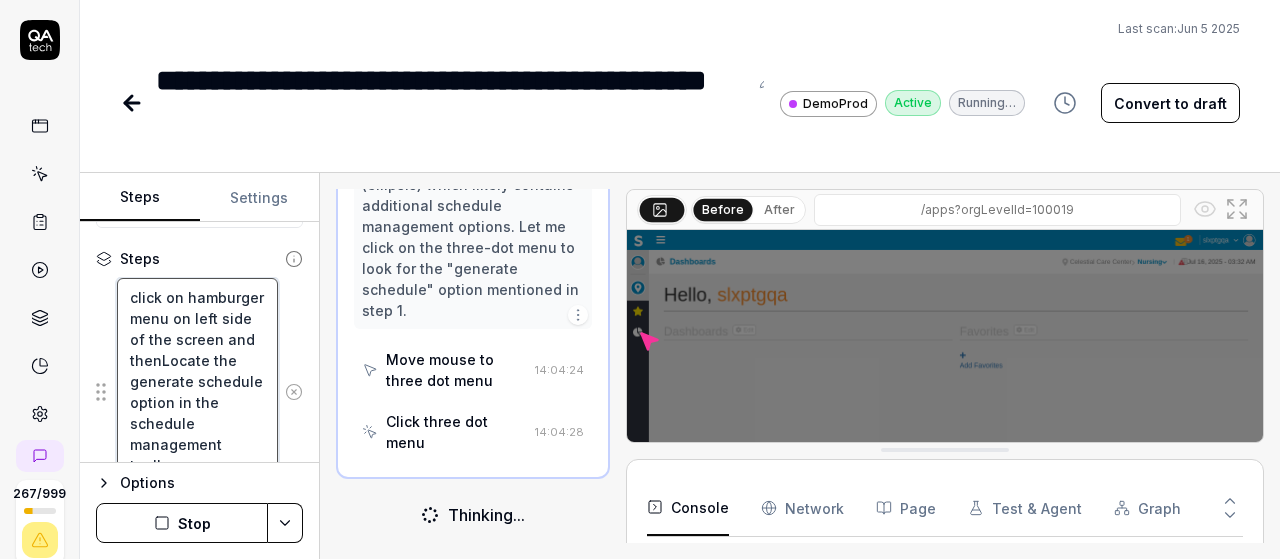 type on "*" 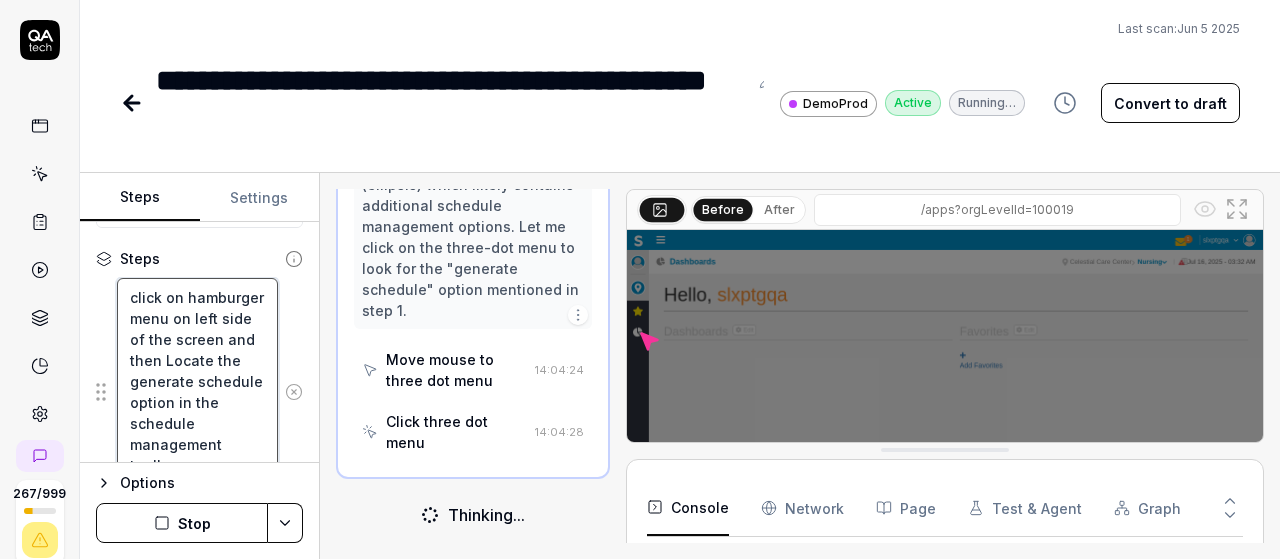 type on "*" 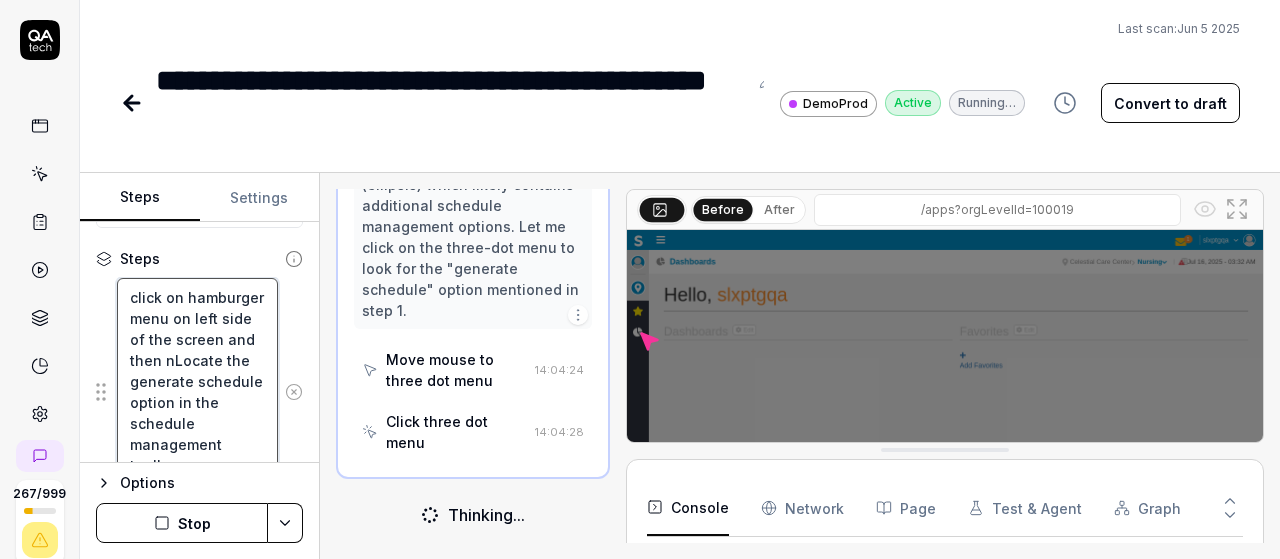 type on "*" 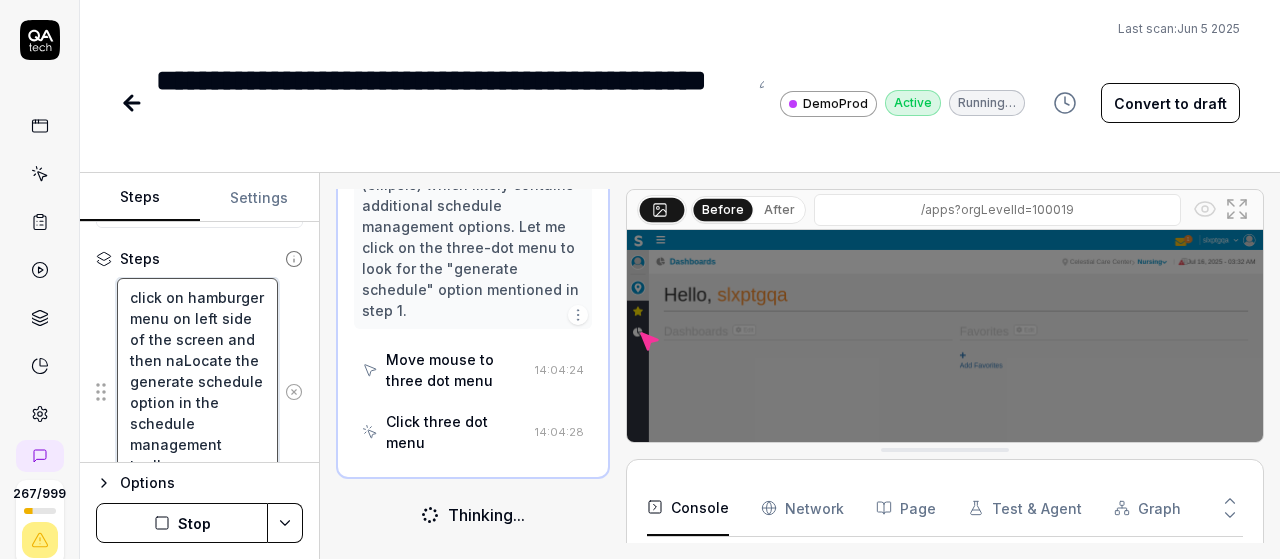 type on "*" 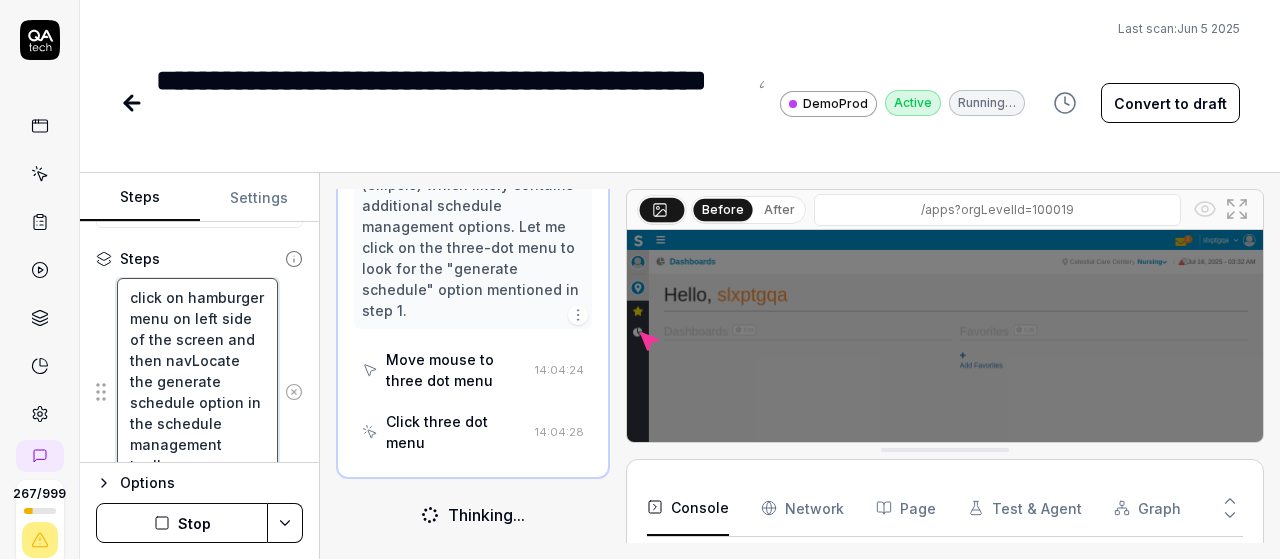 type on "*" 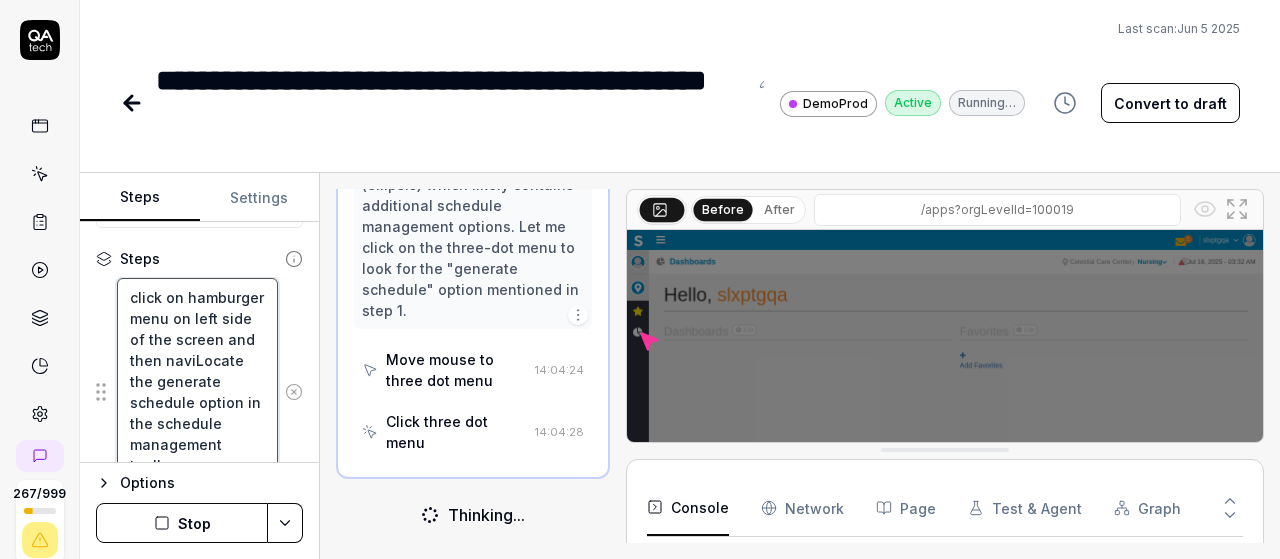 type on "*" 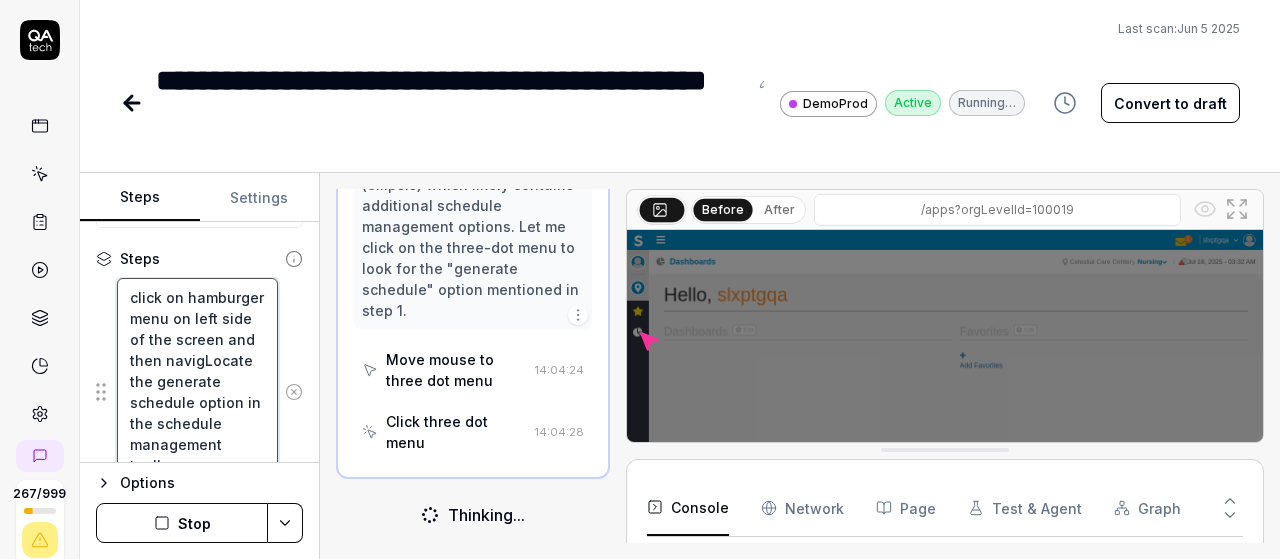 type on "click on hamburger menu on left side of the screen and then navigaLocate the generate schedule option in the schedule management toolbar" 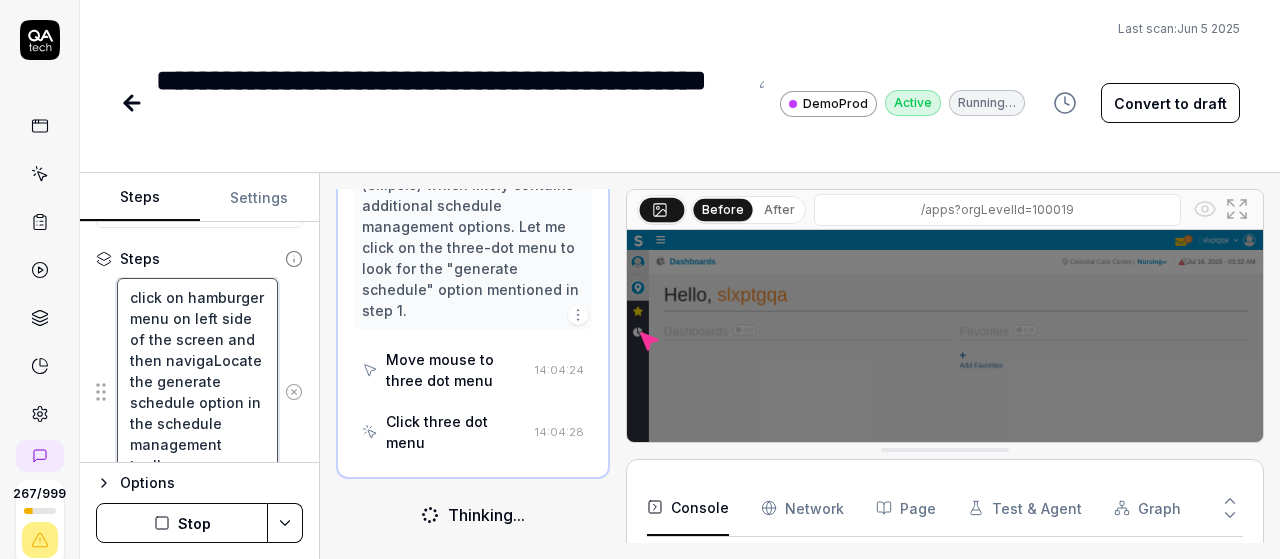type on "*" 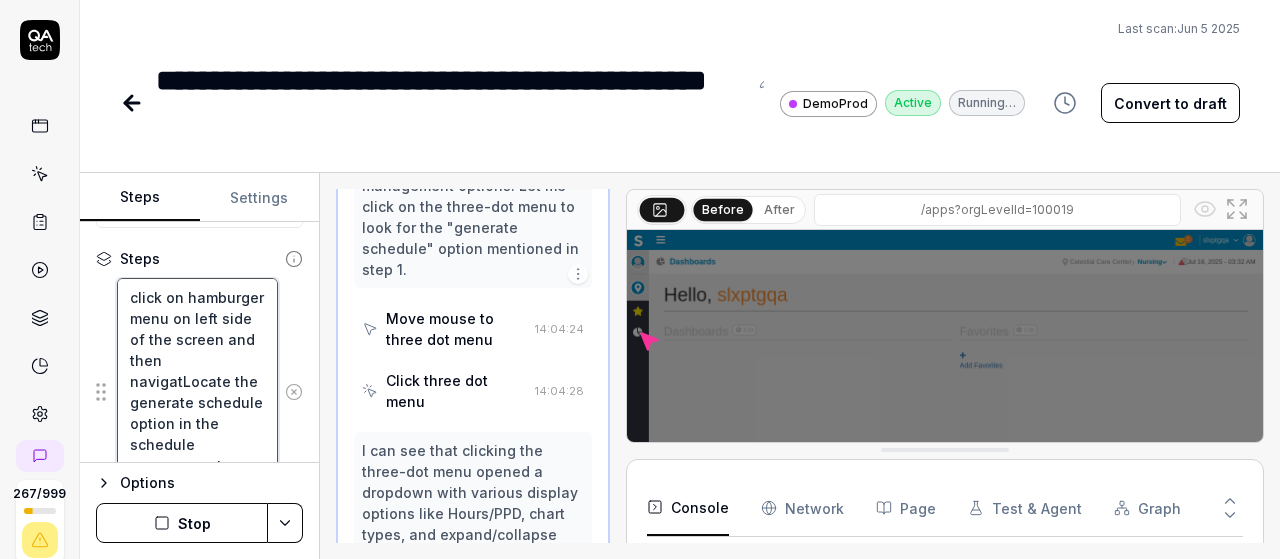 type on "*" 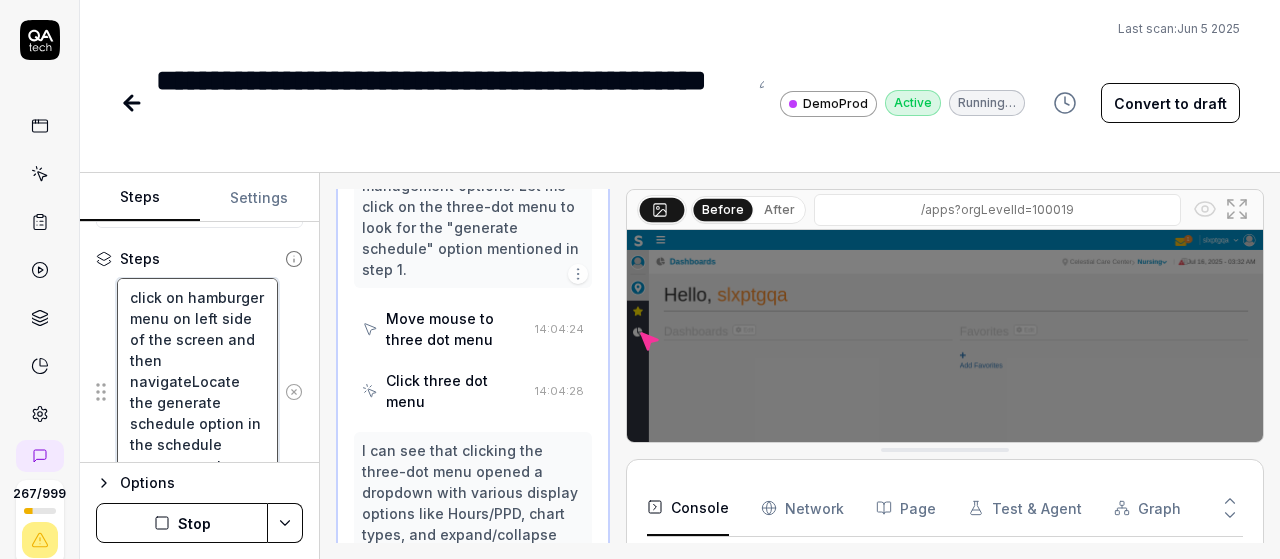 type on "*" 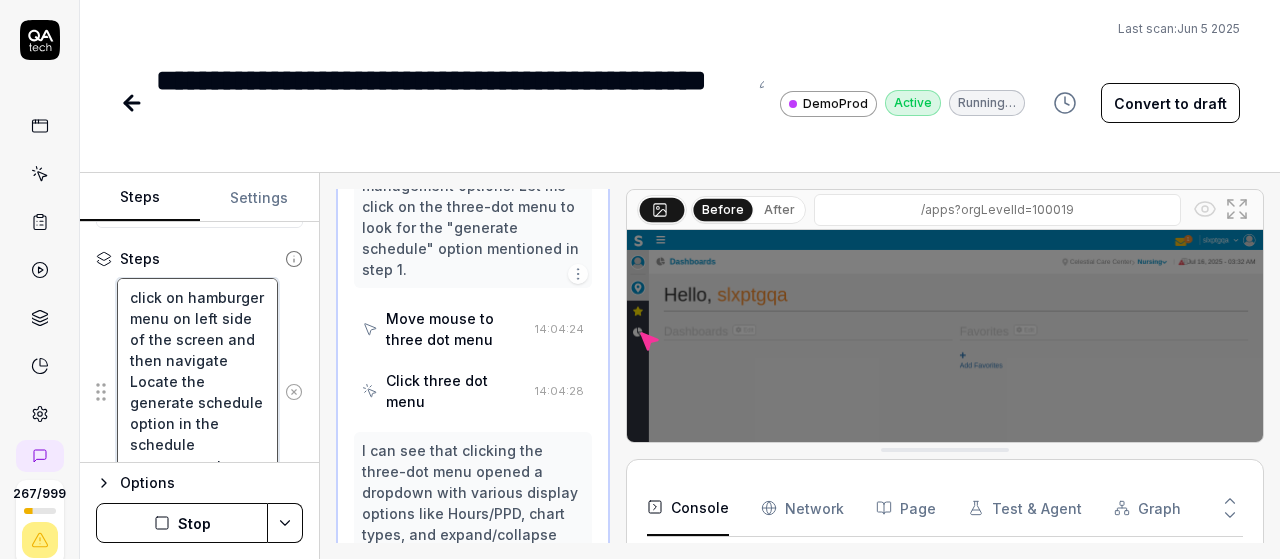 type on "*" 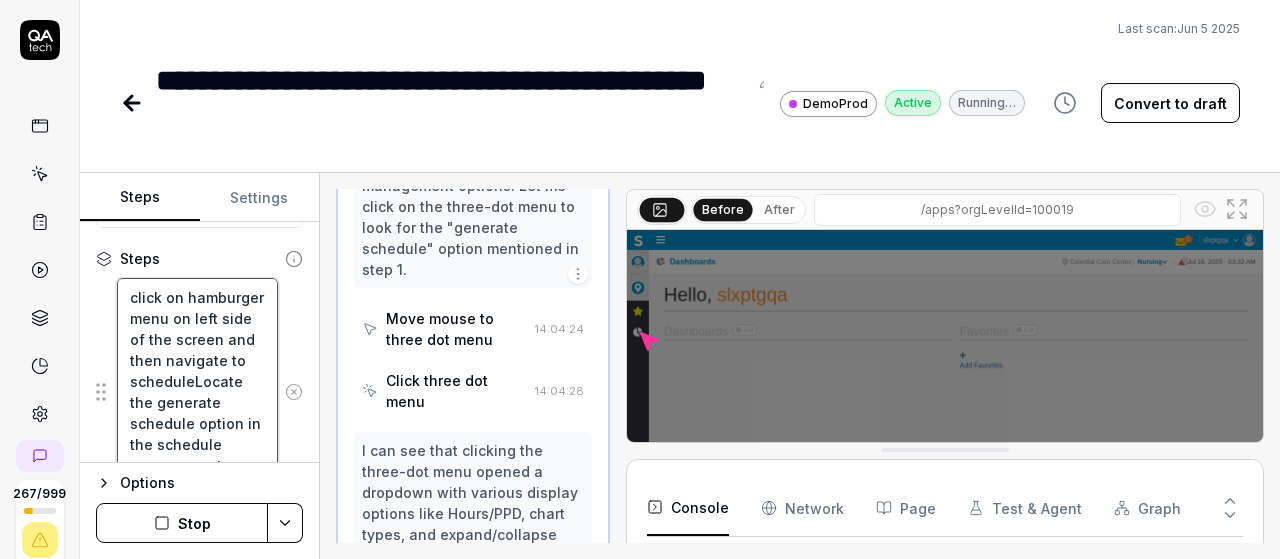 type on "*" 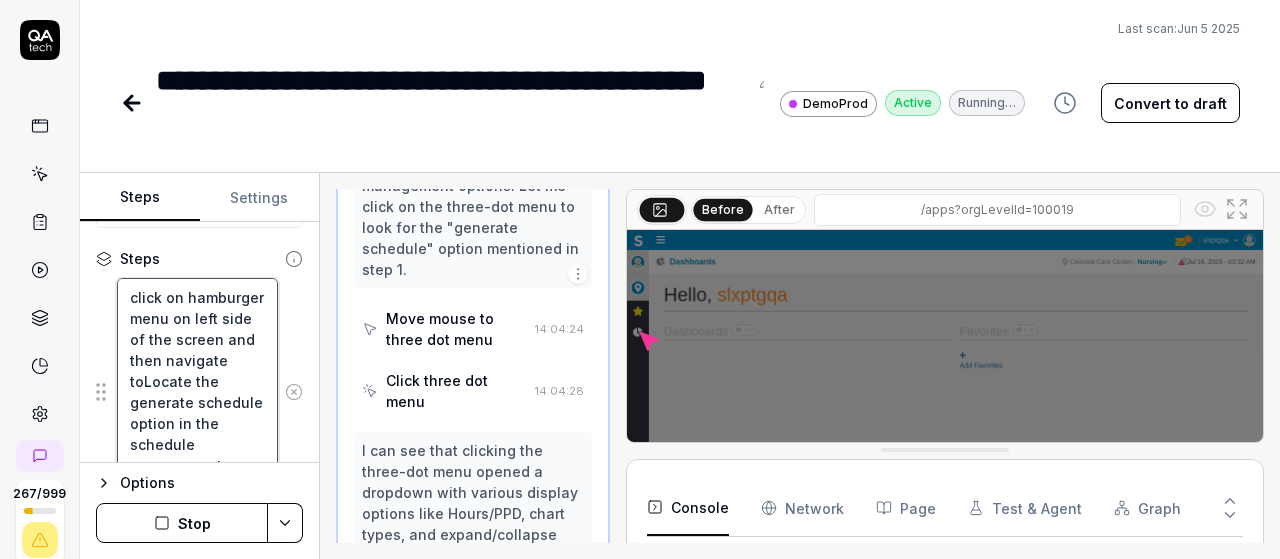 type on "*" 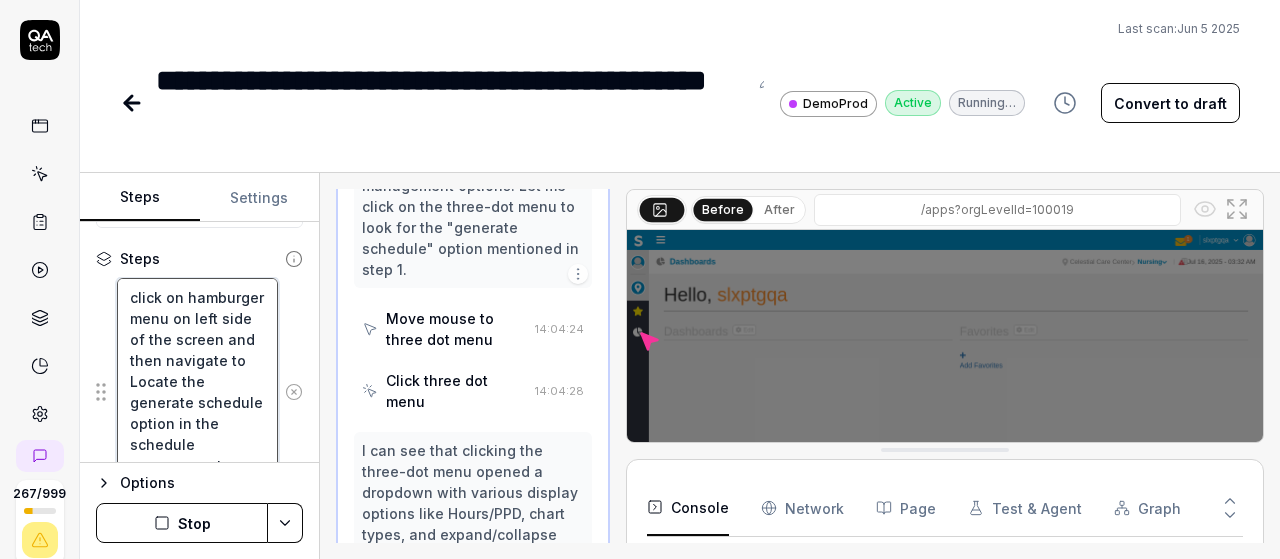 type on "*" 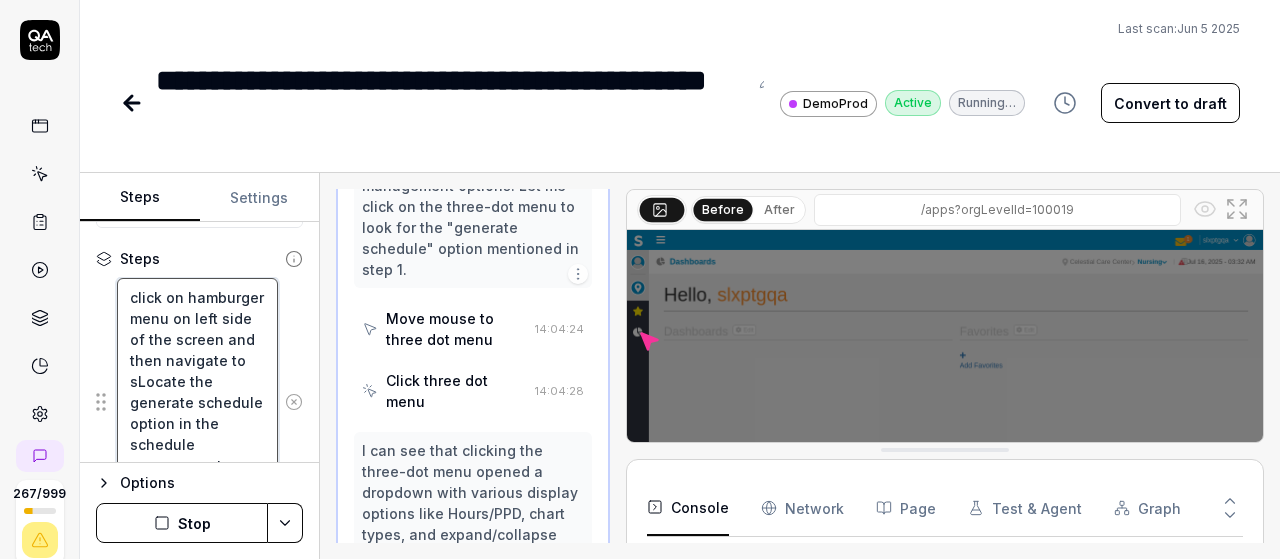 type on "*" 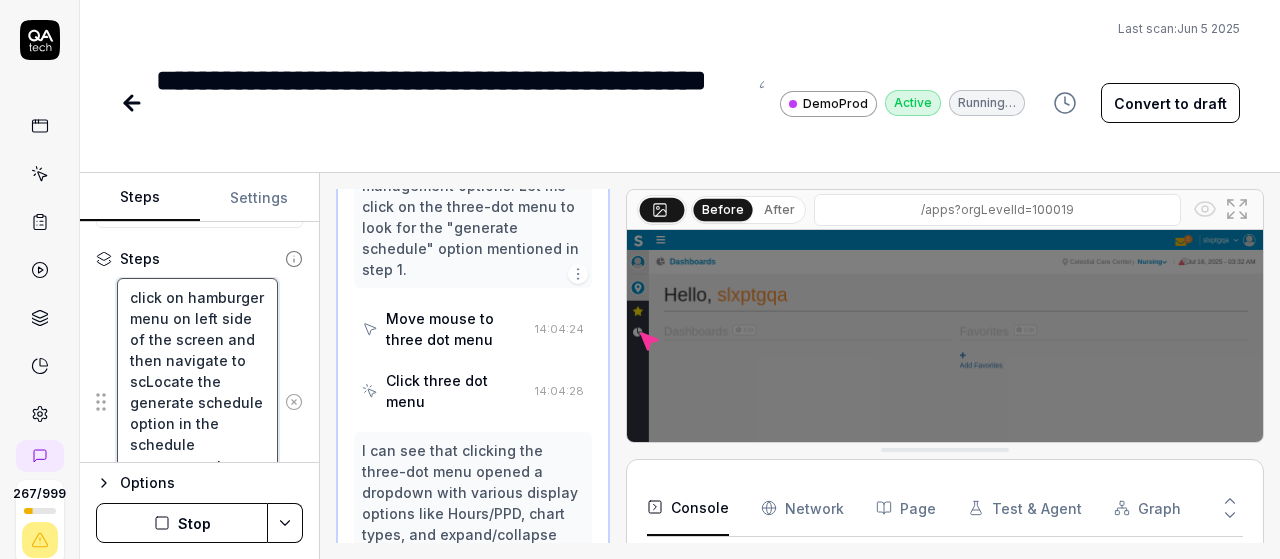 type on "*" 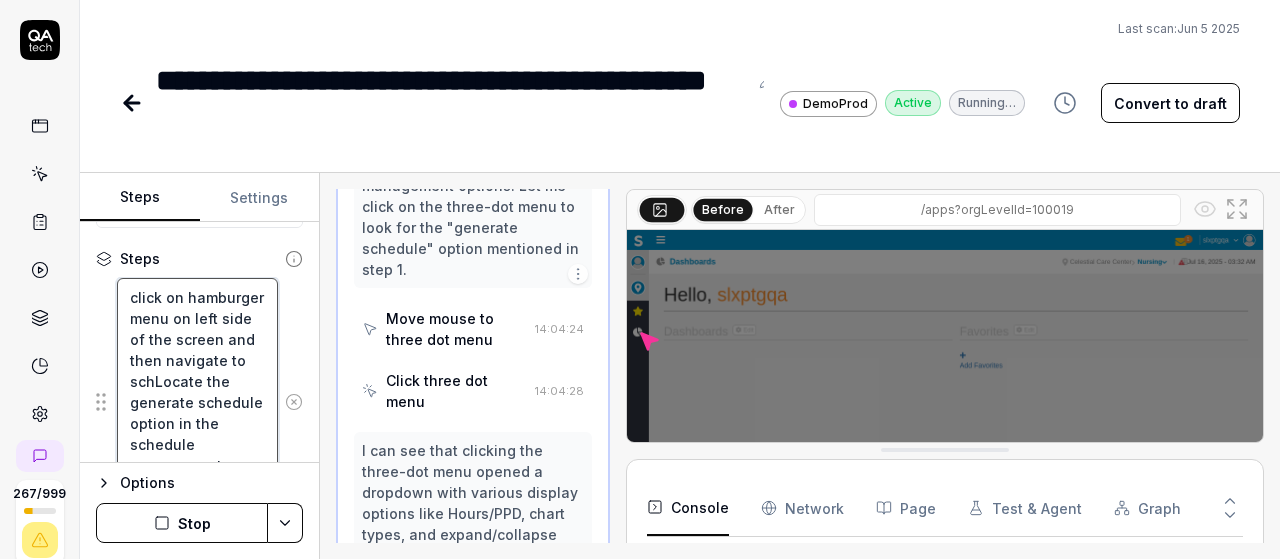 type on "*" 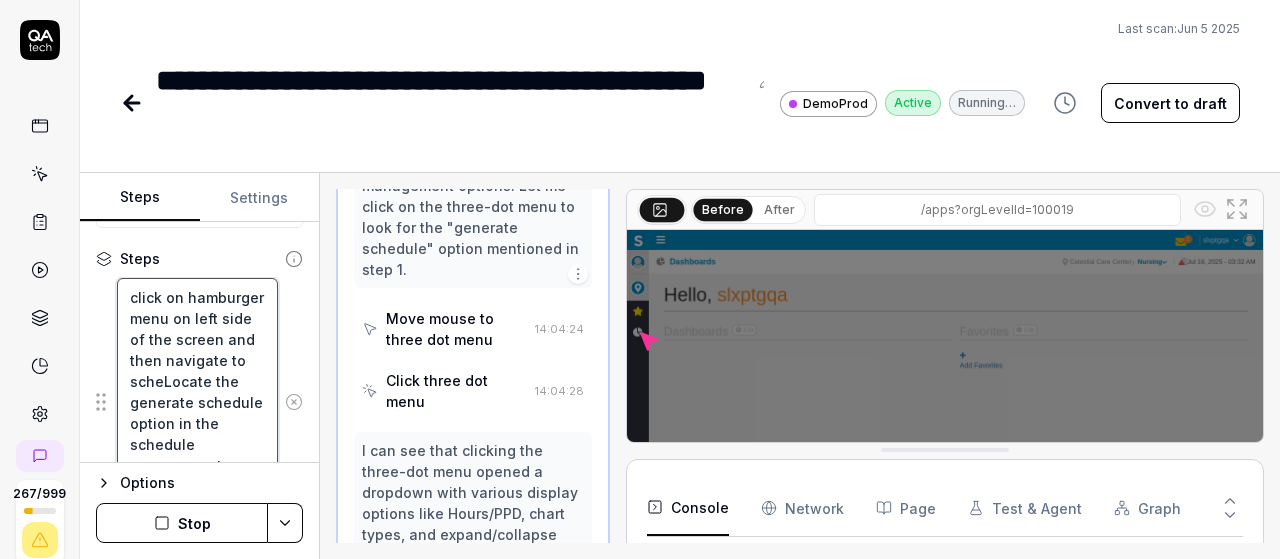 type on "*" 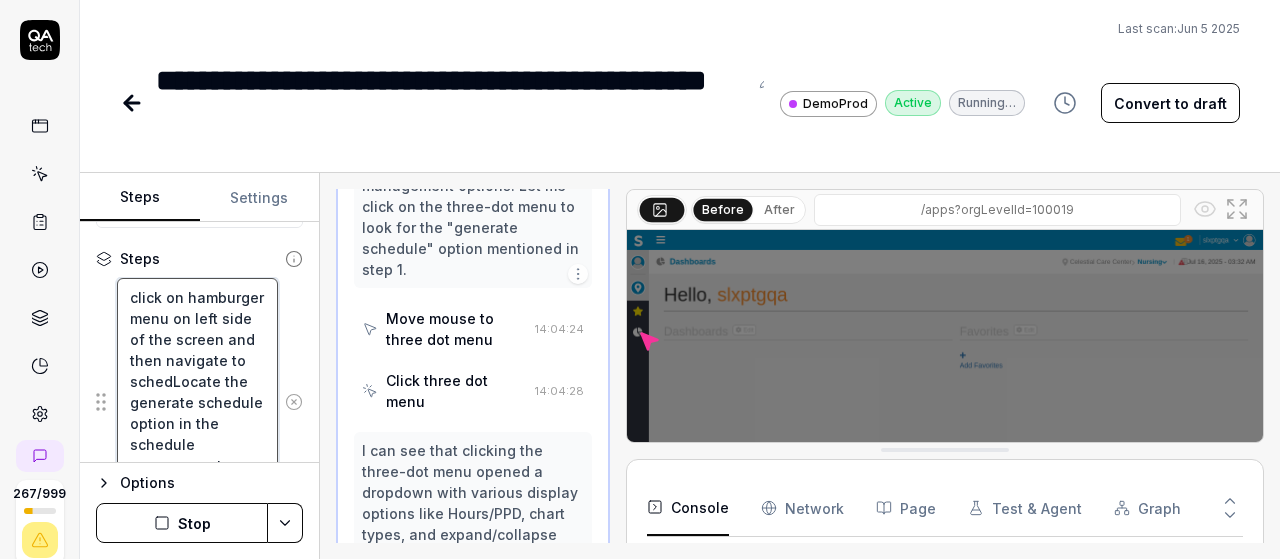 type on "click on hamburger menu on left side of the screen and then navigate to scheduLocate the generate schedule option in the schedule management toolbar" 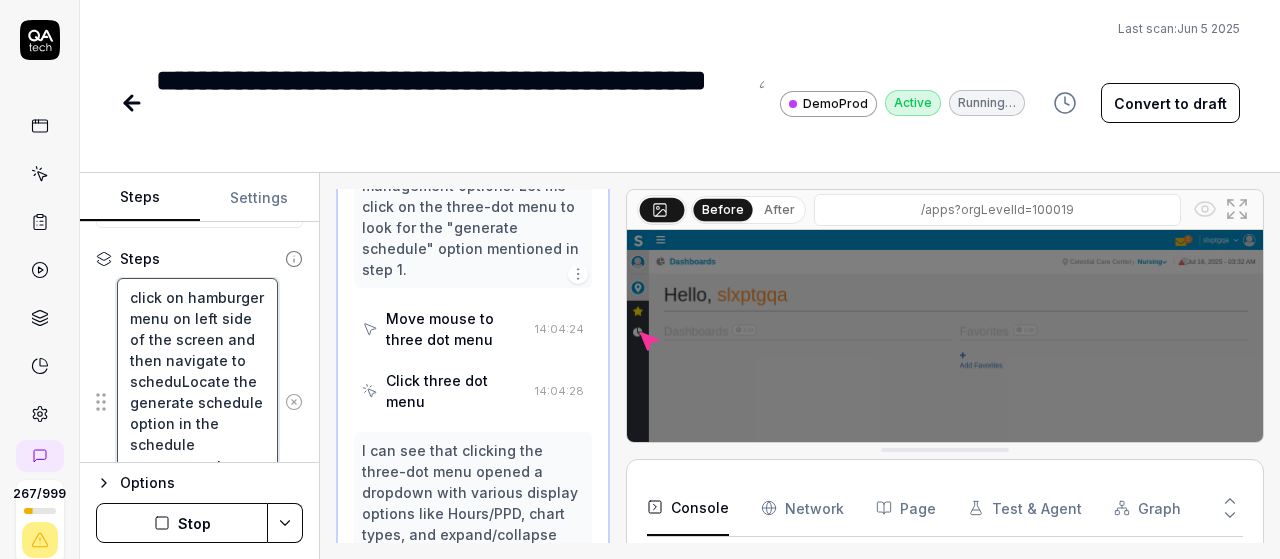 type on "*" 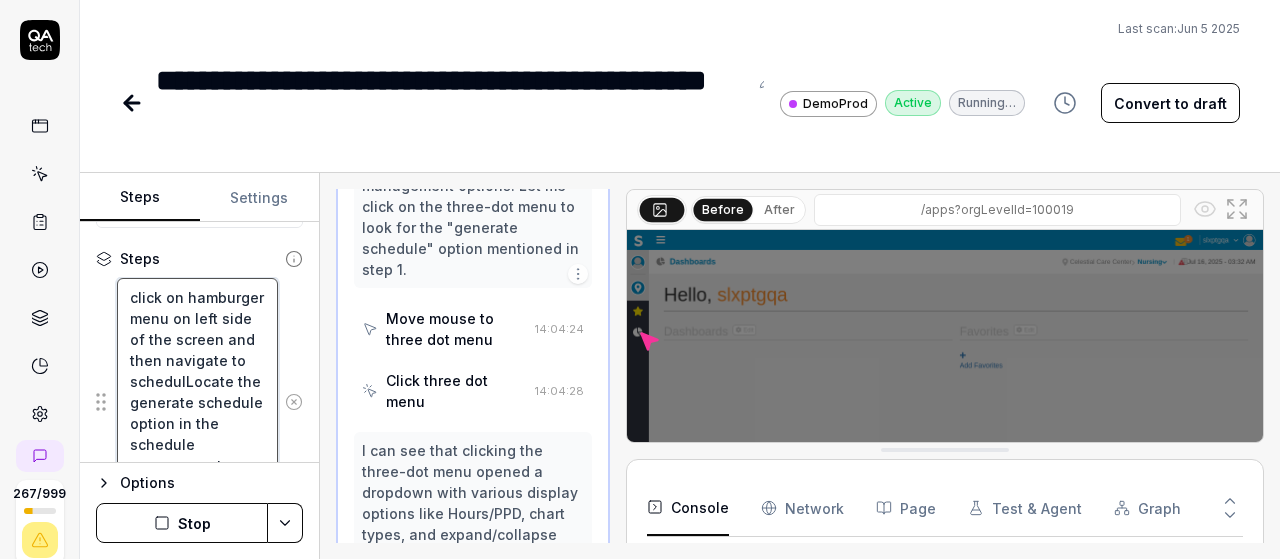type on "*" 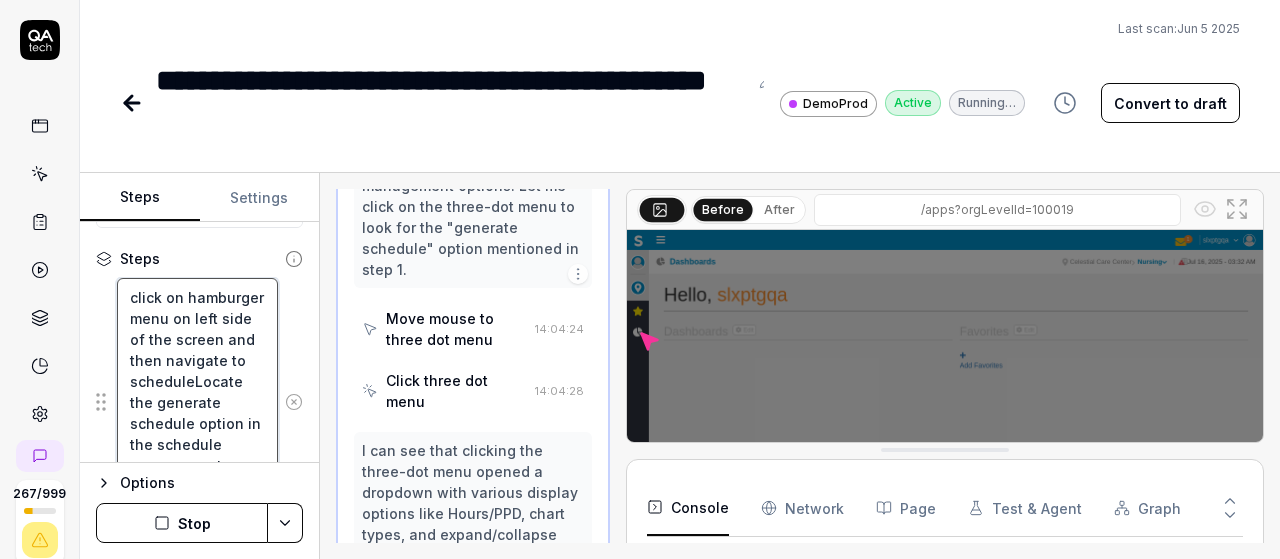 type on "*" 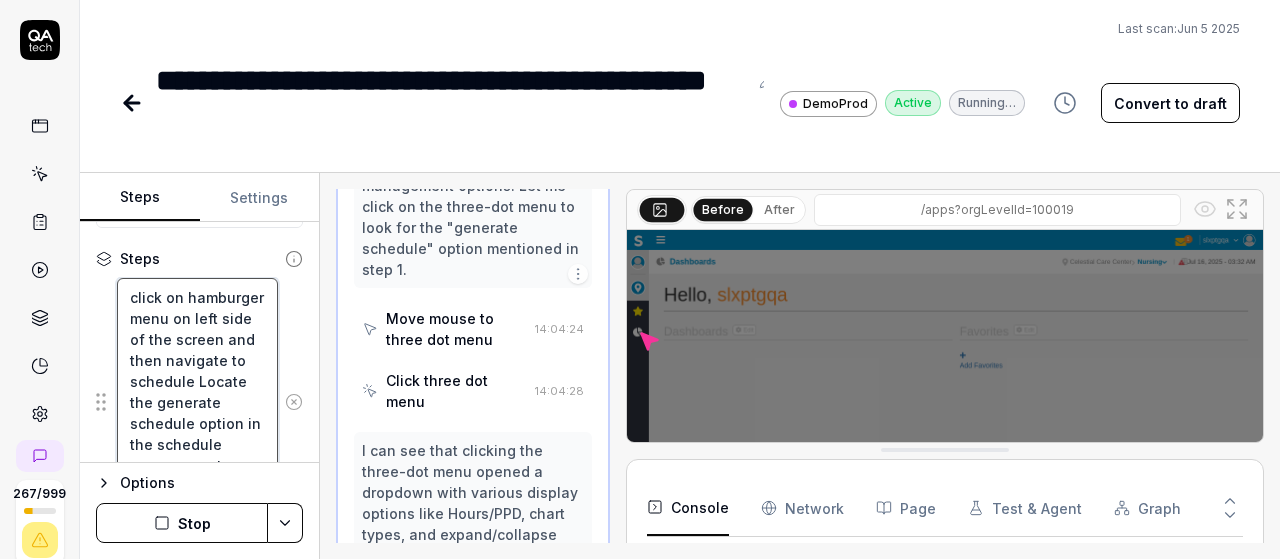 type on "*" 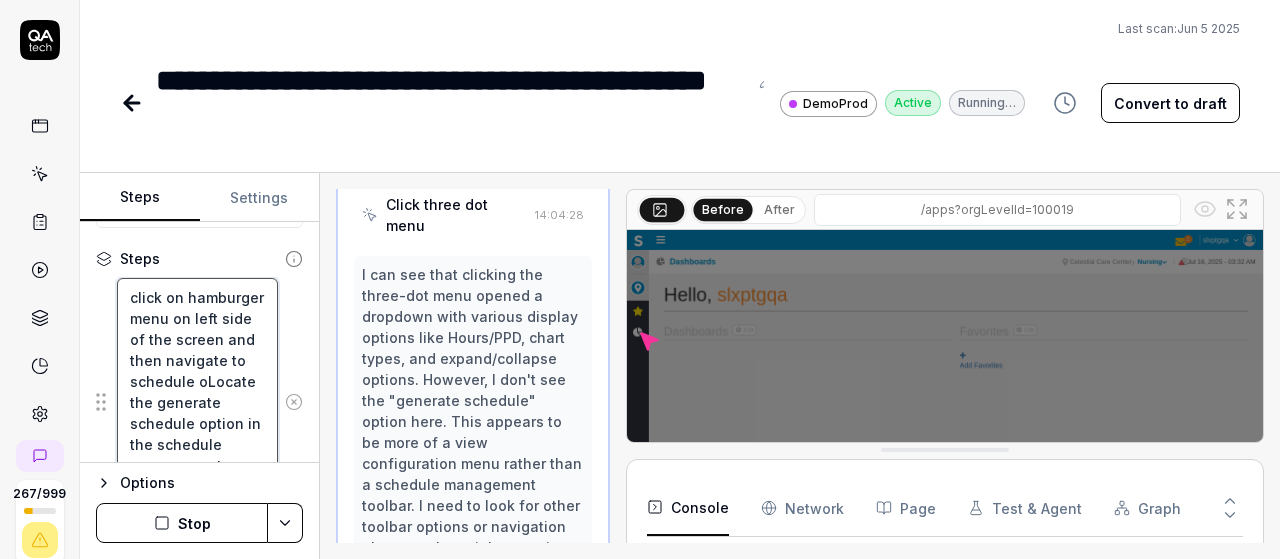 type on "*" 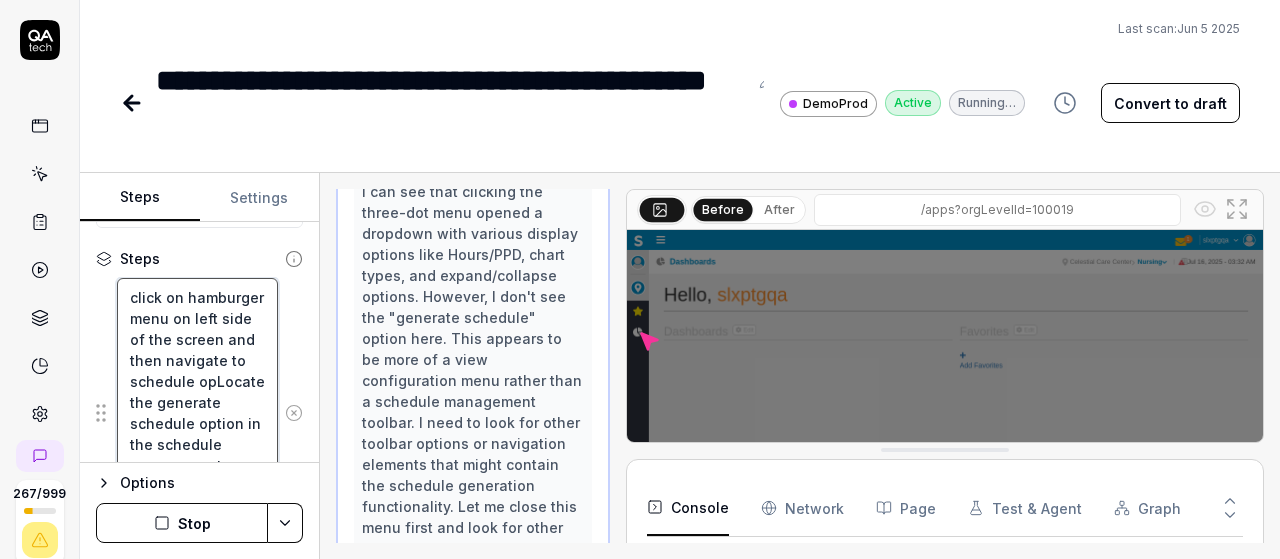 scroll, scrollTop: 1918, scrollLeft: 0, axis: vertical 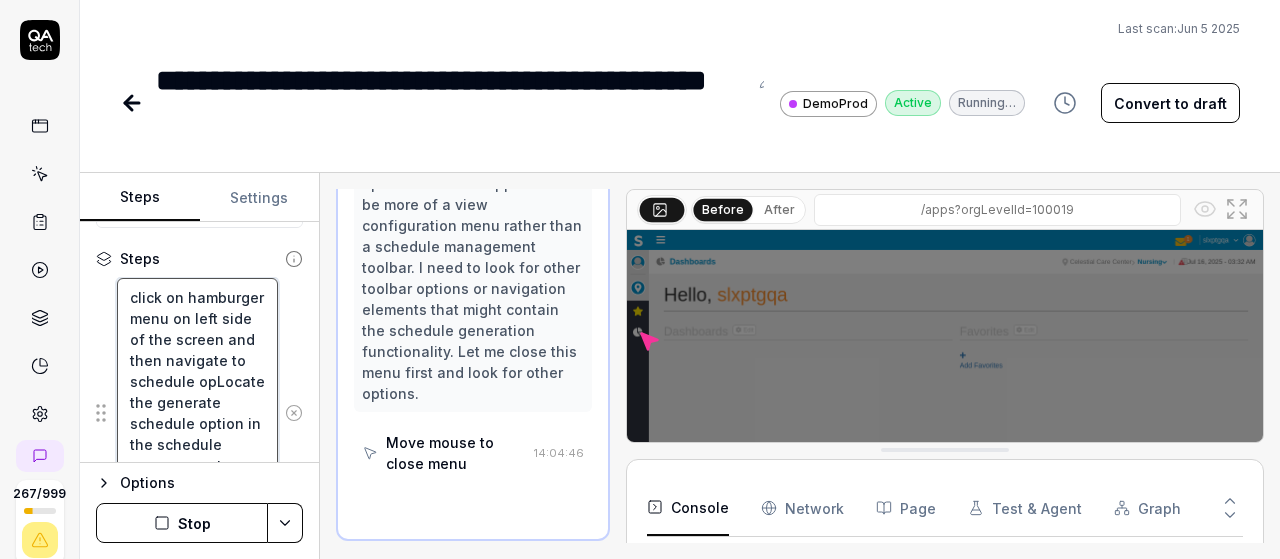 type on "*" 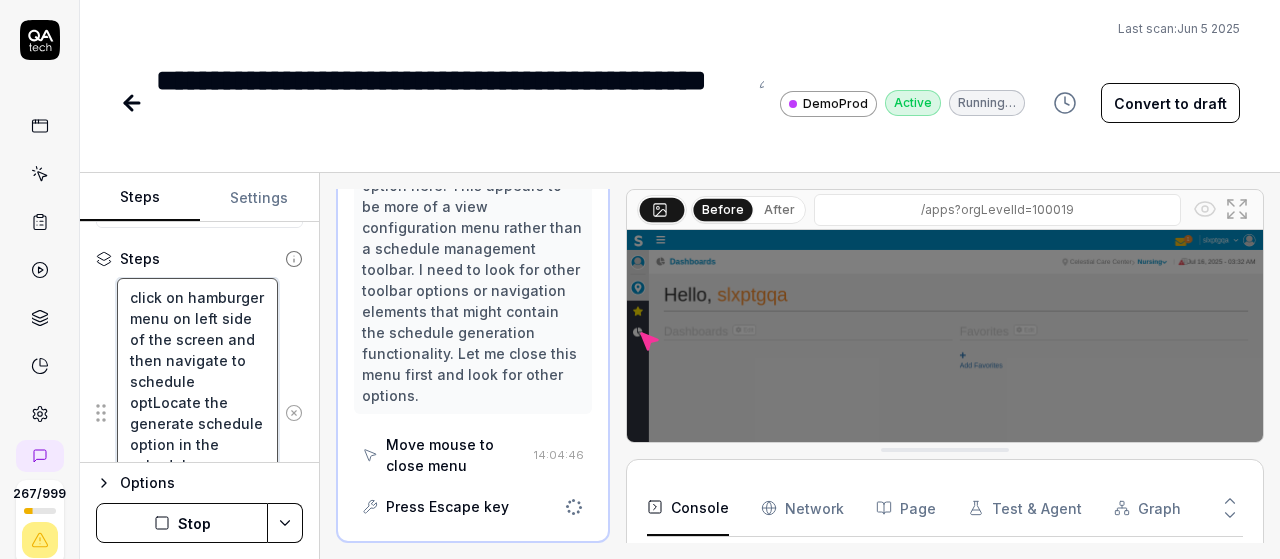 type on "*" 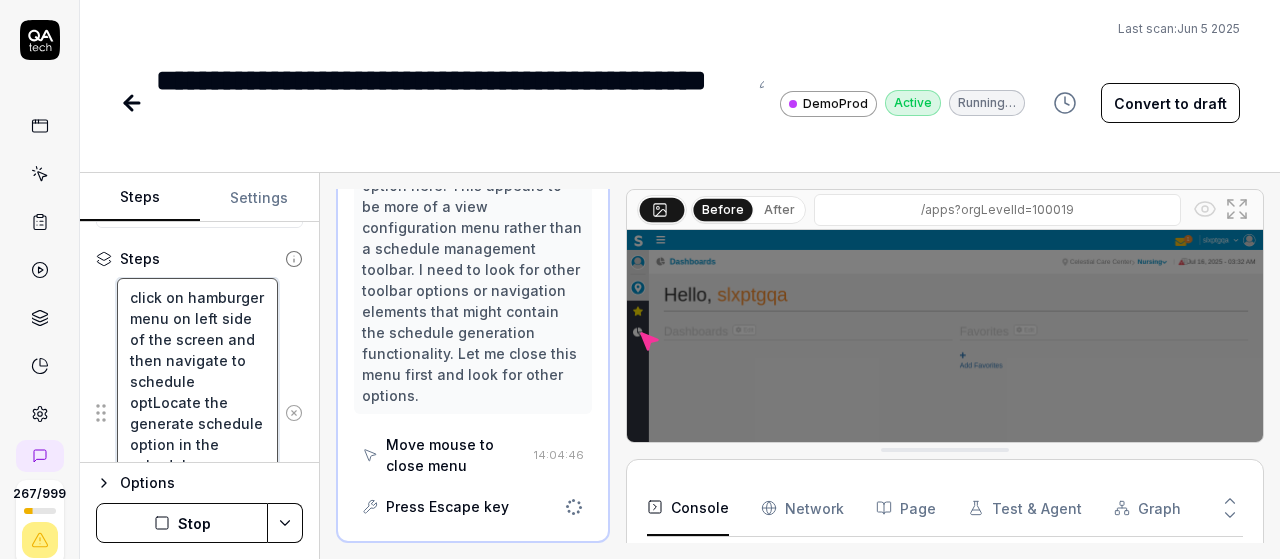 type on "click on hamburger menu on left side of the screen and then navigate to schedule optiLocate the generate schedule option in the schedule management toolbar" 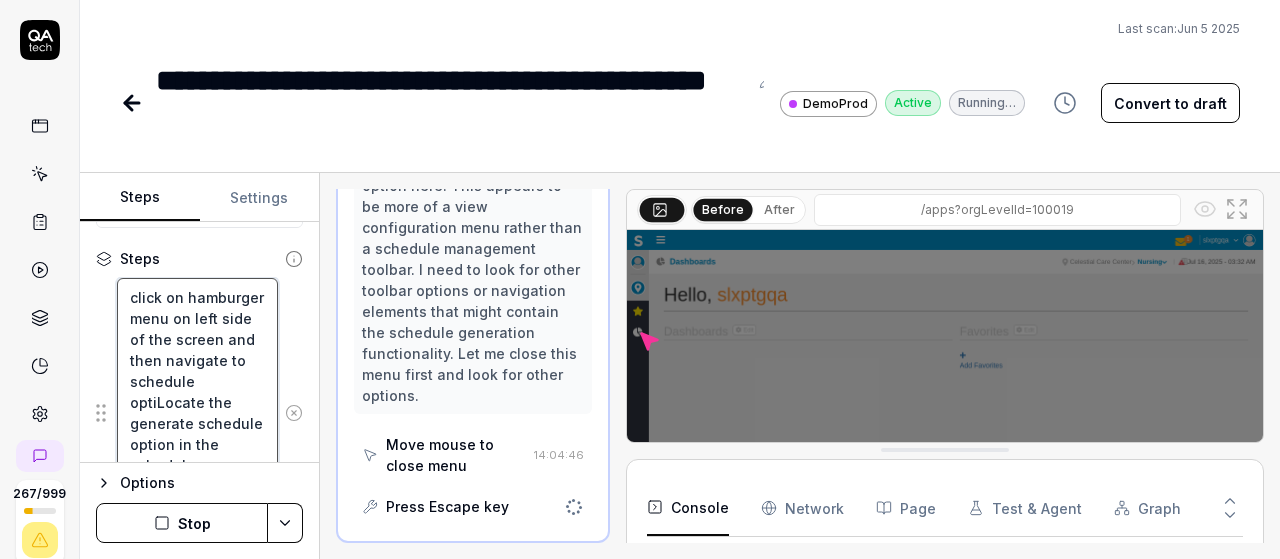 type on "*" 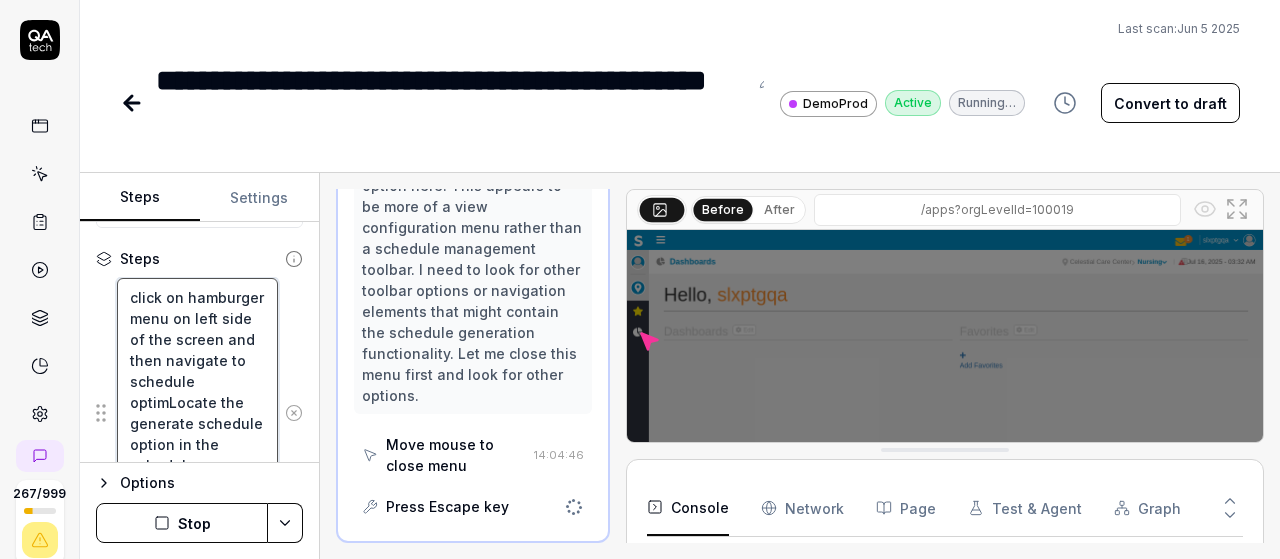 type on "*" 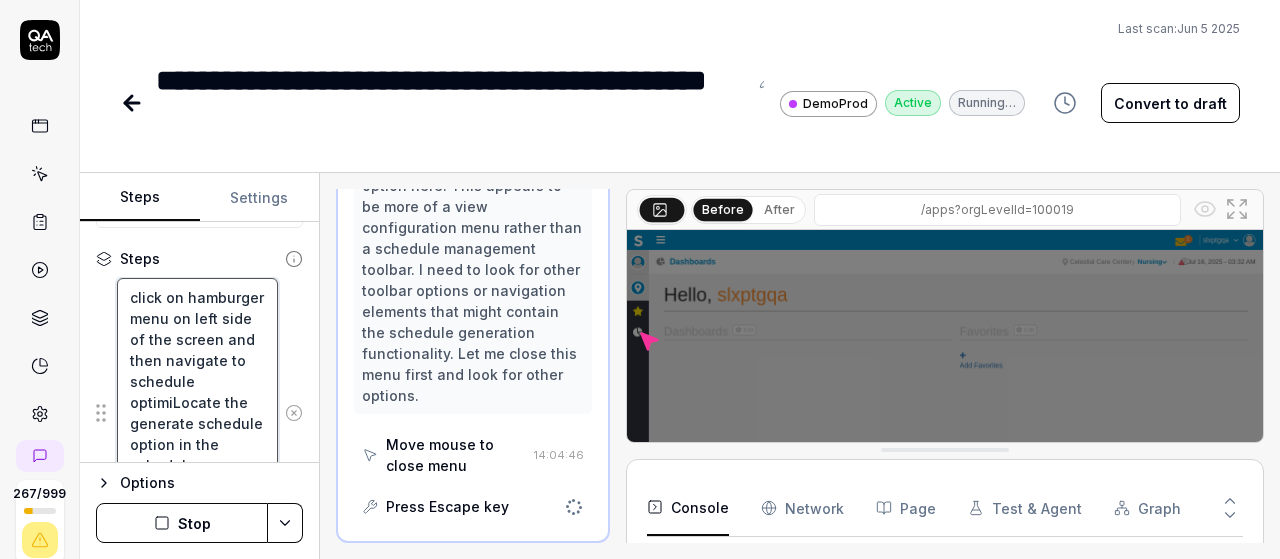 type on "*" 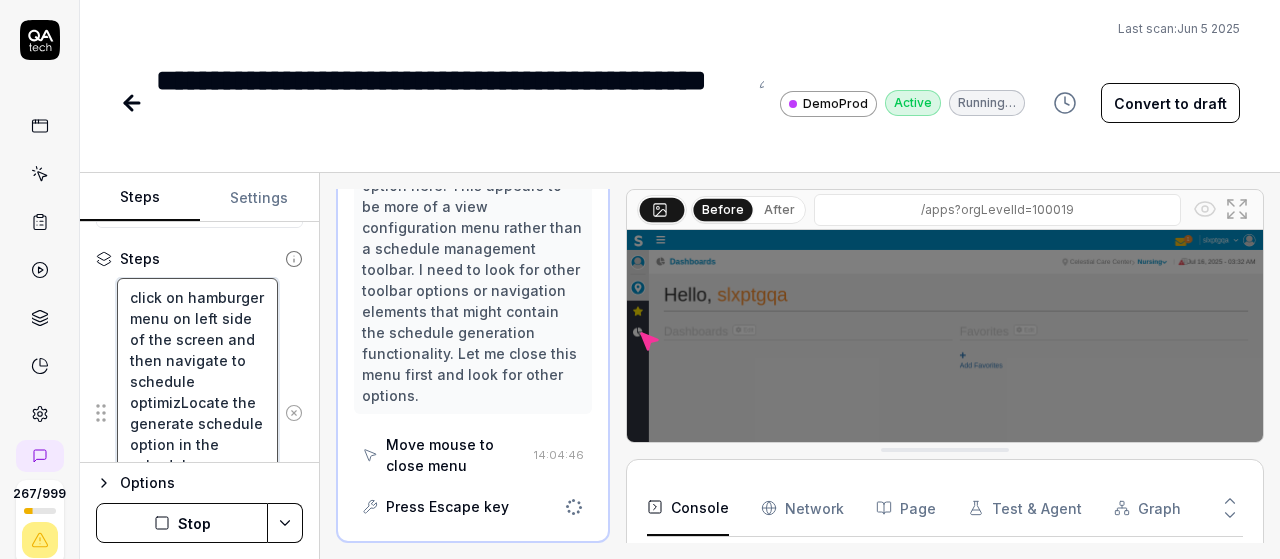 type on "*" 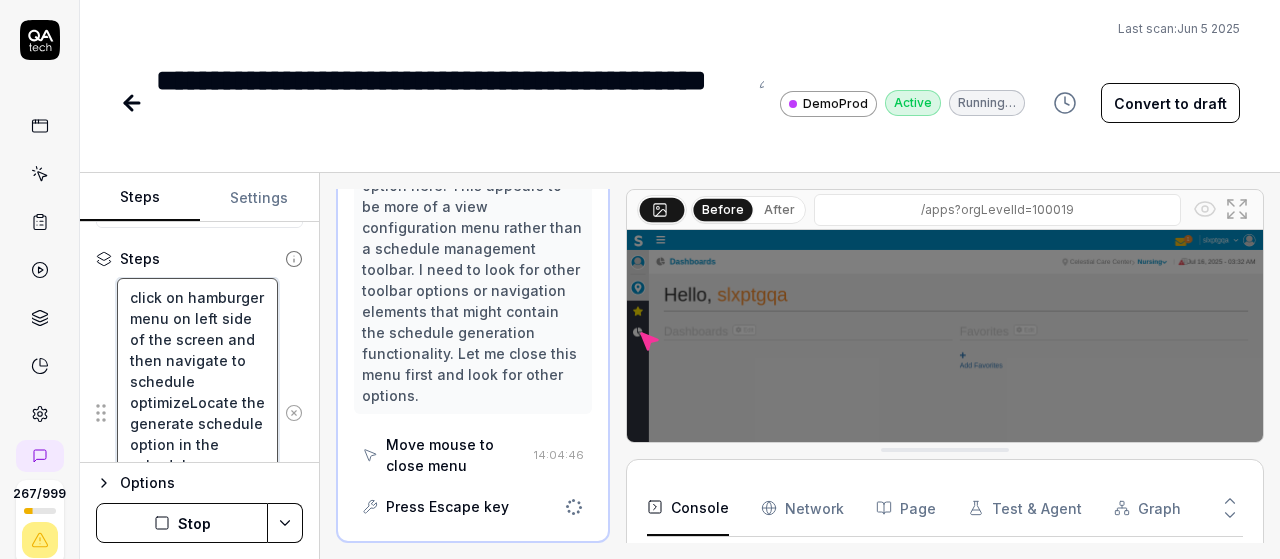 type on "*" 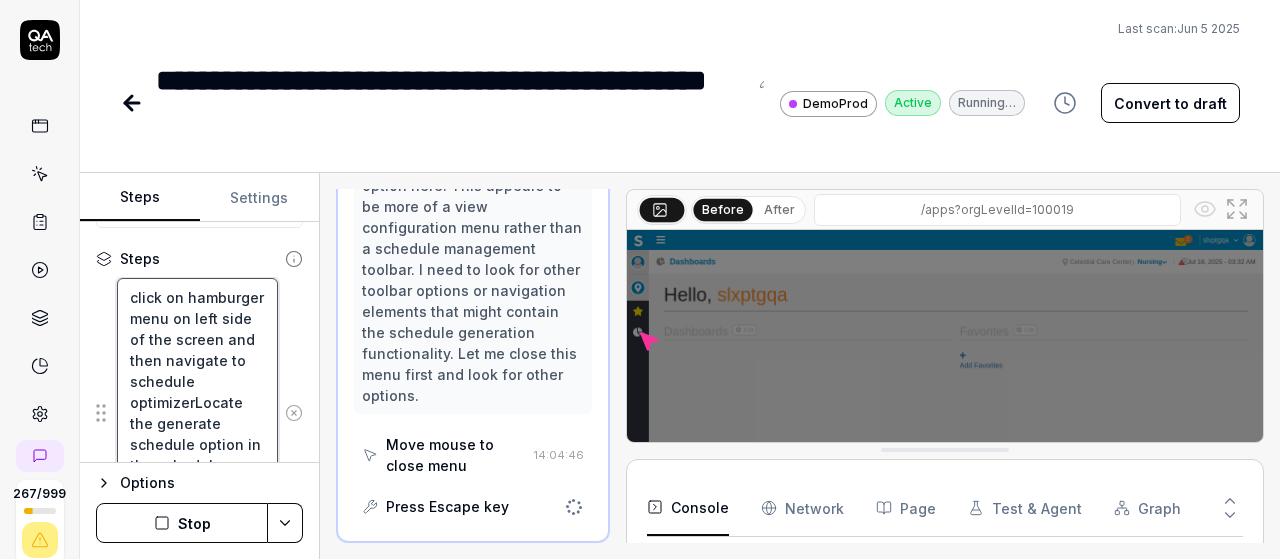 type on "*" 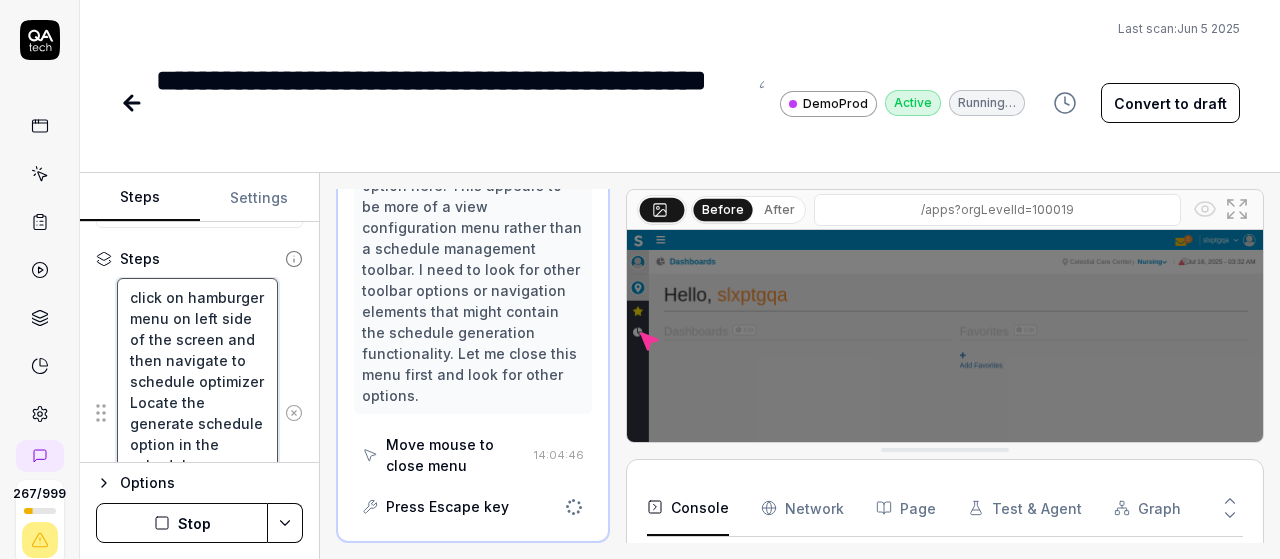 type on "*" 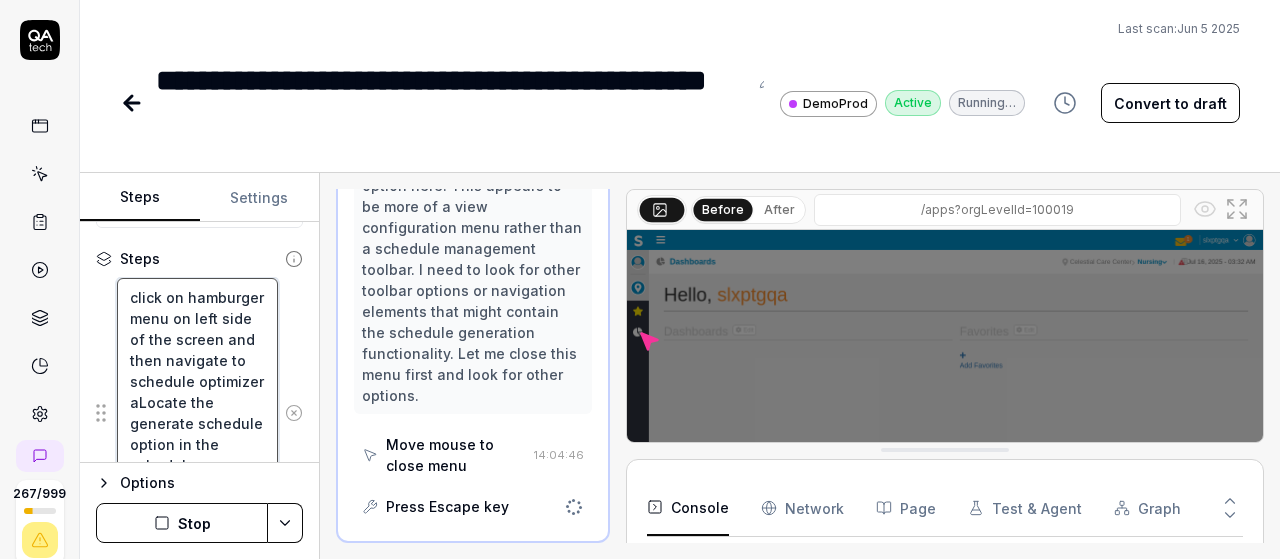 scroll, scrollTop: 321, scrollLeft: 0, axis: vertical 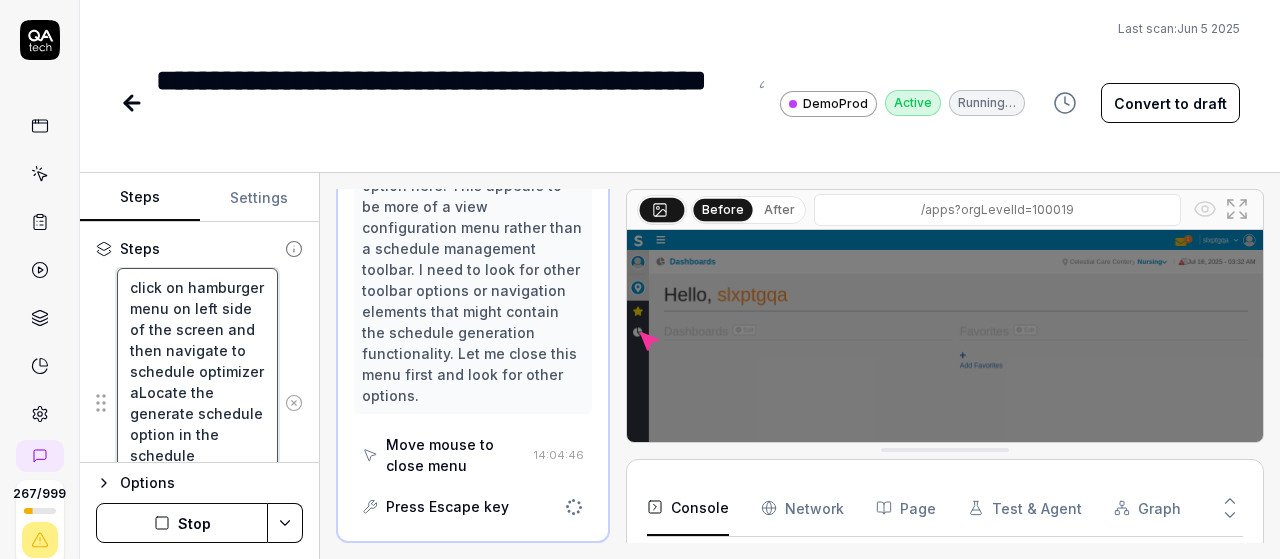 type on "*" 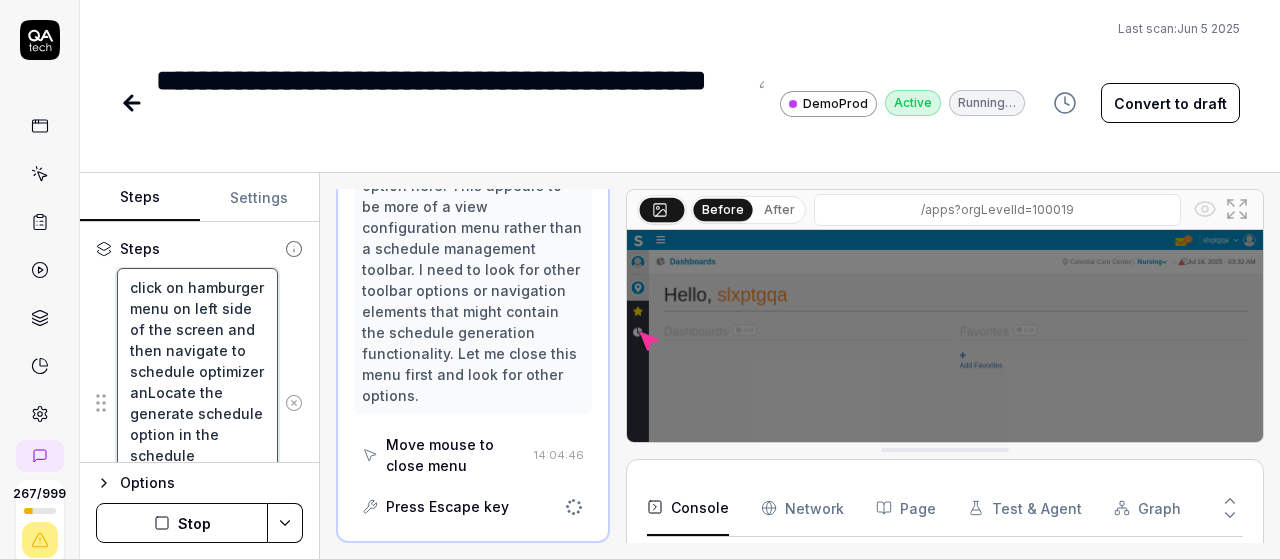 type on "*" 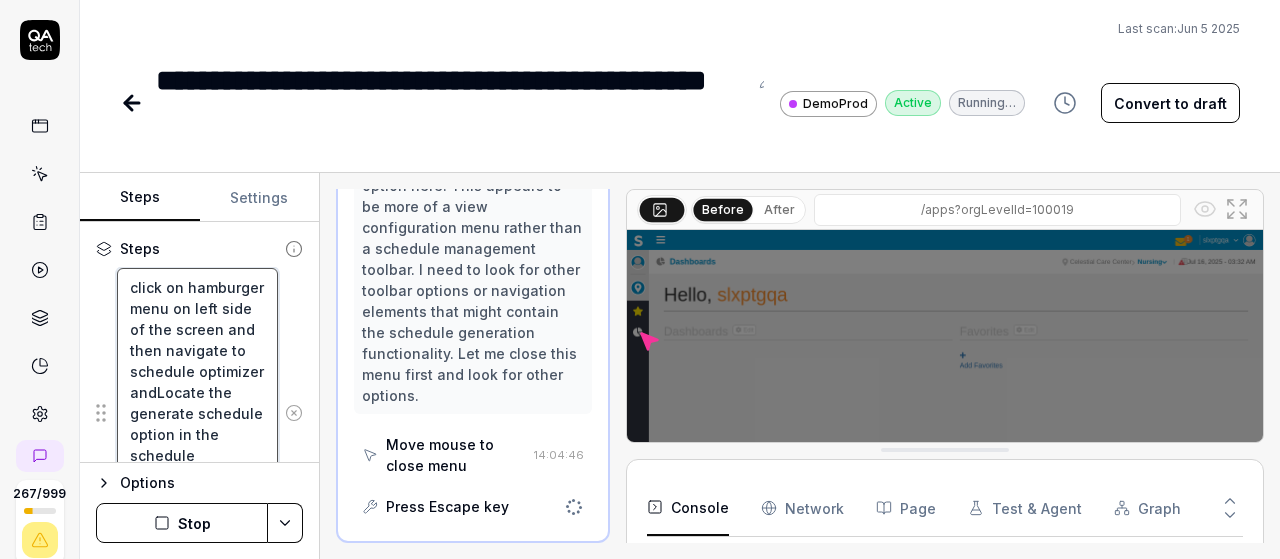 type on "*" 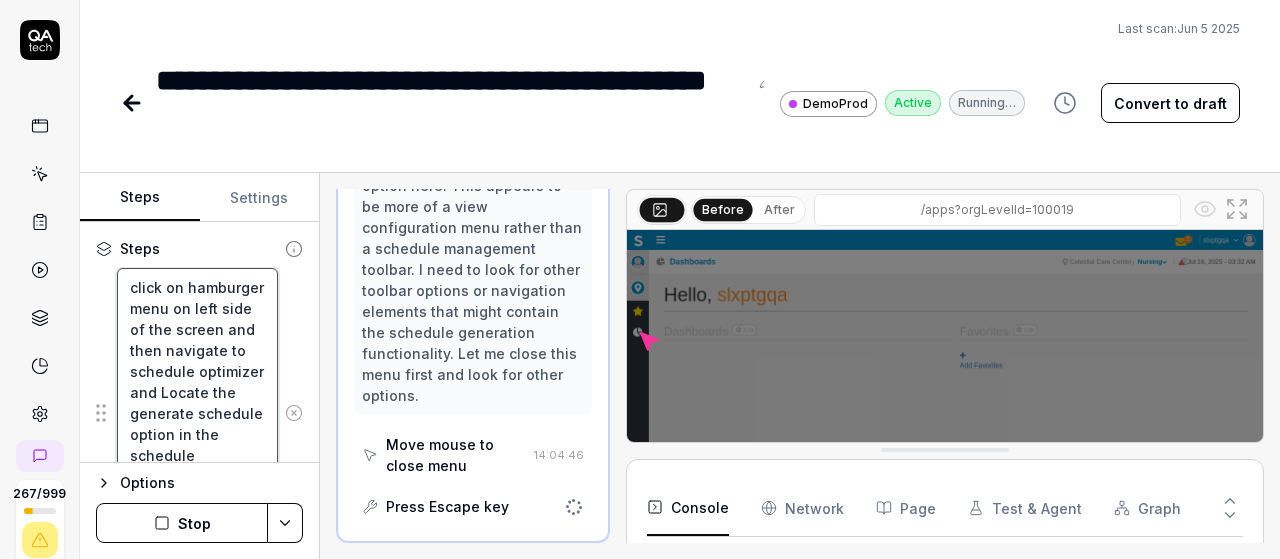 type on "*" 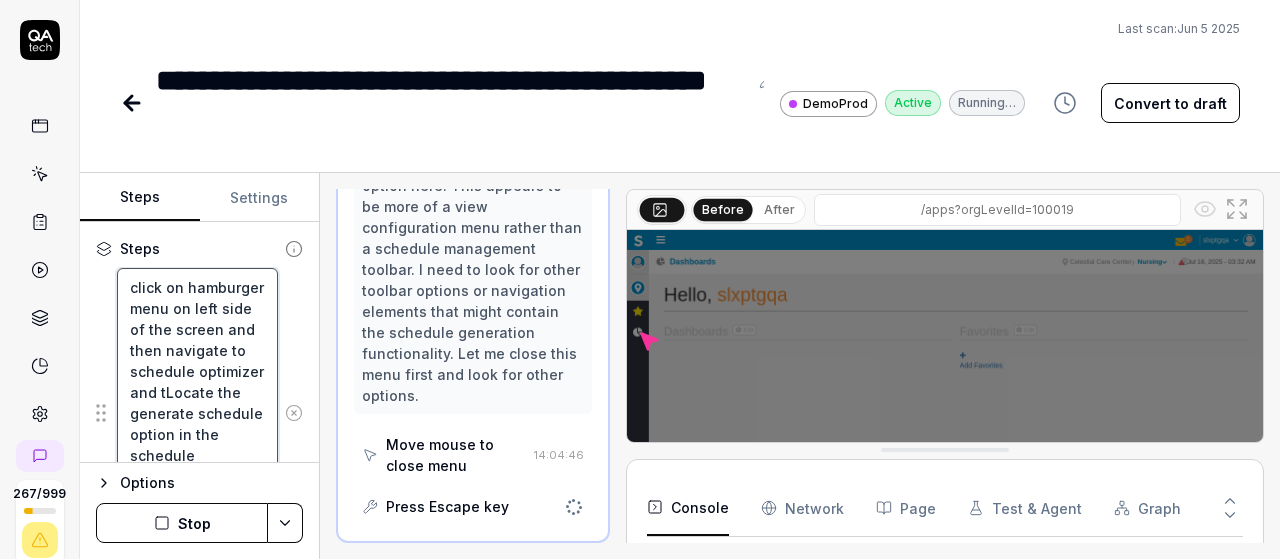 type on "*" 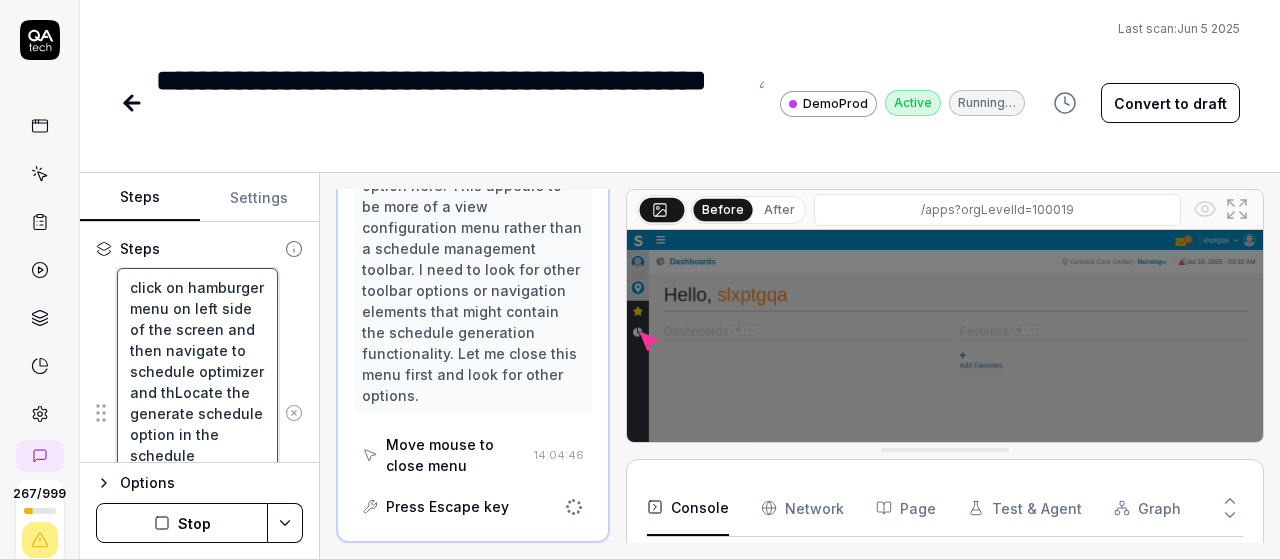 type on "*" 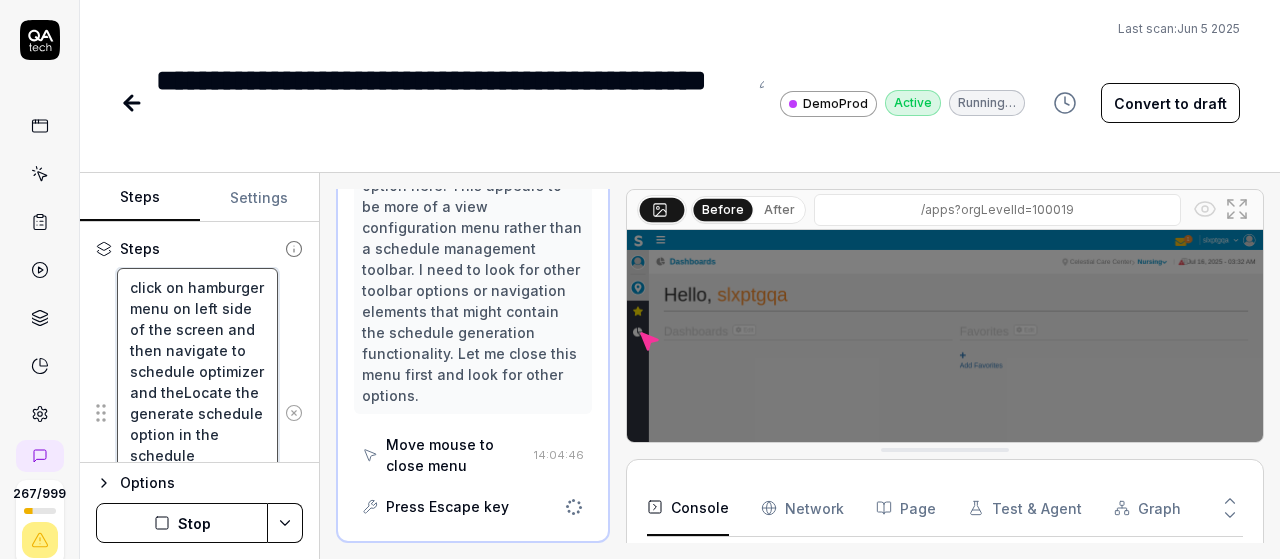 type on "*" 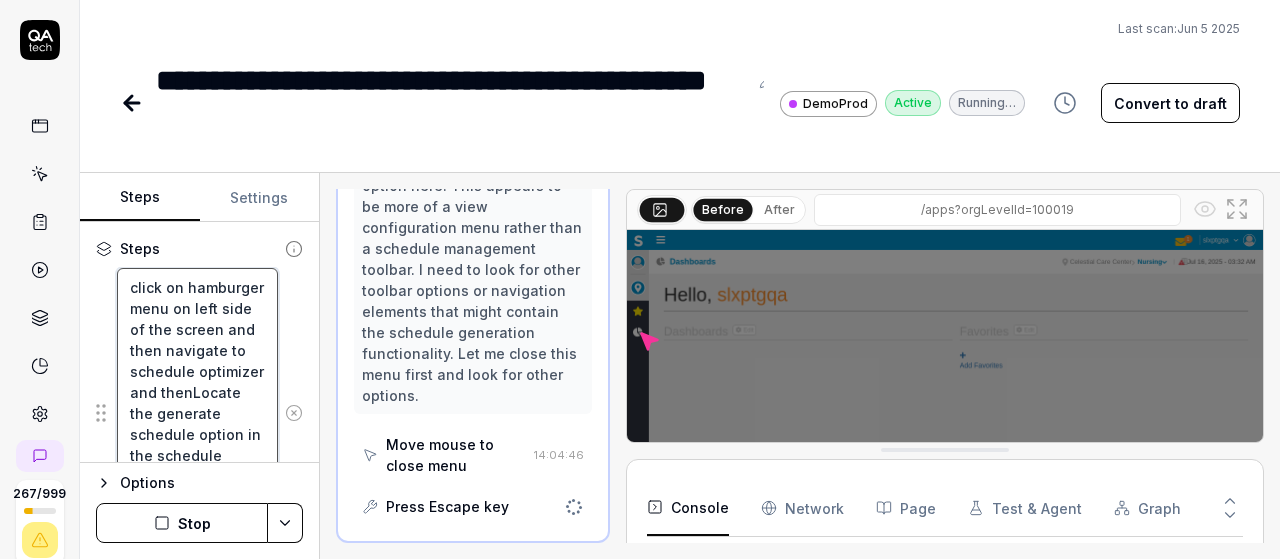 type on "*" 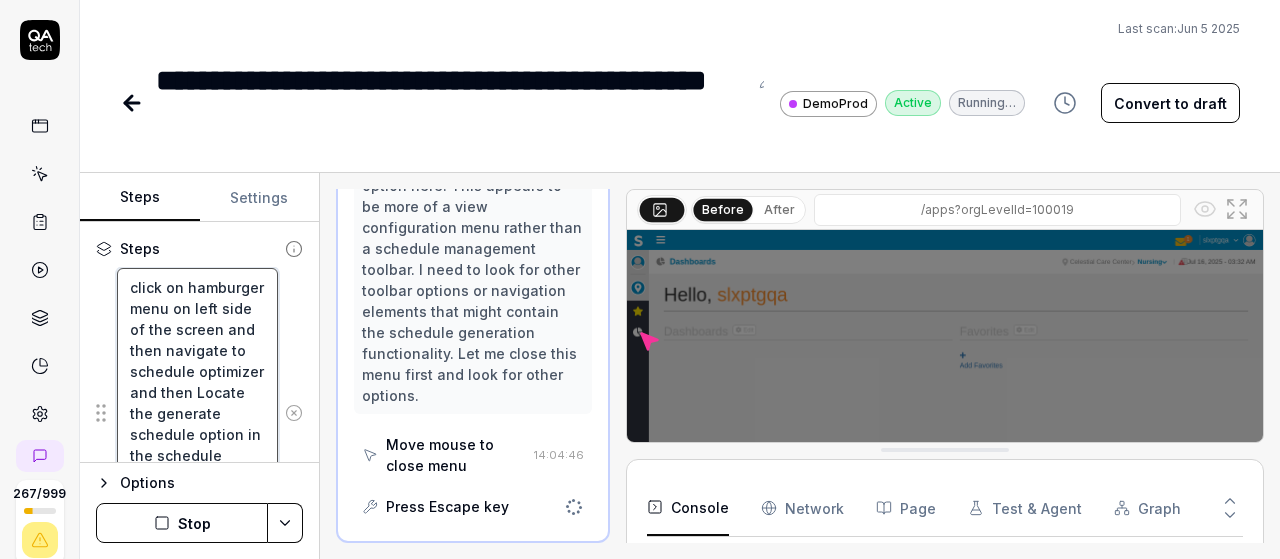 type 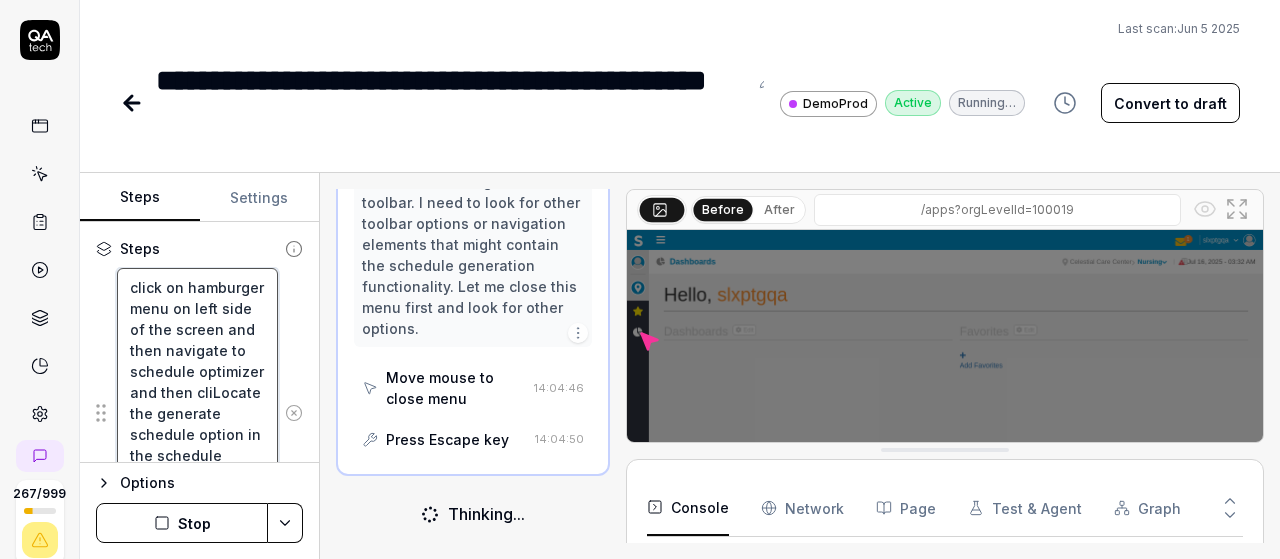 scroll, scrollTop: 1982, scrollLeft: 0, axis: vertical 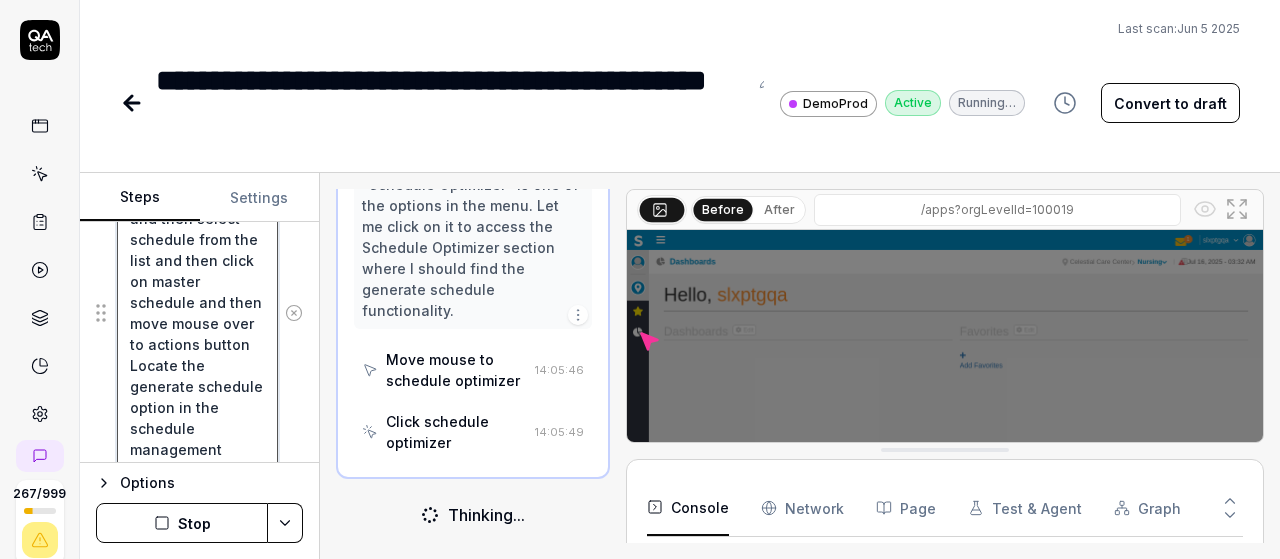 click on "click on hamburger menu on left side of the screen and then navigate to schedule optimizer and then select schedule from the list and then click on master schedule and then move mouse over to actions button Locate the generate schedule option in the schedule management toolbar" at bounding box center (197, 312) 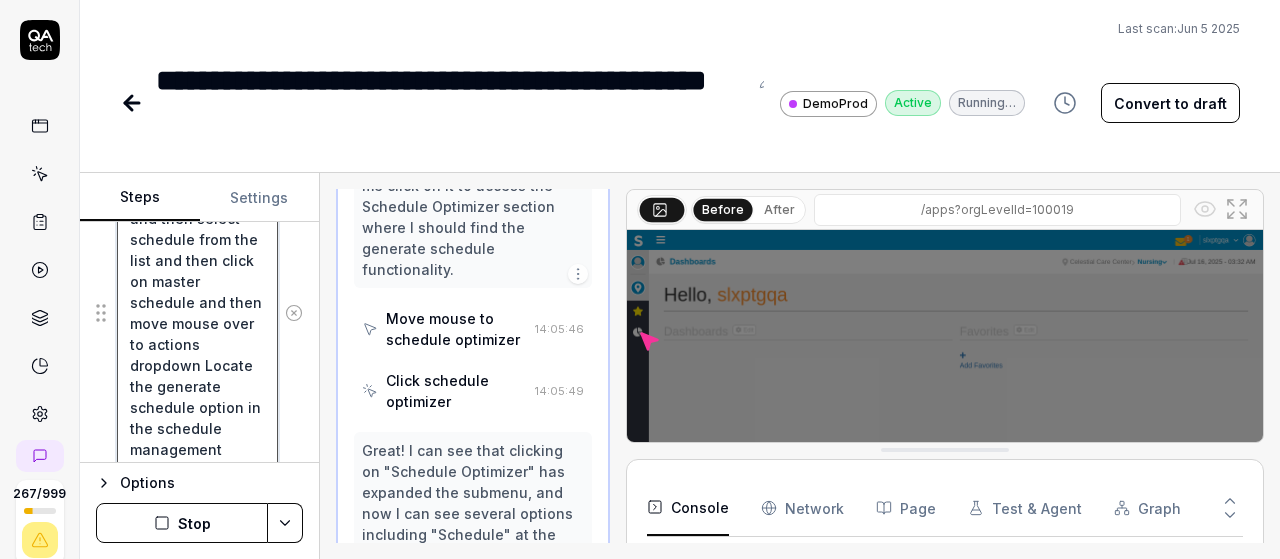 scroll, scrollTop: 84, scrollLeft: 0, axis: vertical 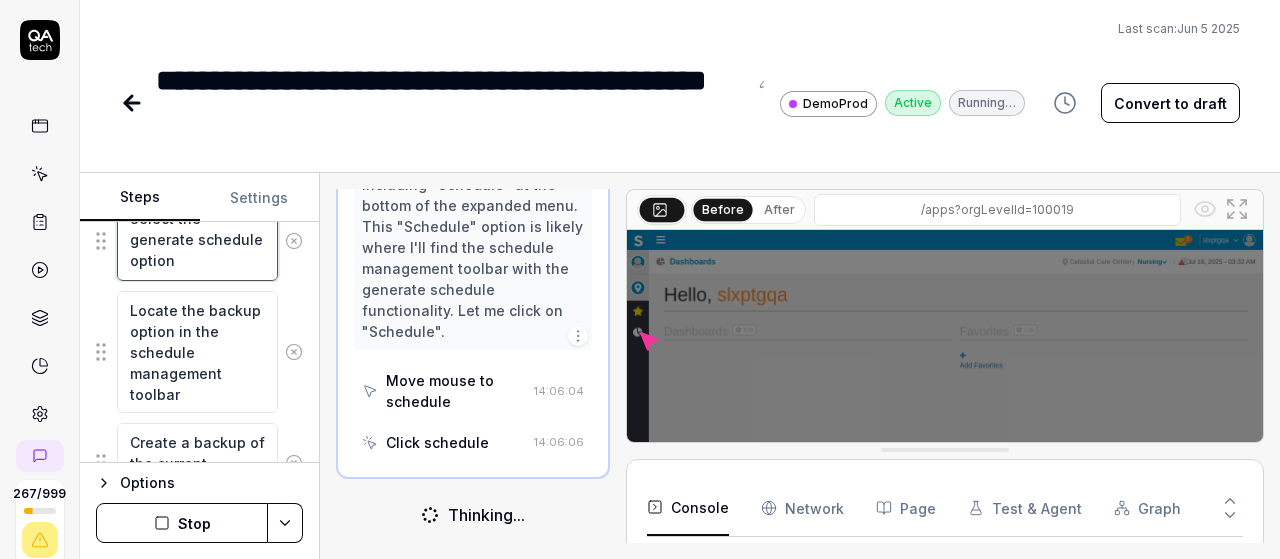 click on "Select the generate schedule option" at bounding box center [197, 240] 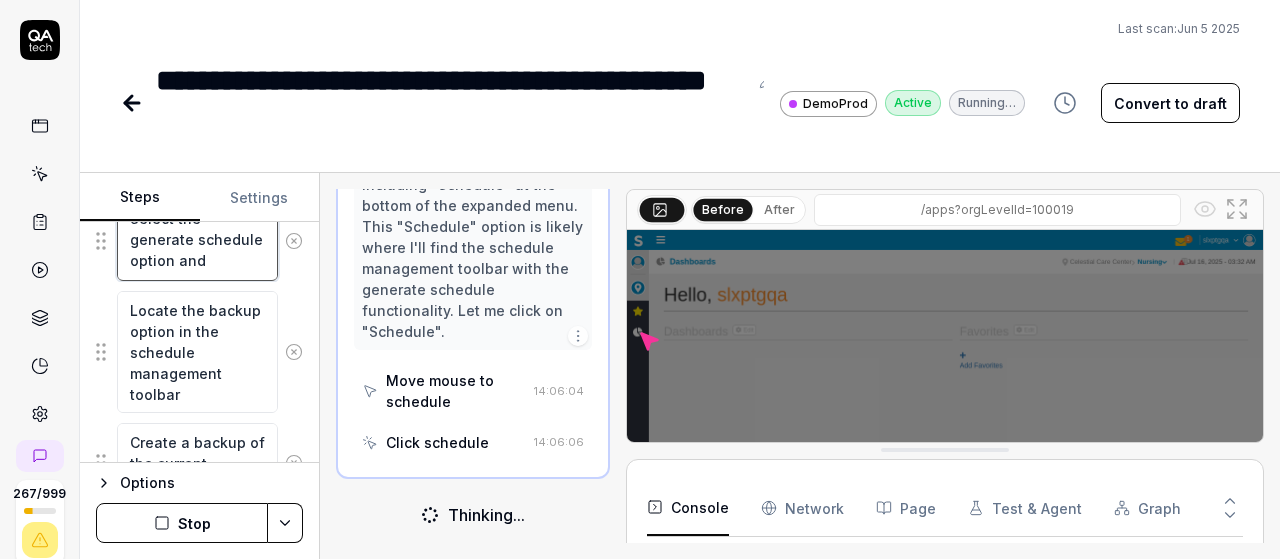 scroll, scrollTop: 0, scrollLeft: 0, axis: both 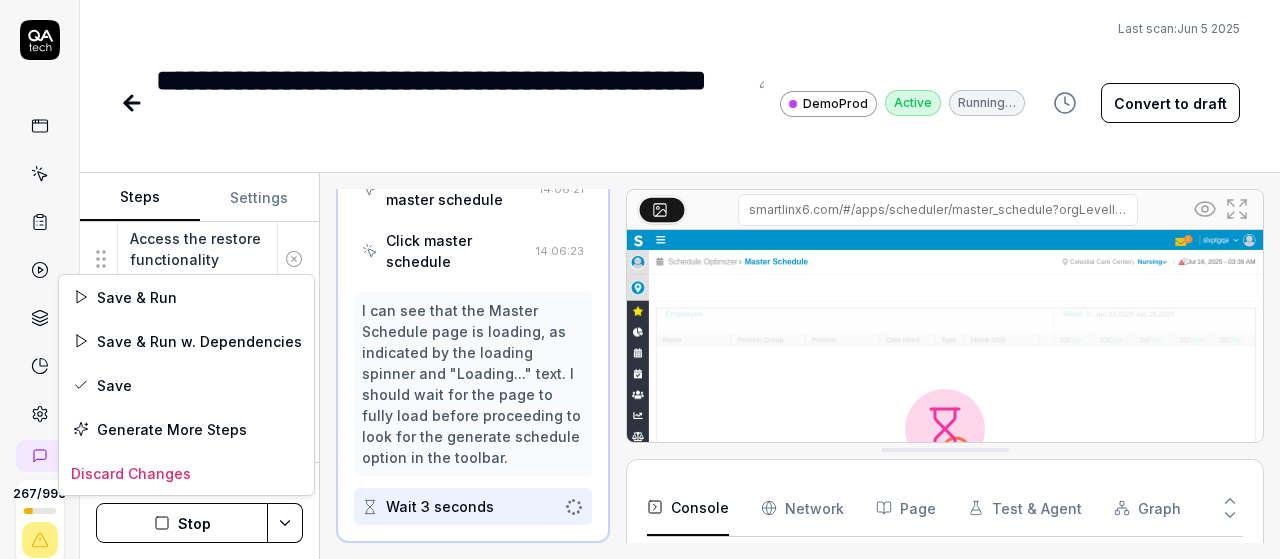 click on "**********" at bounding box center [640, 279] 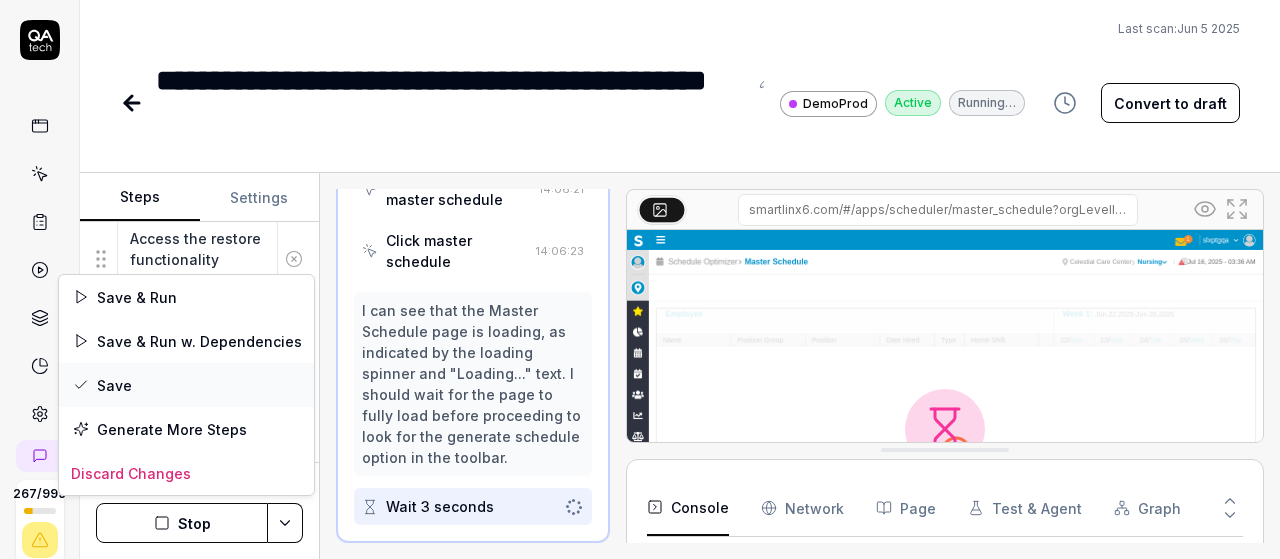 click on "Save" at bounding box center [186, 385] 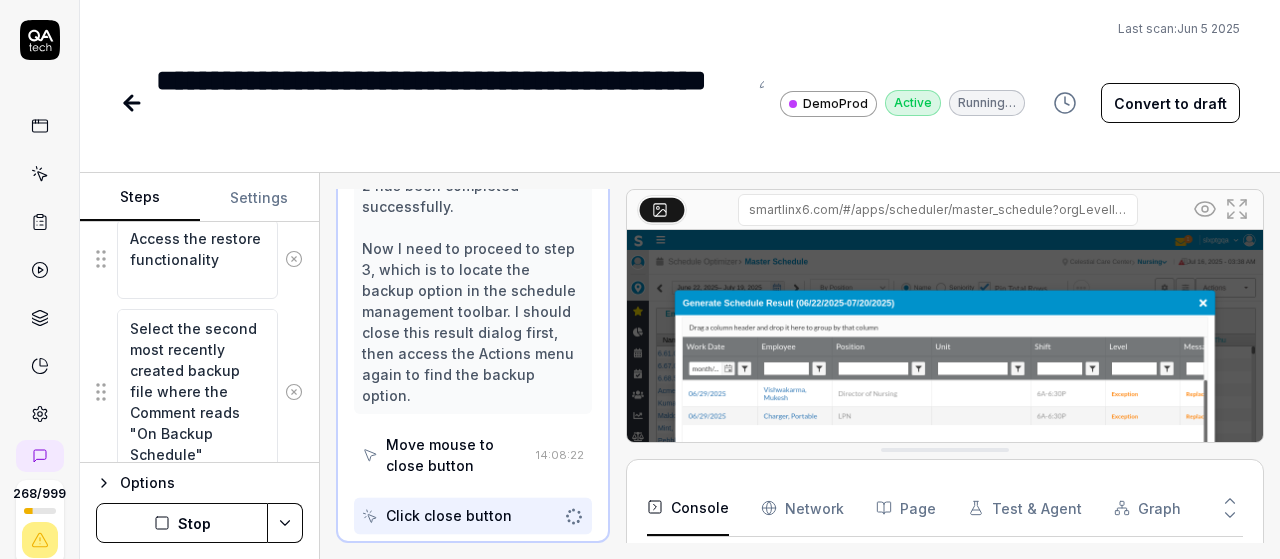 scroll, scrollTop: 709, scrollLeft: 0, axis: vertical 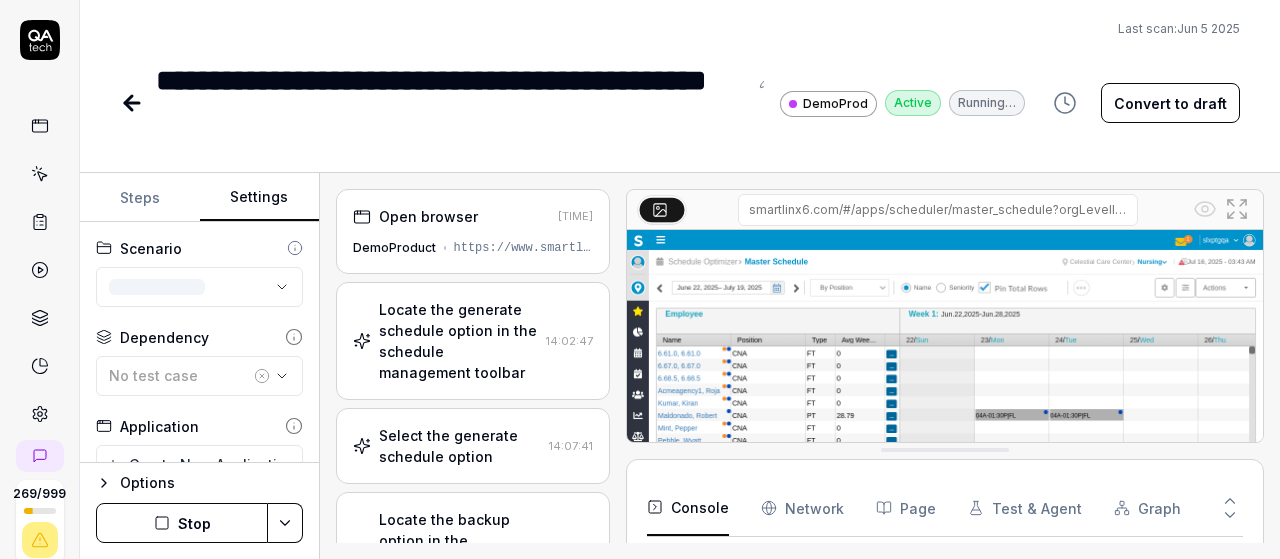 click on "Settings" at bounding box center (260, 198) 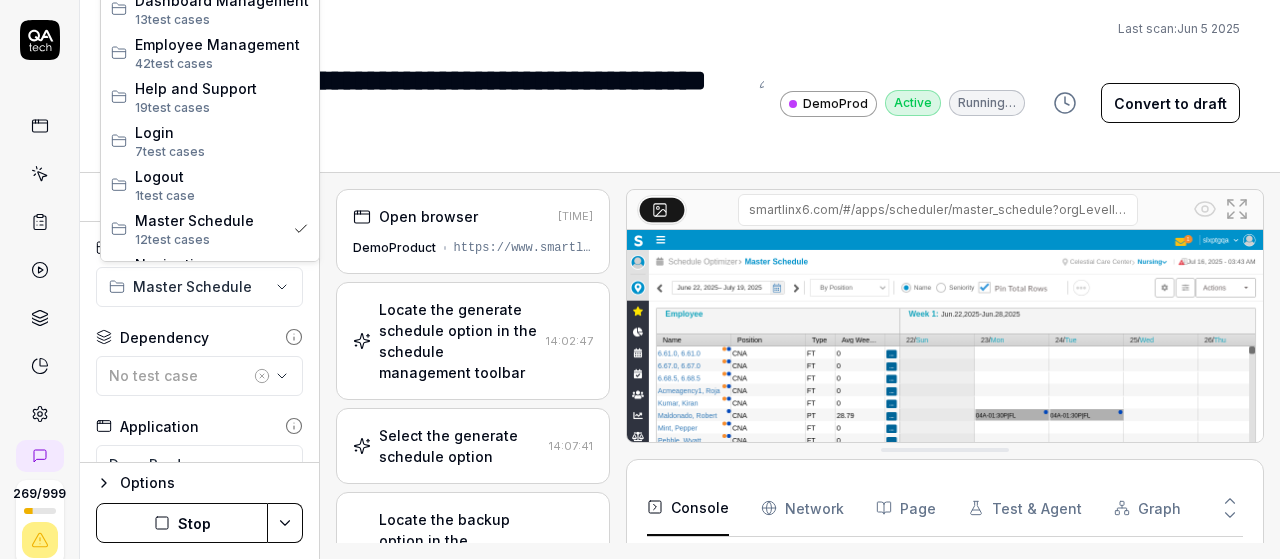 click on "**********" at bounding box center (640, 279) 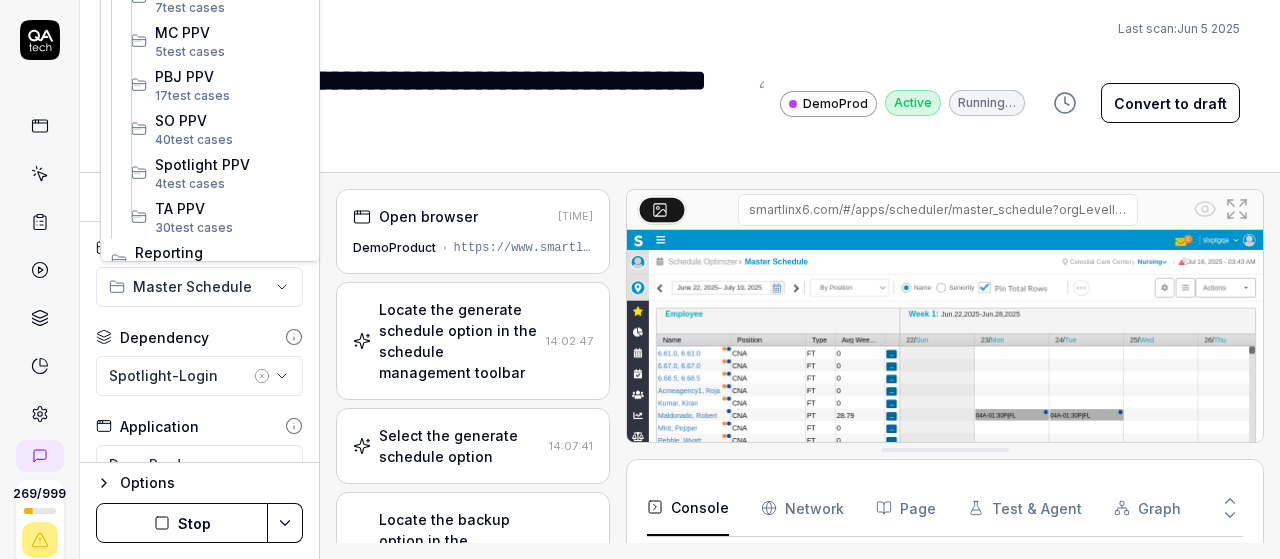 scroll, scrollTop: 586, scrollLeft: 0, axis: vertical 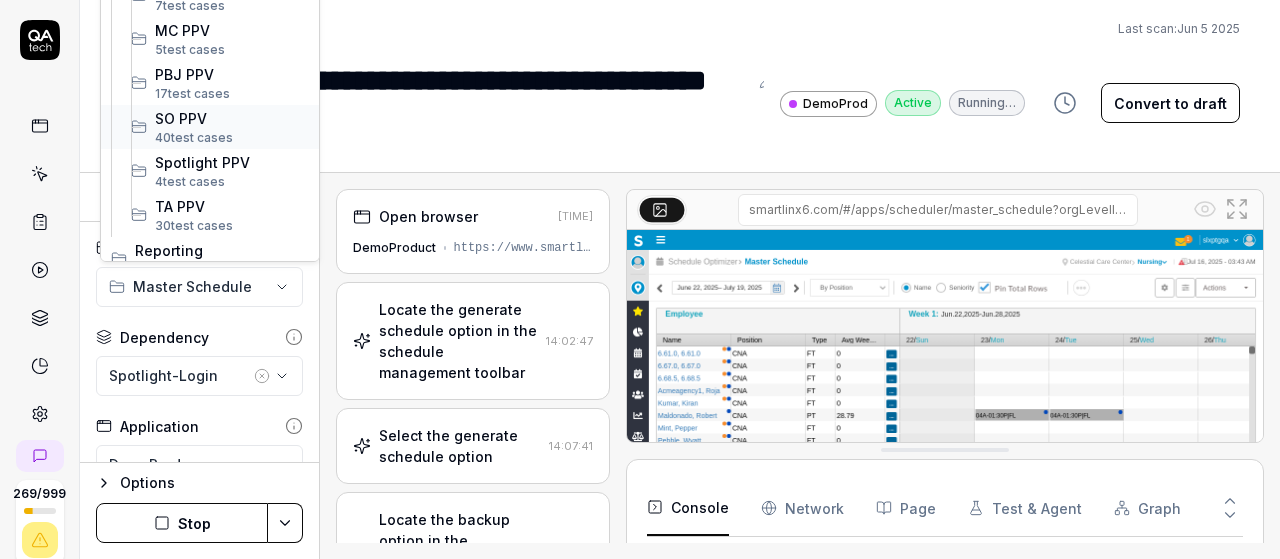 click on "SO PPV 40  test case s" at bounding box center (210, 127) 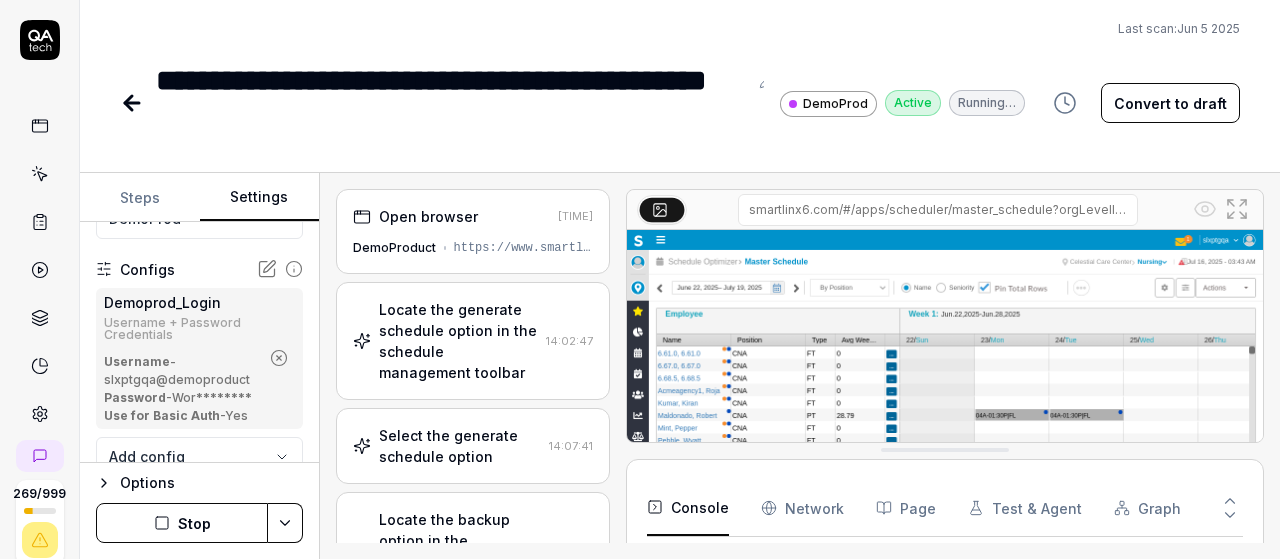 scroll, scrollTop: 355, scrollLeft: 0, axis: vertical 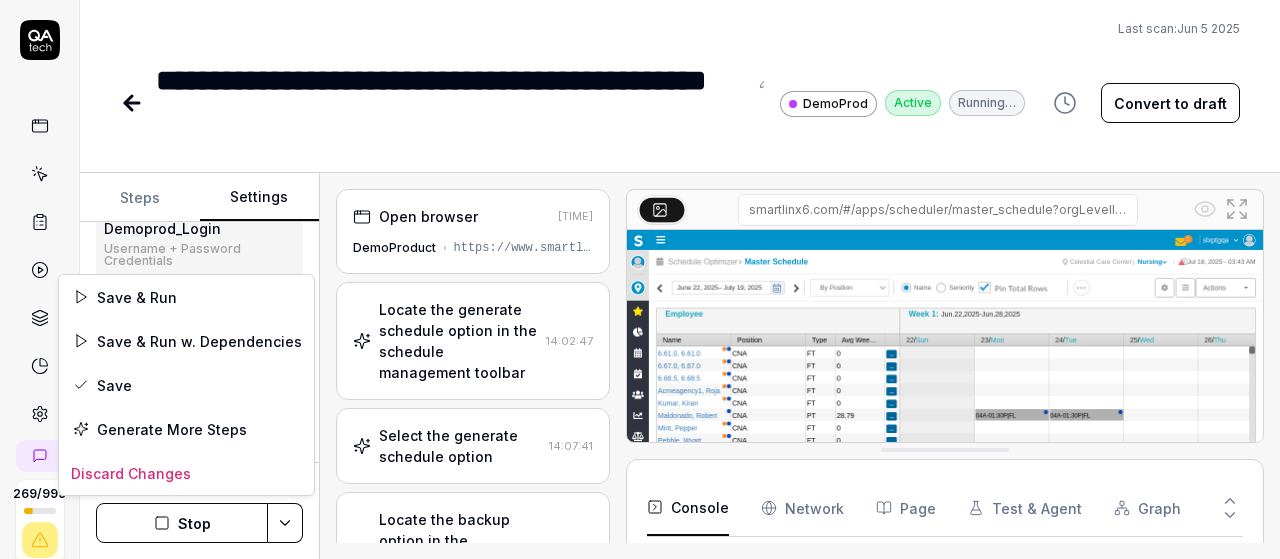 click on "**********" at bounding box center [640, 279] 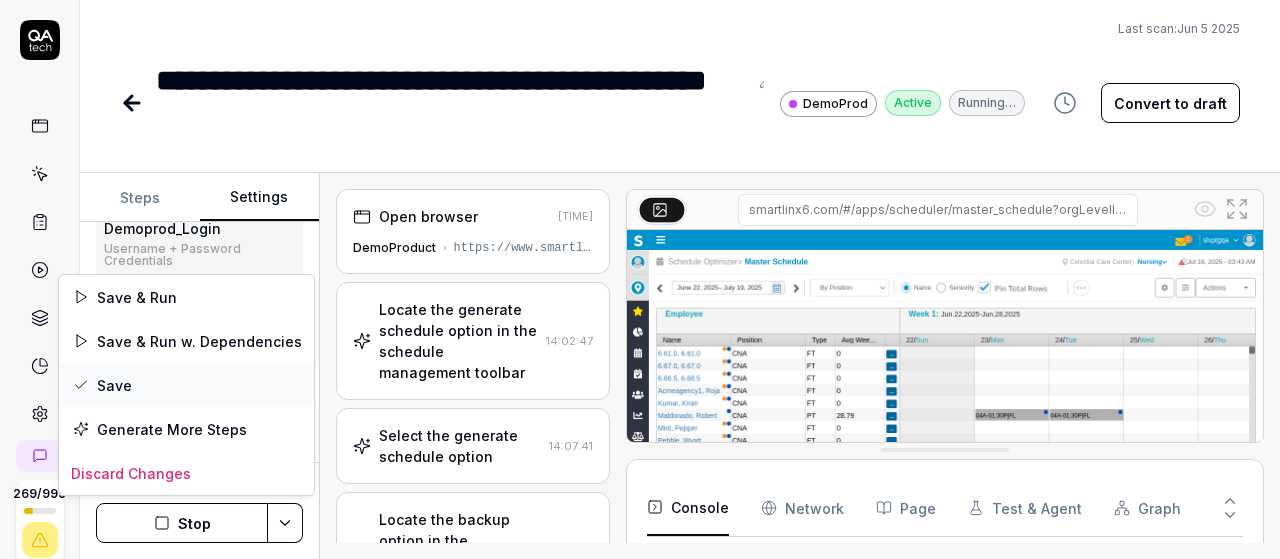 click on "Save" at bounding box center (186, 385) 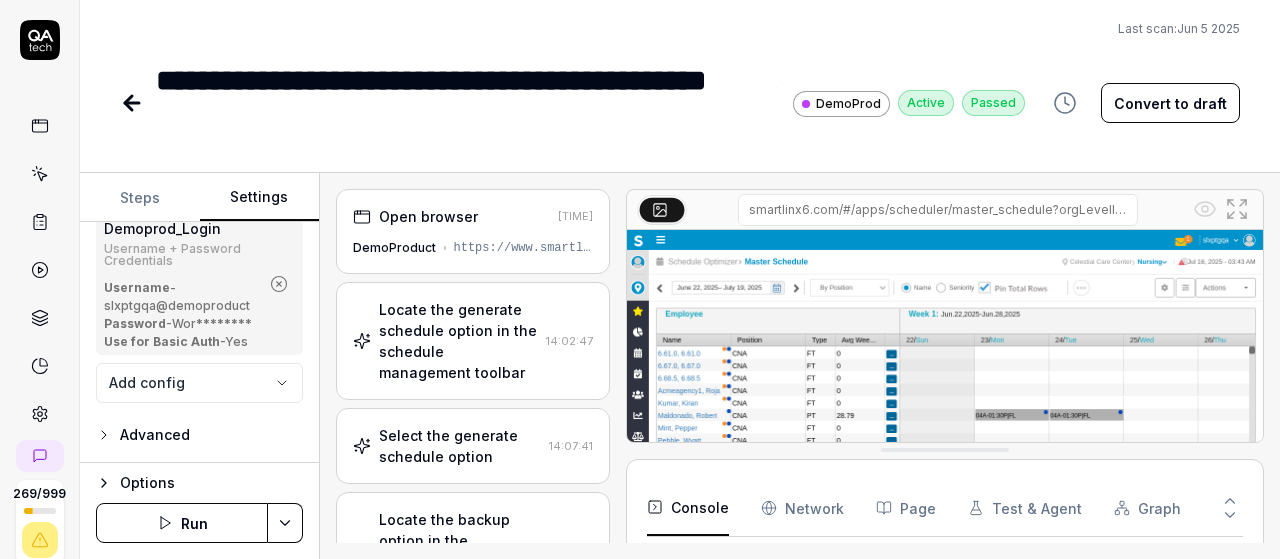 scroll, scrollTop: 0, scrollLeft: 0, axis: both 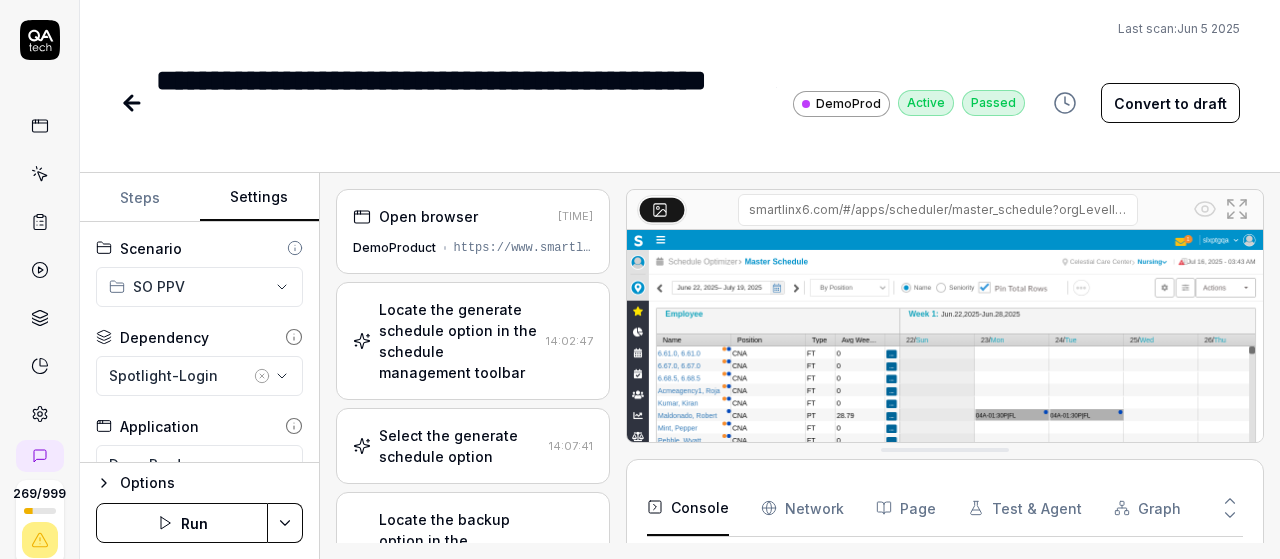 click 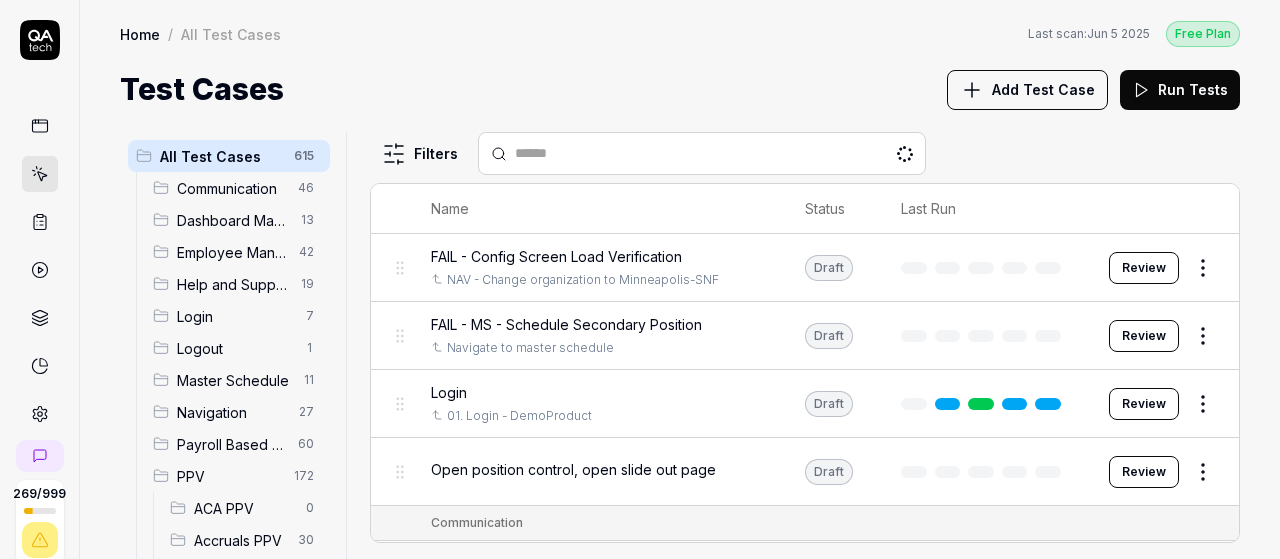 scroll, scrollTop: 246, scrollLeft: 0, axis: vertical 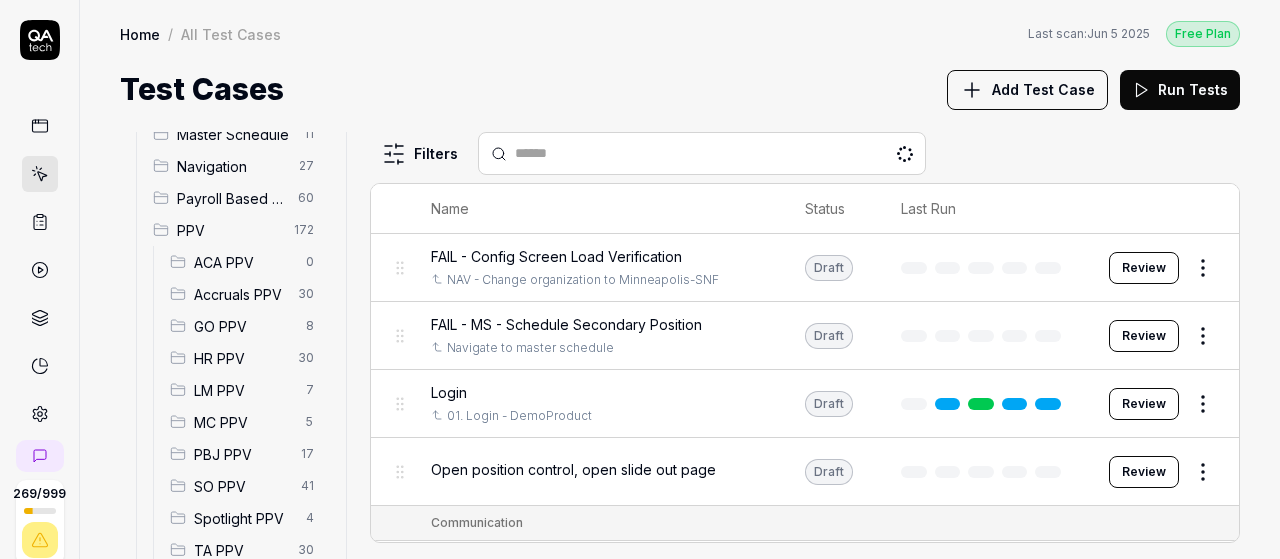 click on "SO PPV 41" at bounding box center [246, 486] 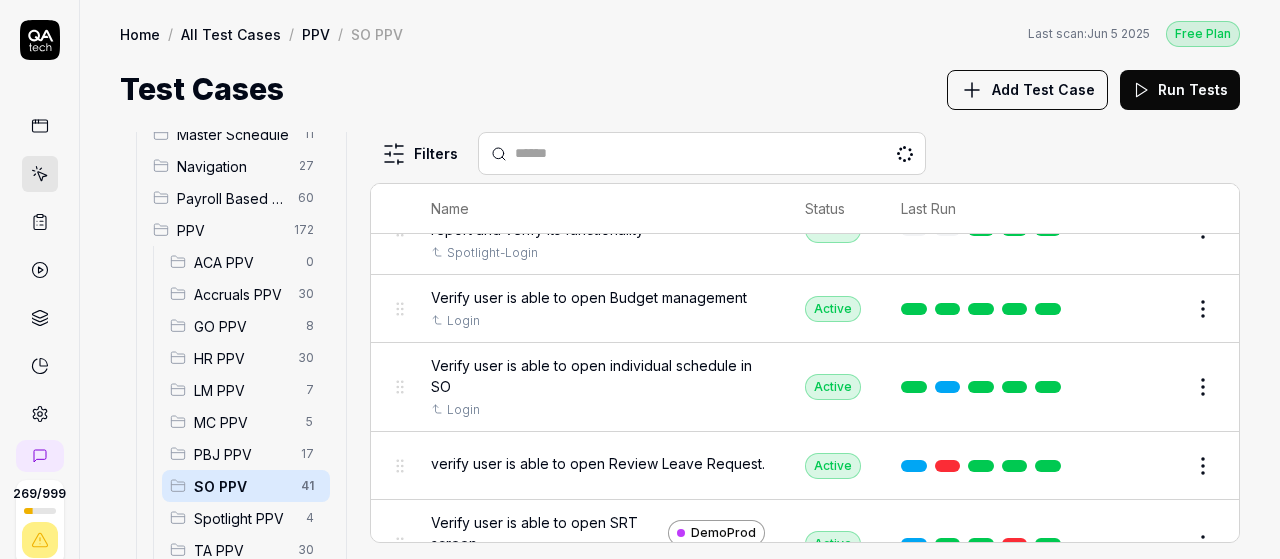 scroll, scrollTop: 3166, scrollLeft: 0, axis: vertical 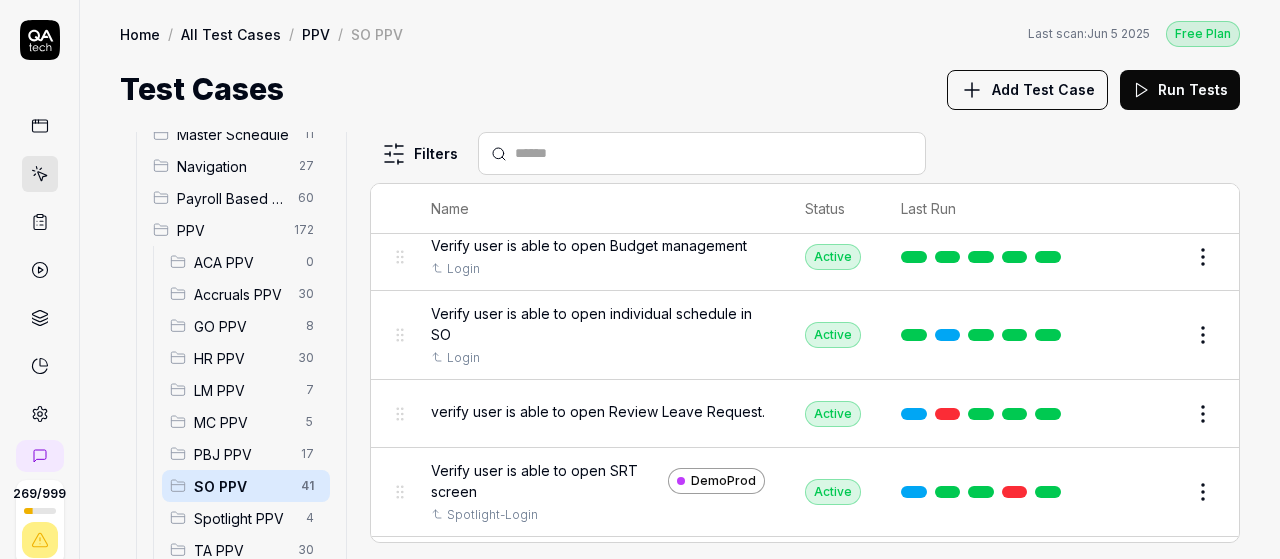 click on "Edit" at bounding box center (1155, 414) 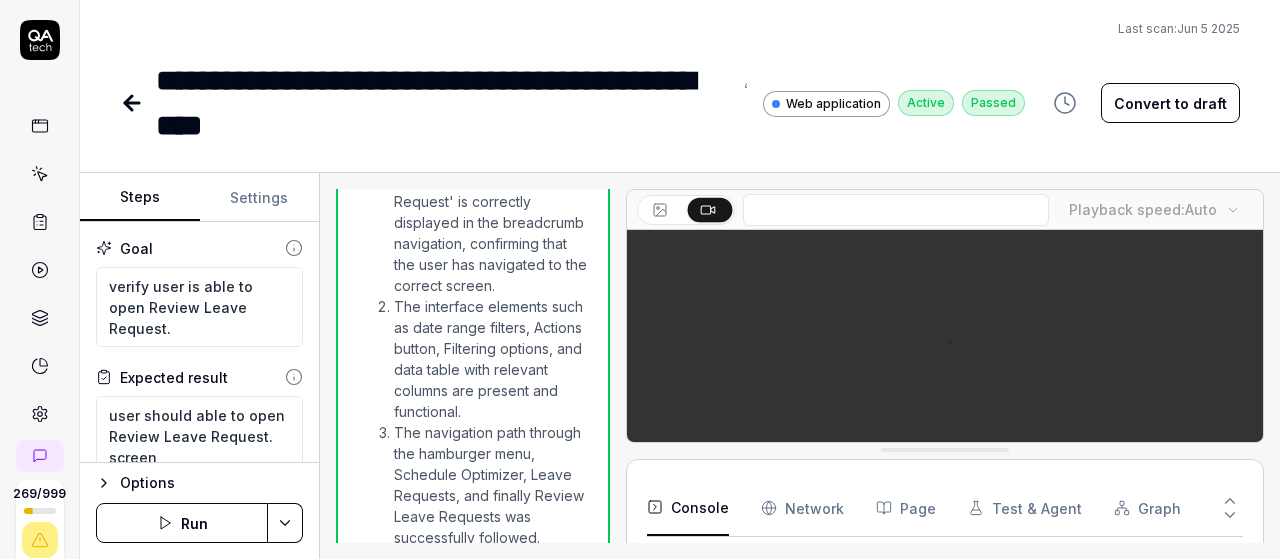 scroll, scrollTop: 1375, scrollLeft: 0, axis: vertical 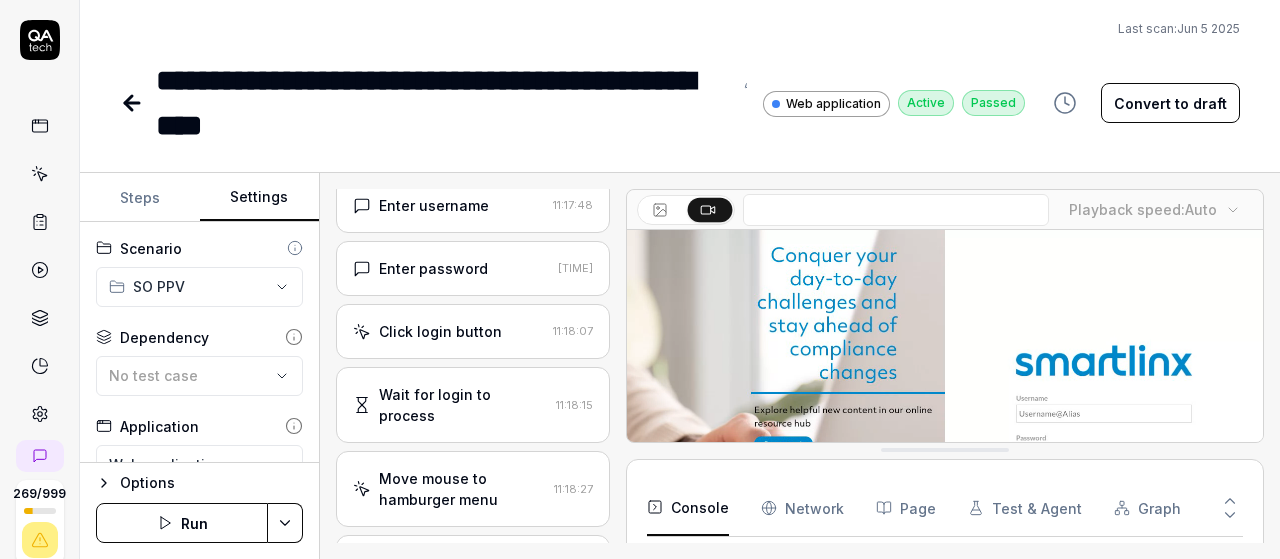 click on "Settings" at bounding box center [260, 198] 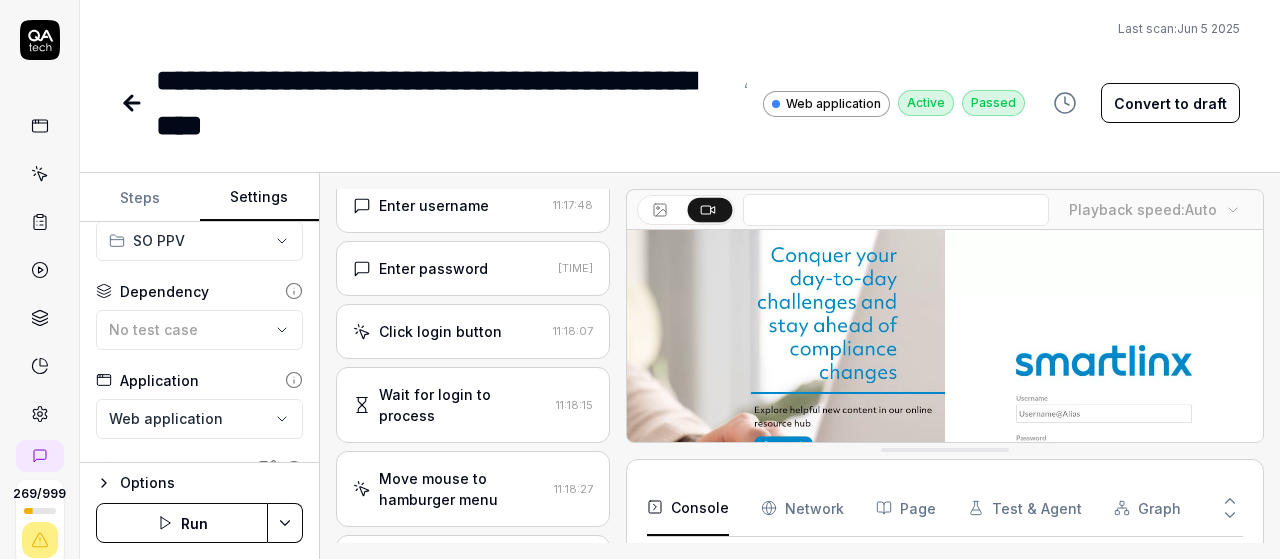 scroll, scrollTop: 48, scrollLeft: 0, axis: vertical 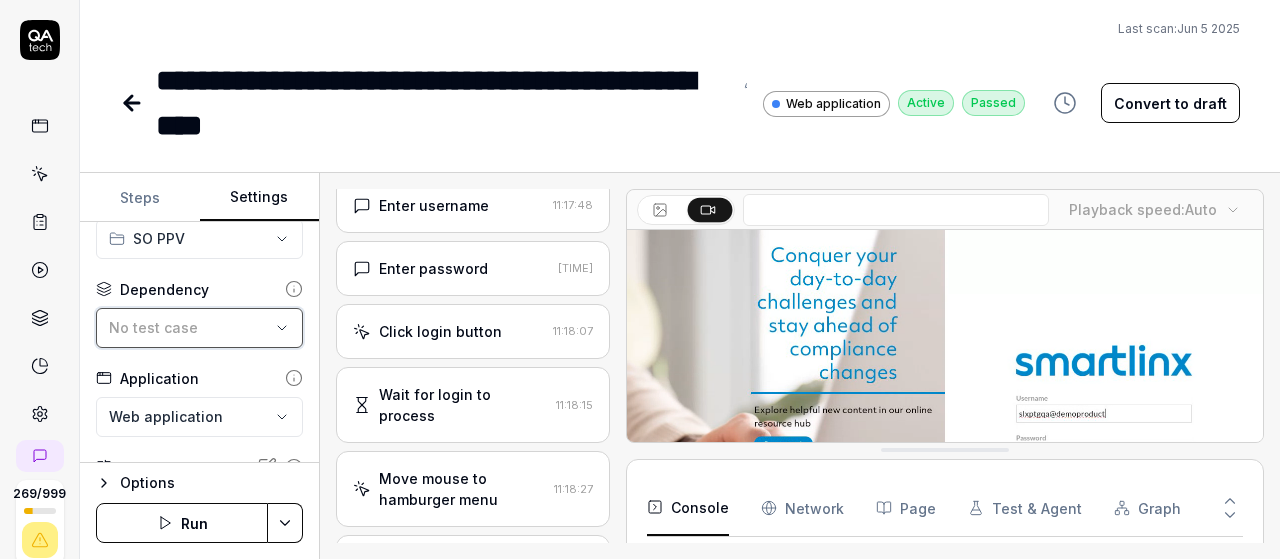 click on "No test case" at bounding box center (189, 327) 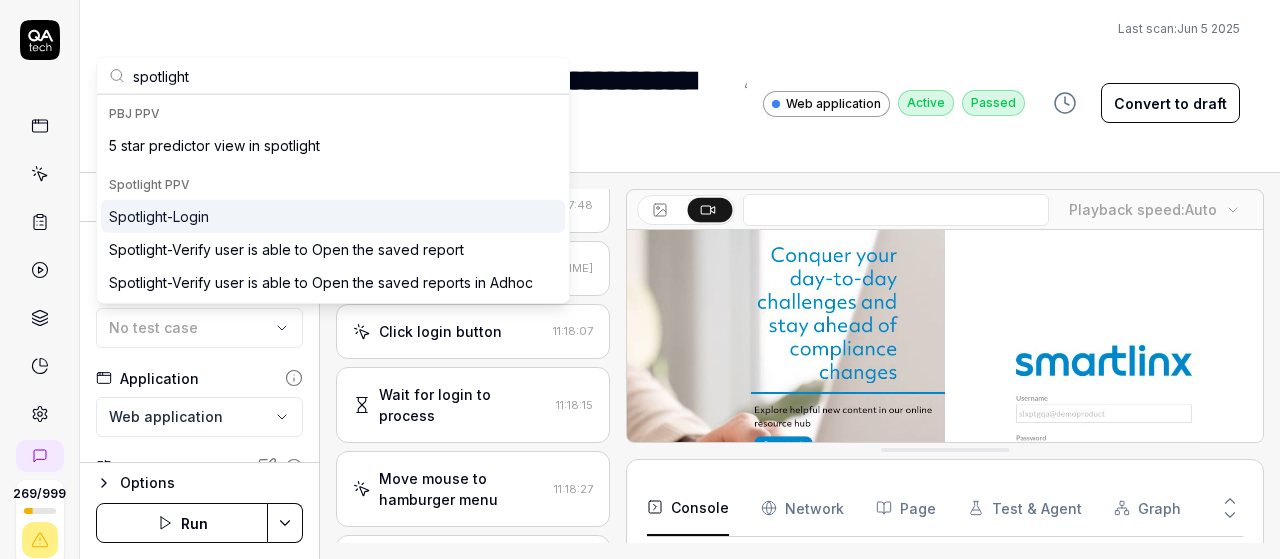 click on "Spotlight-Login" at bounding box center (159, 216) 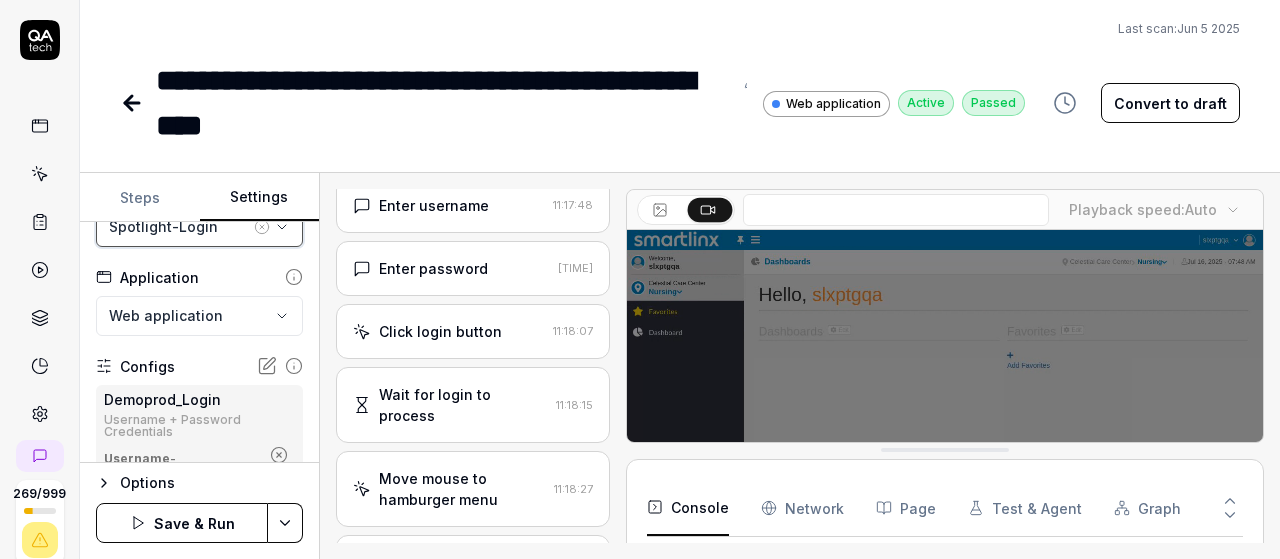 scroll, scrollTop: 154, scrollLeft: 0, axis: vertical 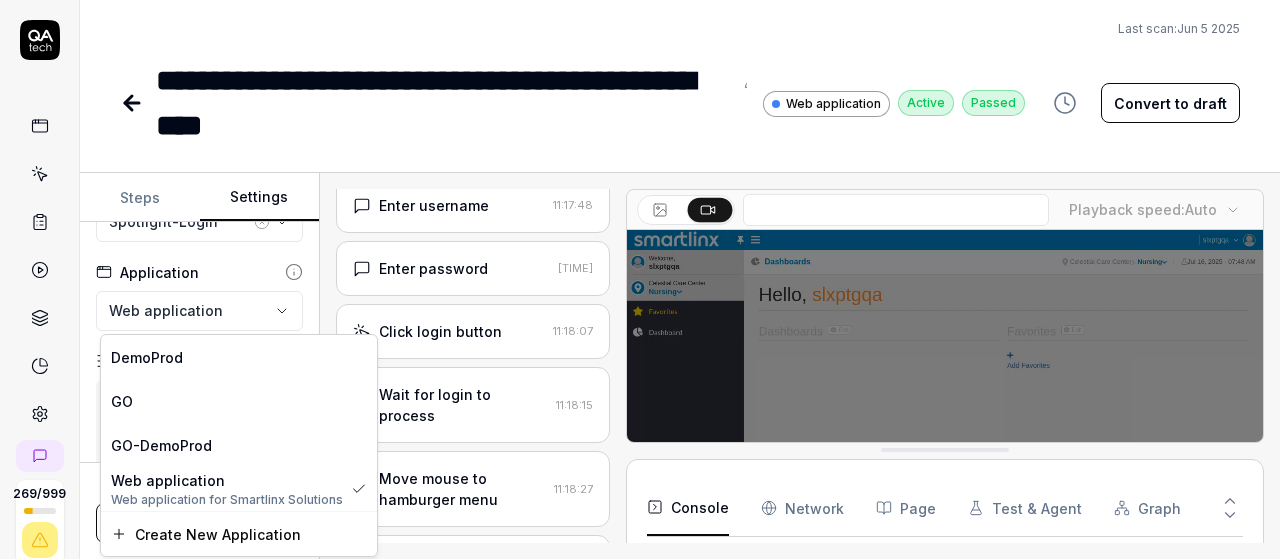 click on "**********" at bounding box center (640, 279) 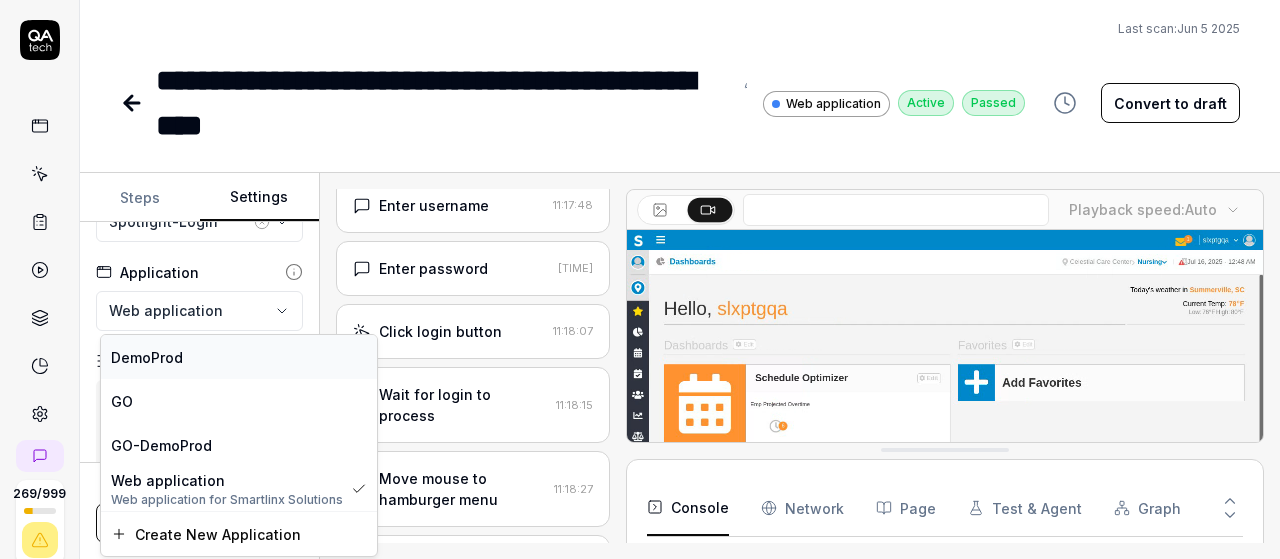 click on "DemoProd" at bounding box center [147, 357] 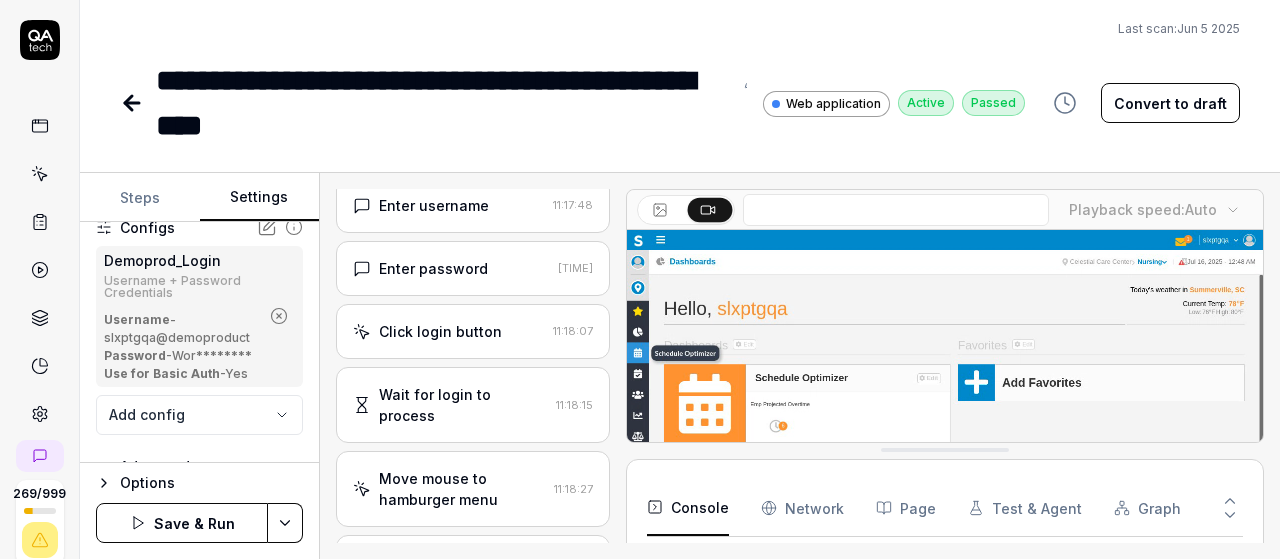 scroll, scrollTop: 355, scrollLeft: 0, axis: vertical 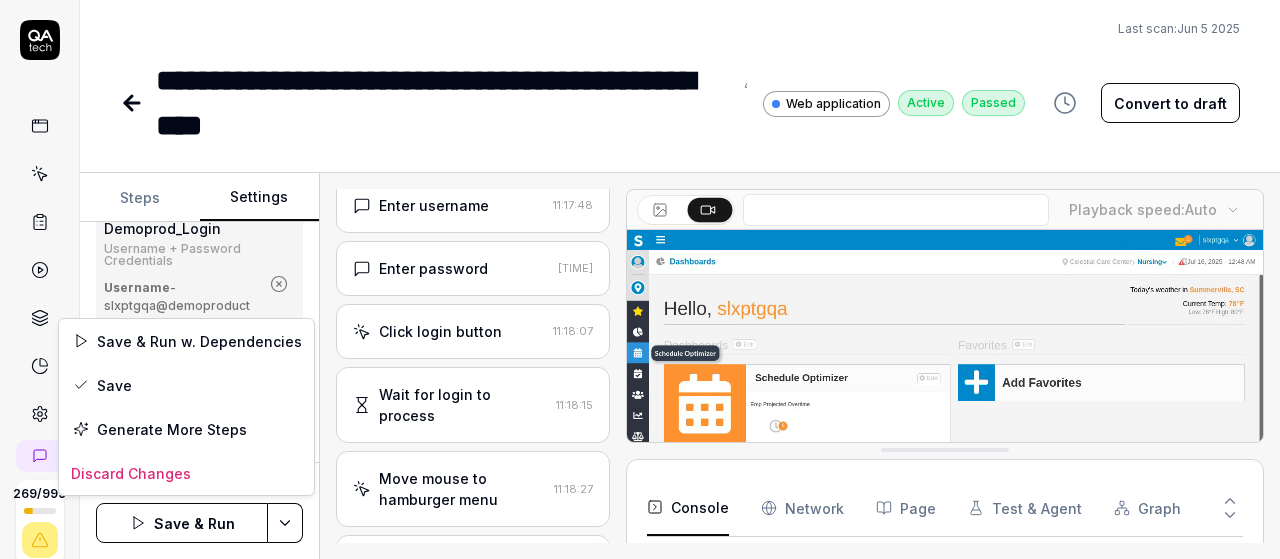 click on "**********" at bounding box center (640, 279) 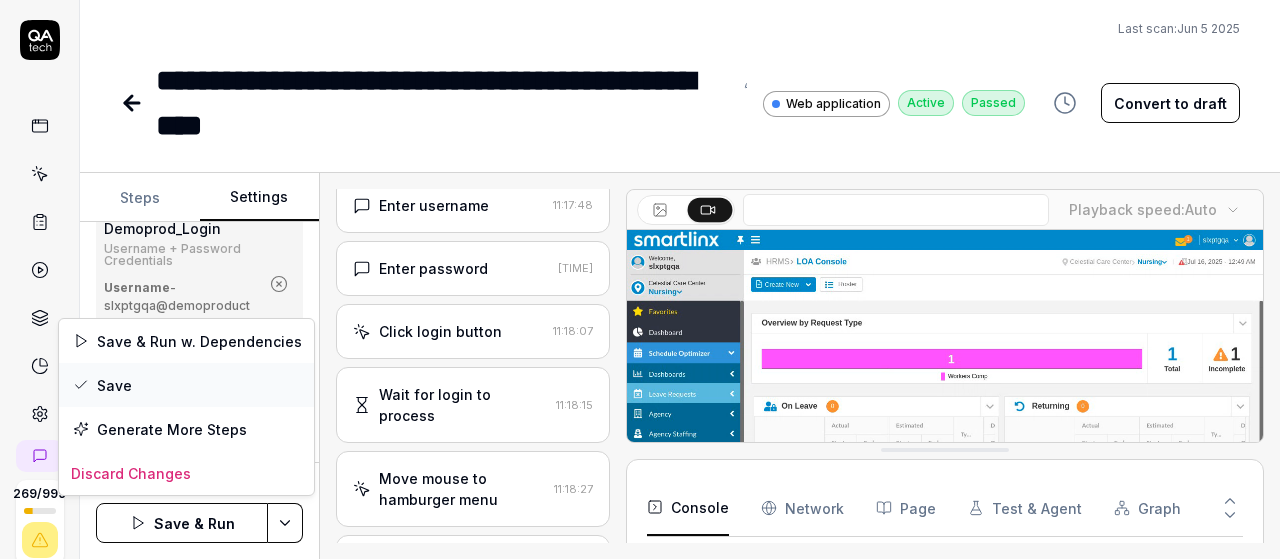click on "Save" at bounding box center [186, 385] 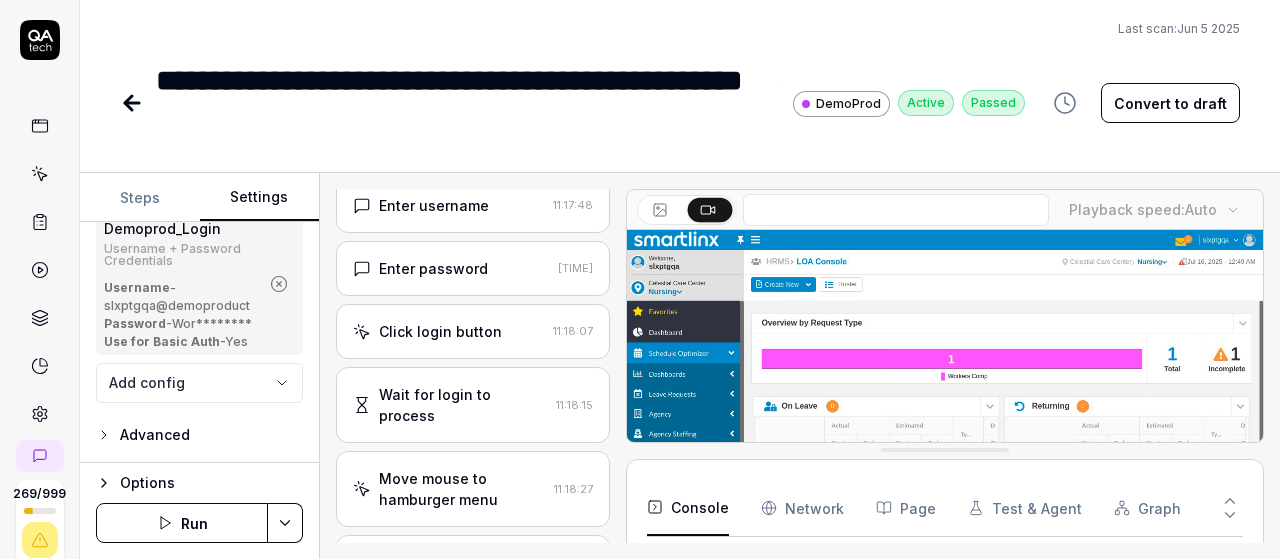 click on "Run" at bounding box center [182, 523] 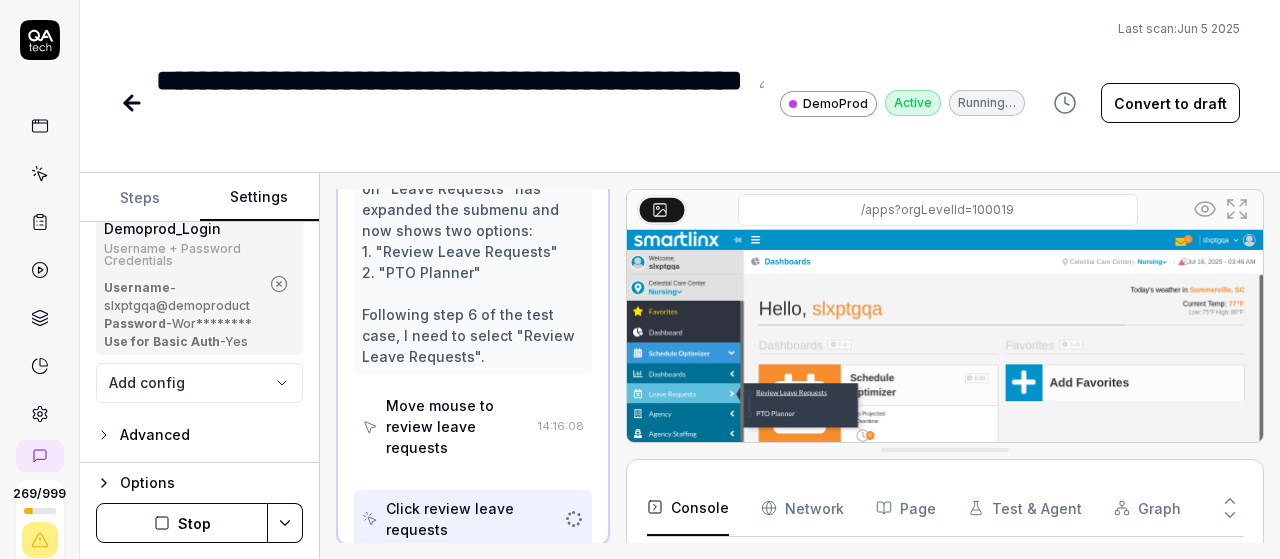 scroll, scrollTop: 478, scrollLeft: 0, axis: vertical 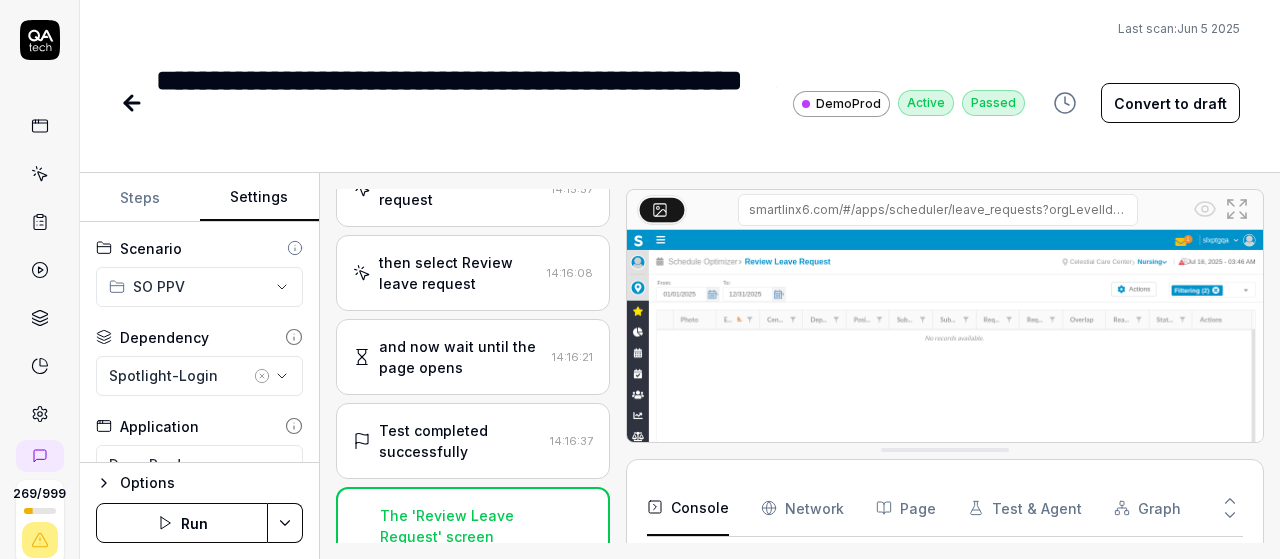 click 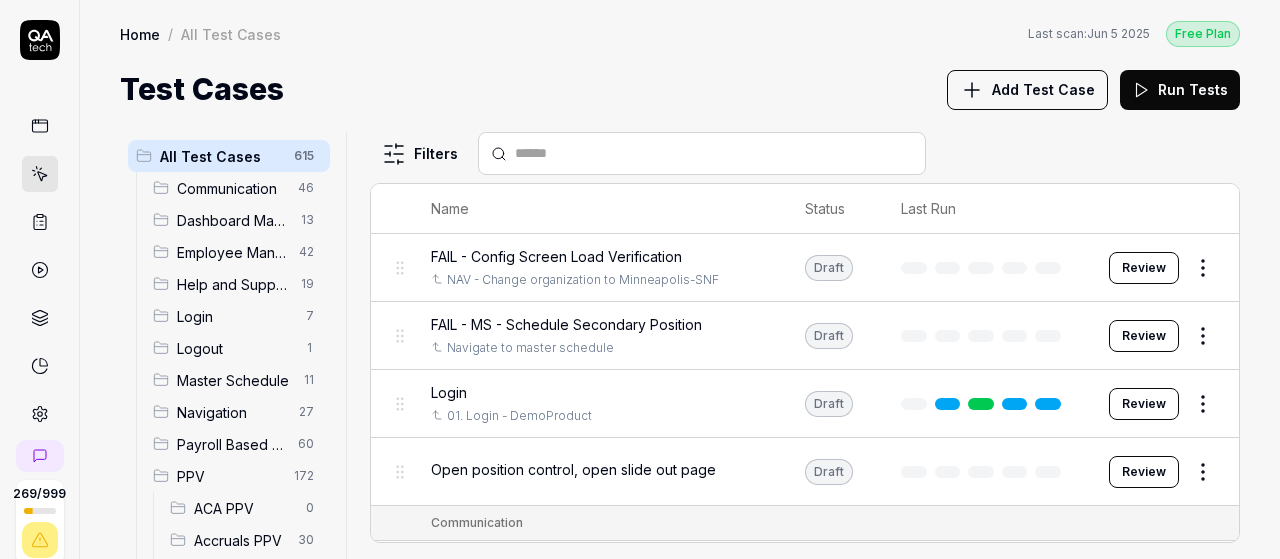 scroll, scrollTop: 66, scrollLeft: 0, axis: vertical 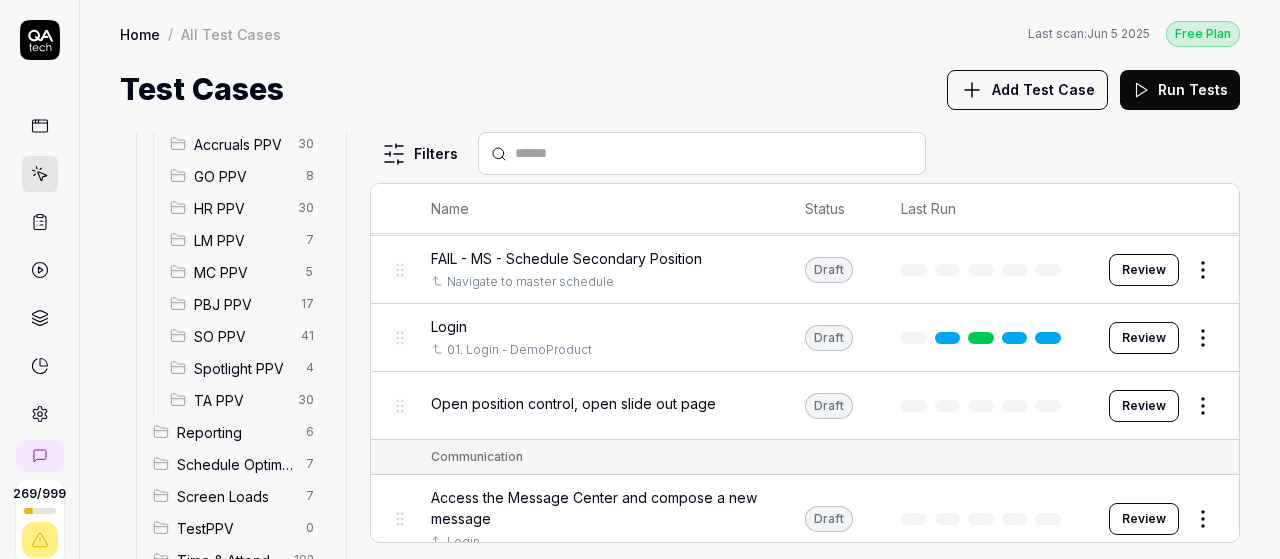click on "SO PPV" at bounding box center (241, 336) 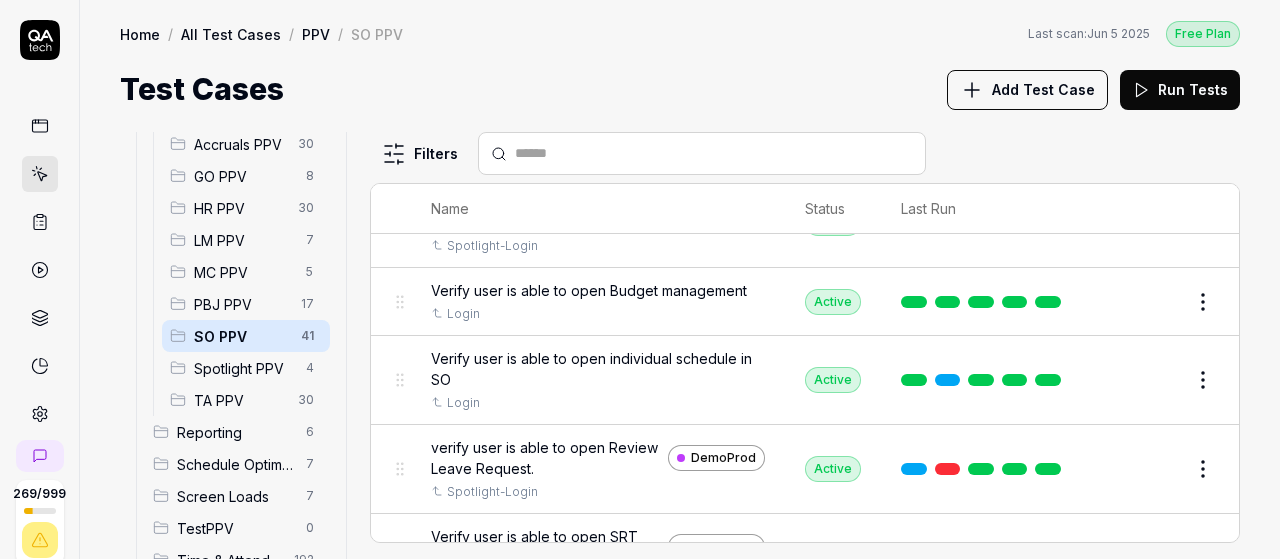 scroll, scrollTop: 3119, scrollLeft: 0, axis: vertical 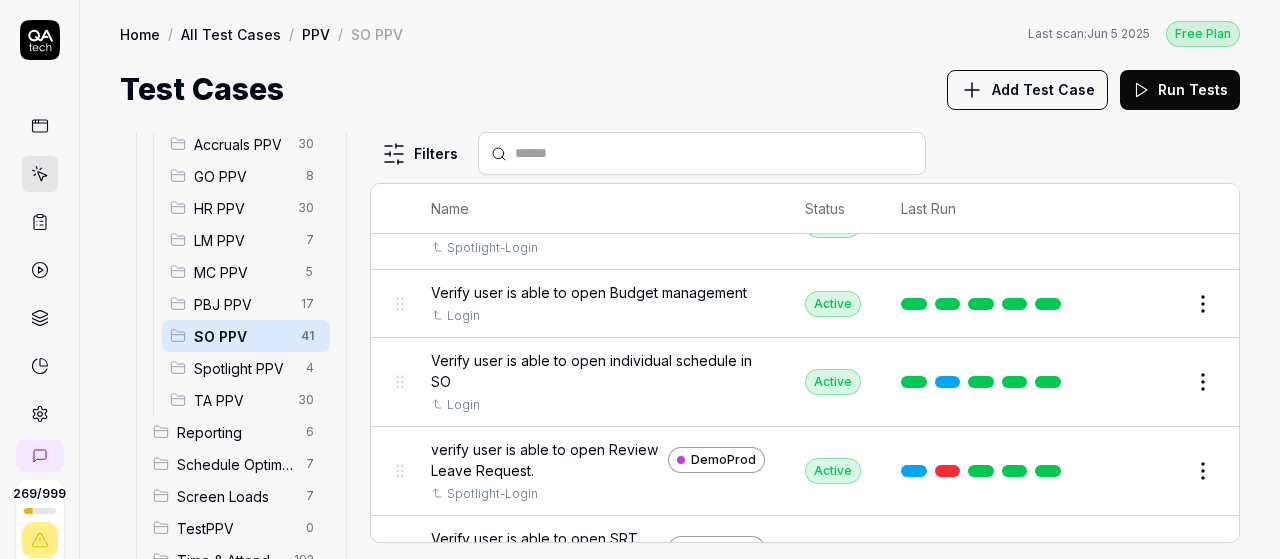 click on "Edit" at bounding box center [1155, 382] 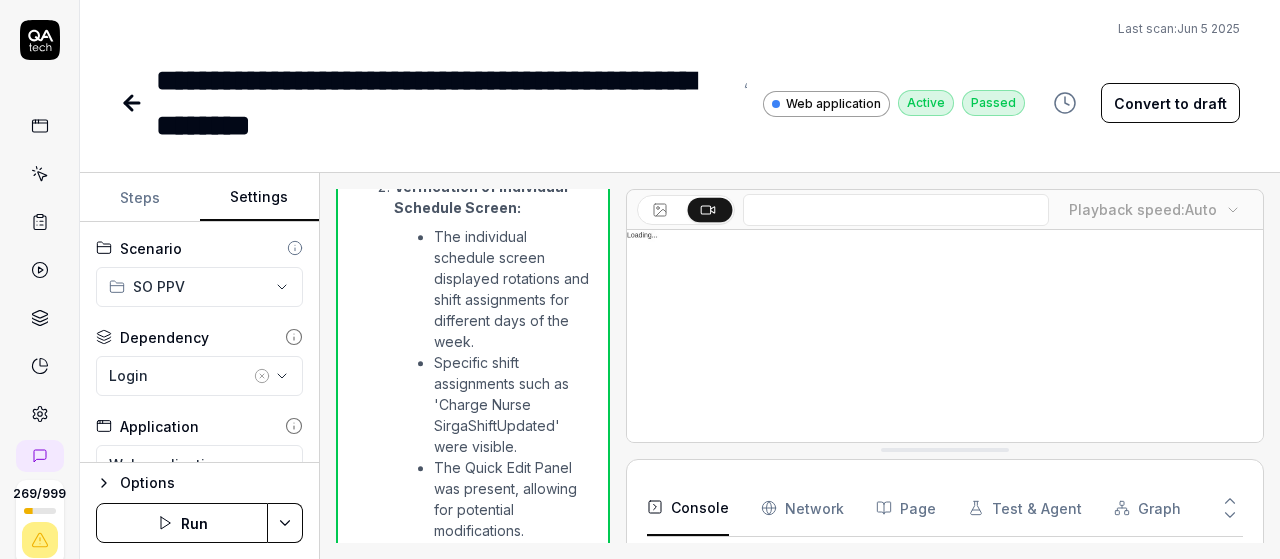 click on "Settings" at bounding box center [260, 198] 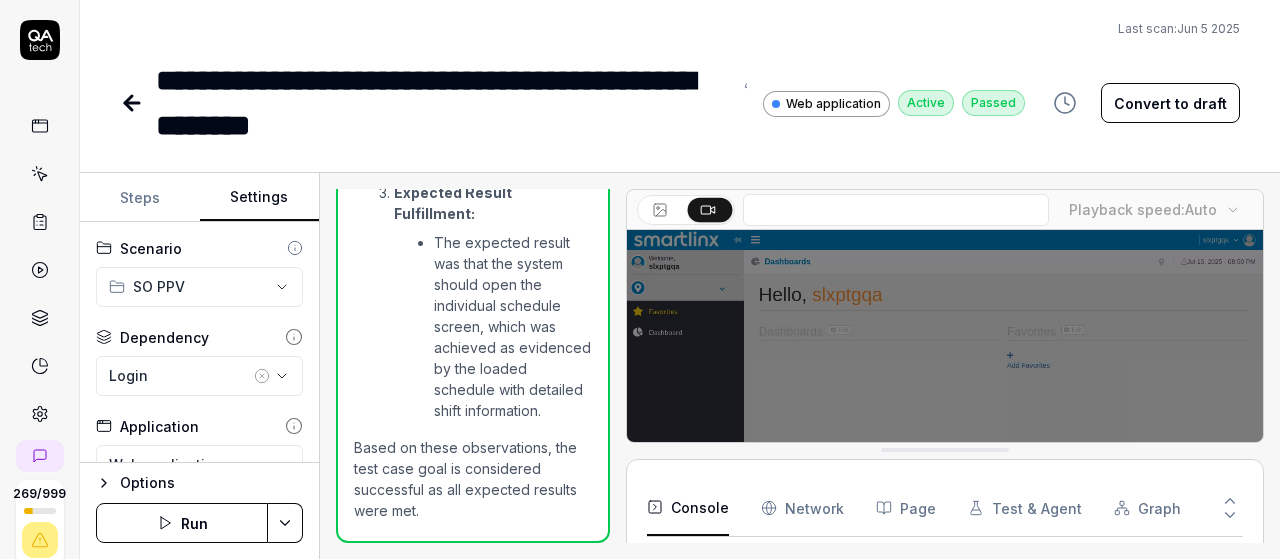 scroll, scrollTop: 1782, scrollLeft: 0, axis: vertical 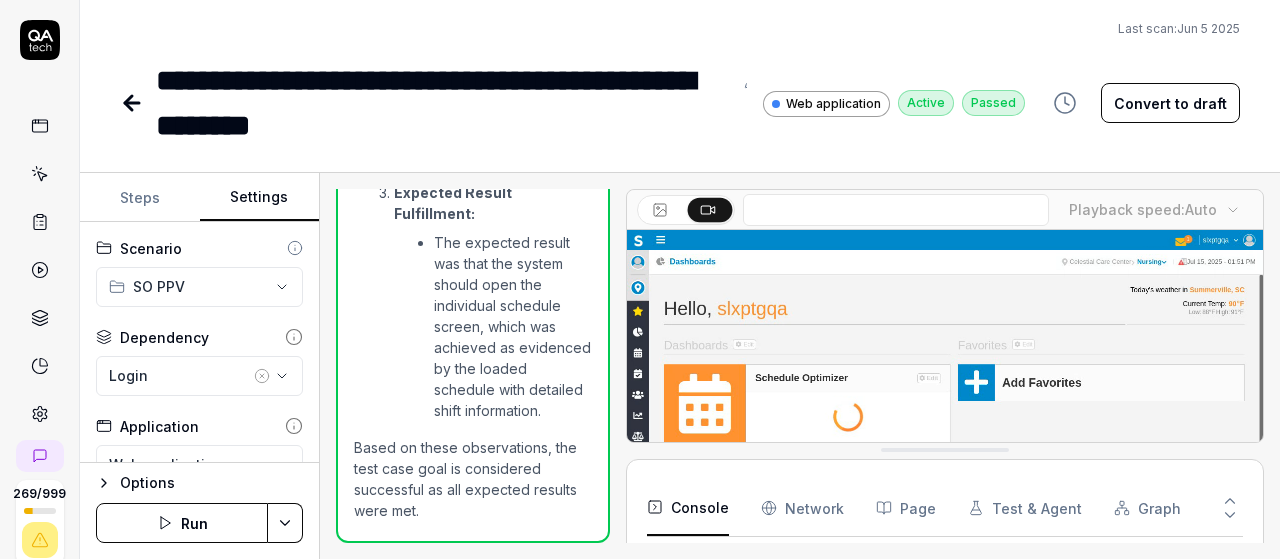 click 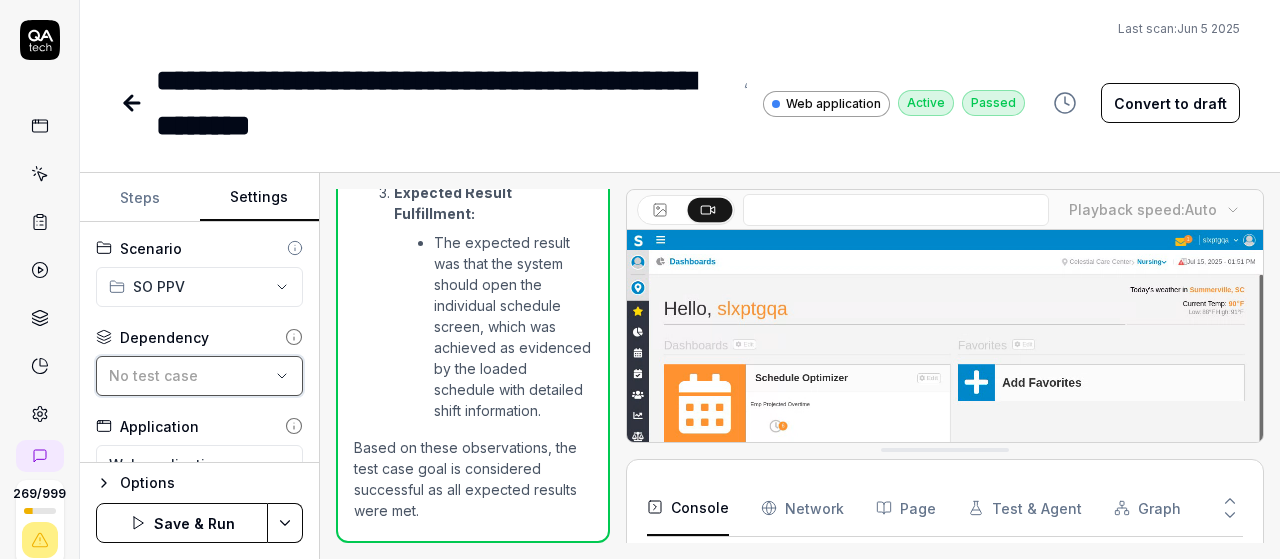 click on "No test case" at bounding box center (189, 375) 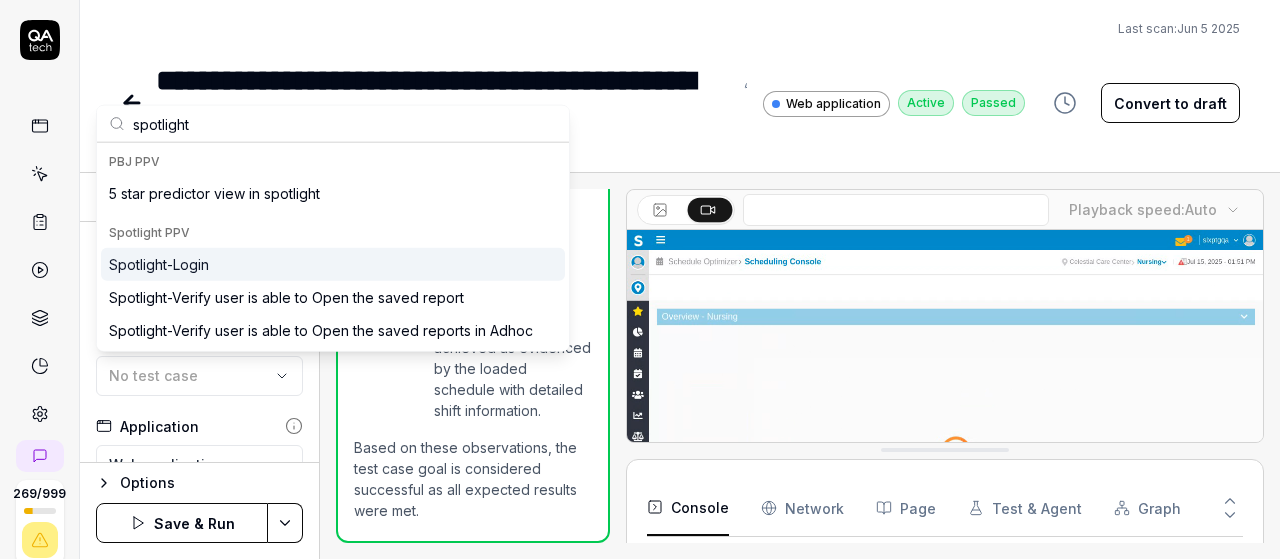 click on "Spotlight-Login" at bounding box center (159, 264) 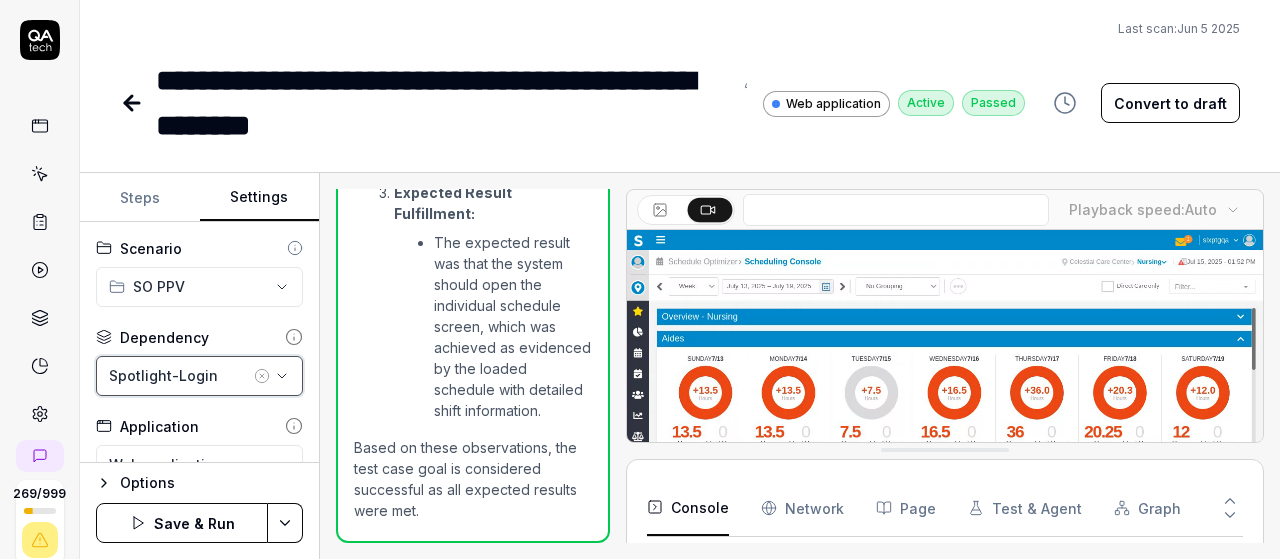 scroll, scrollTop: 134, scrollLeft: 0, axis: vertical 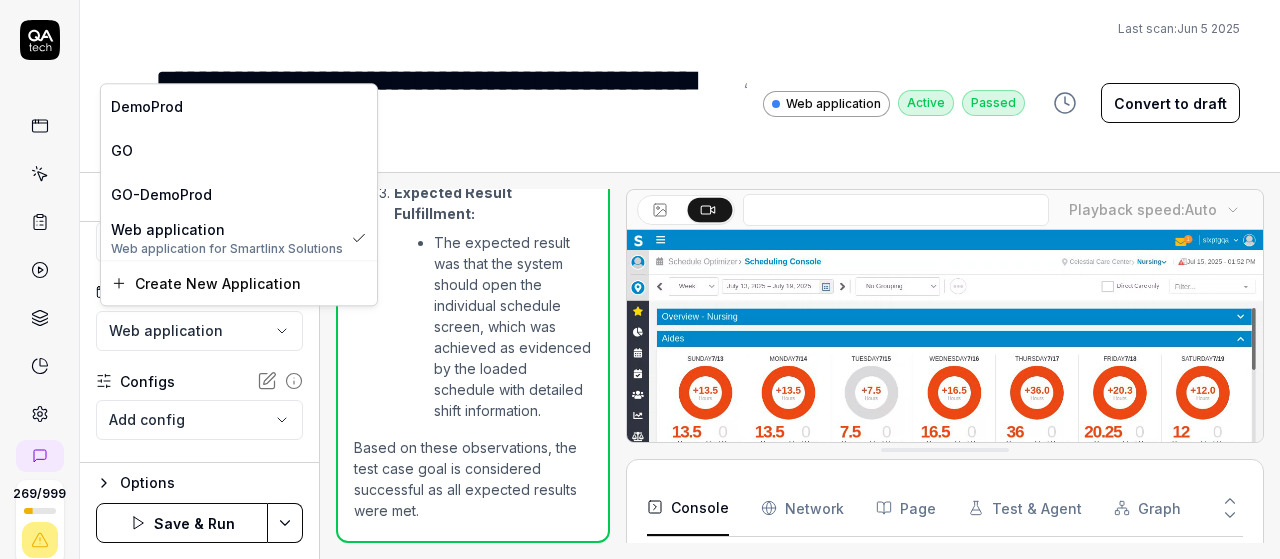 click on "**********" at bounding box center [640, 279] 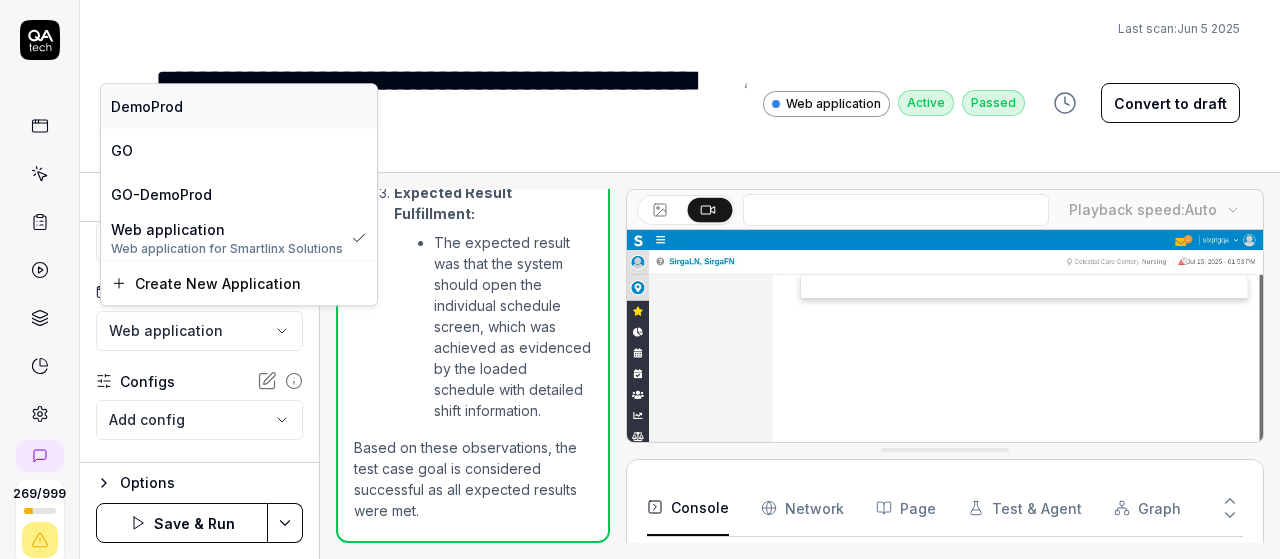 click on "DemoProd" at bounding box center [147, 106] 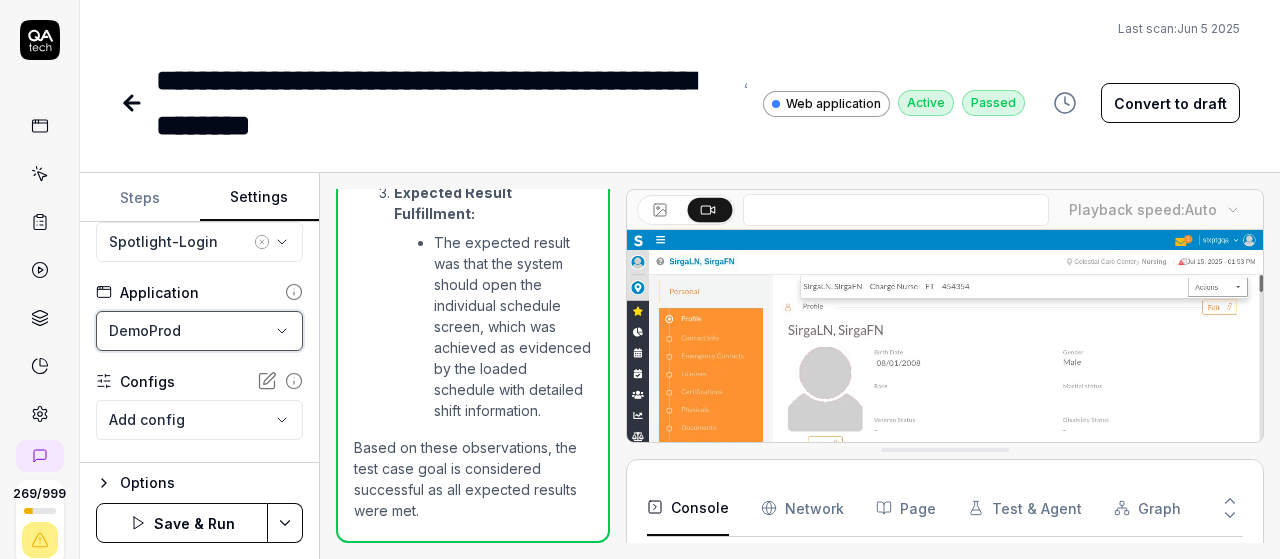 scroll, scrollTop: 170, scrollLeft: 0, axis: vertical 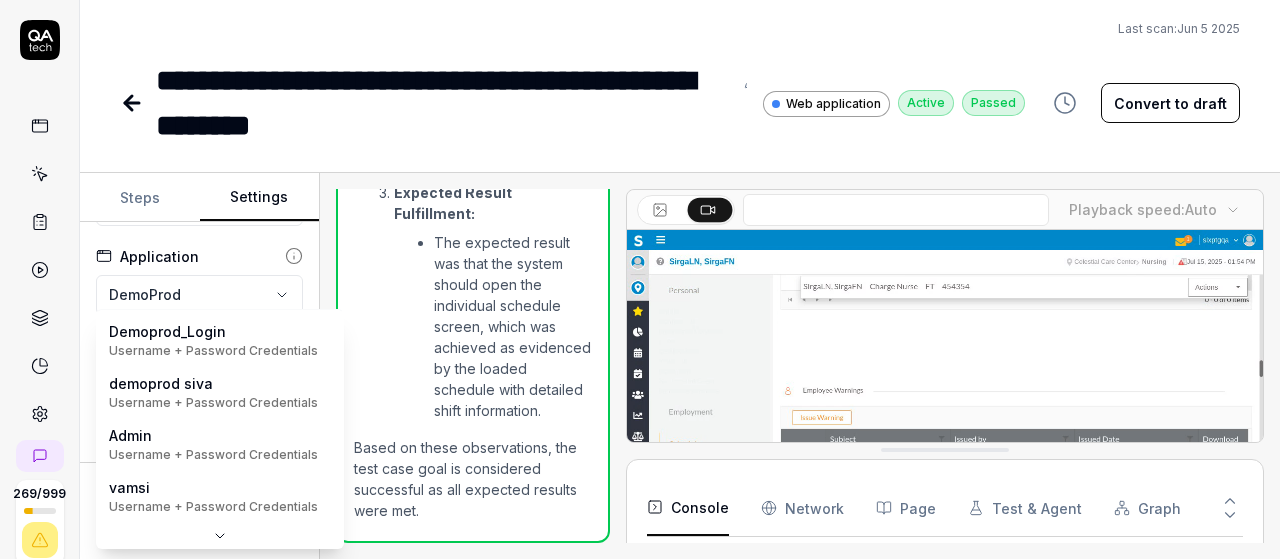 click on "**********" at bounding box center (640, 279) 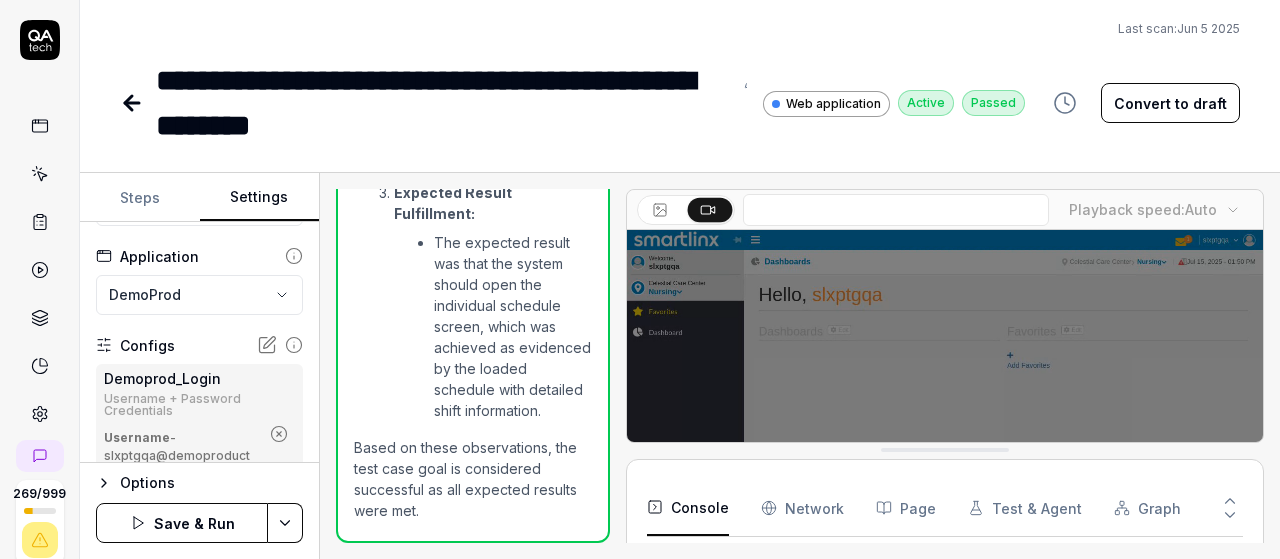 scroll, scrollTop: 355, scrollLeft: 0, axis: vertical 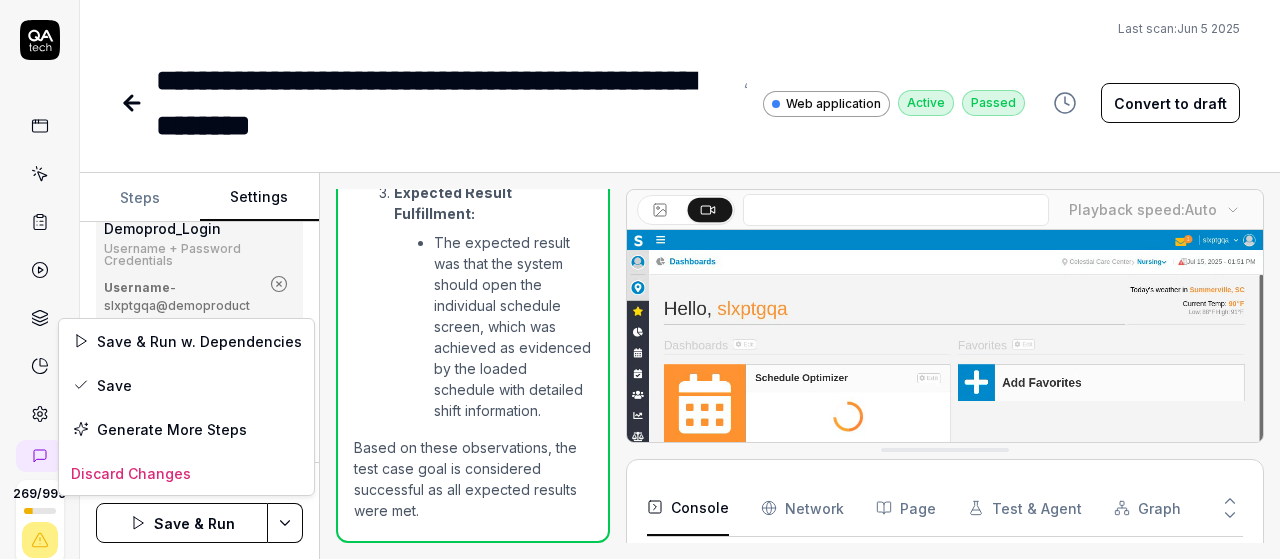 click on "**********" at bounding box center [640, 279] 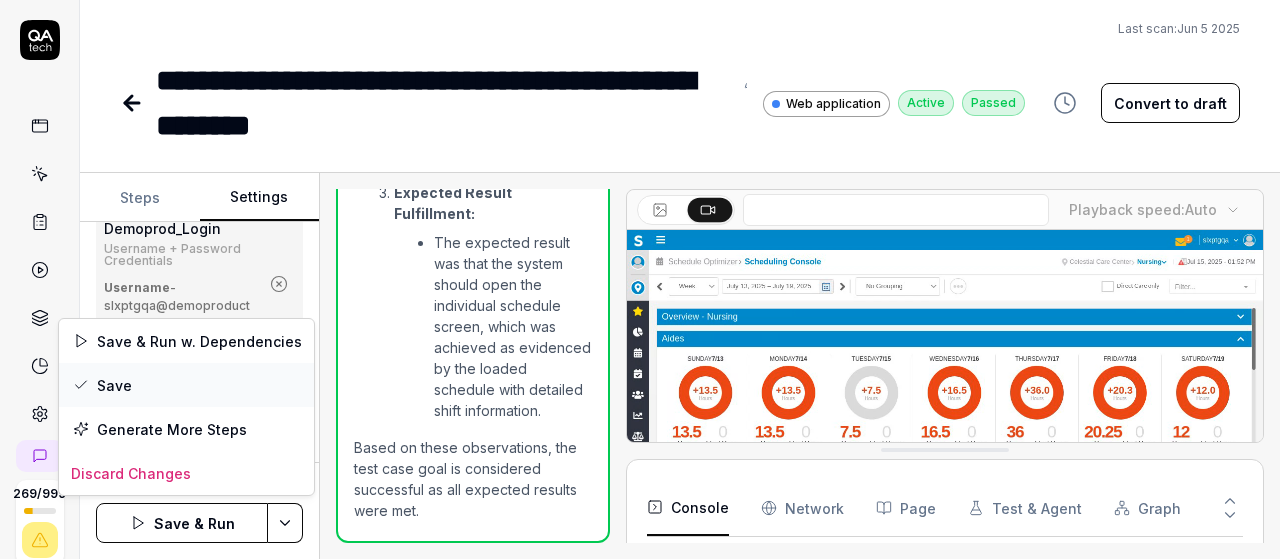 click on "Save" at bounding box center [186, 385] 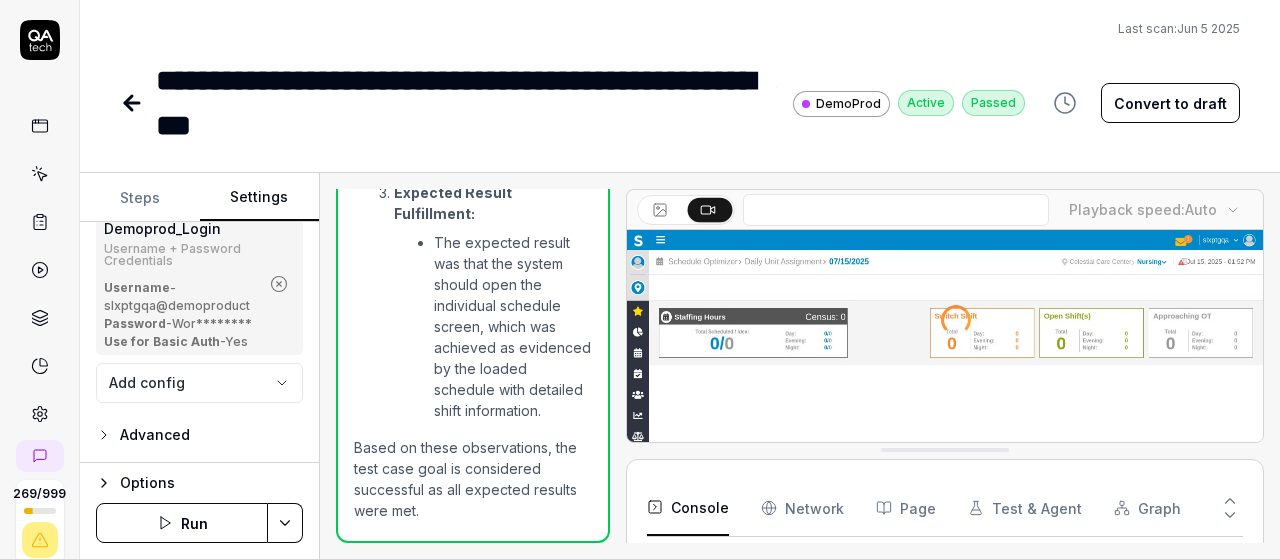 click on "Run" at bounding box center (182, 523) 